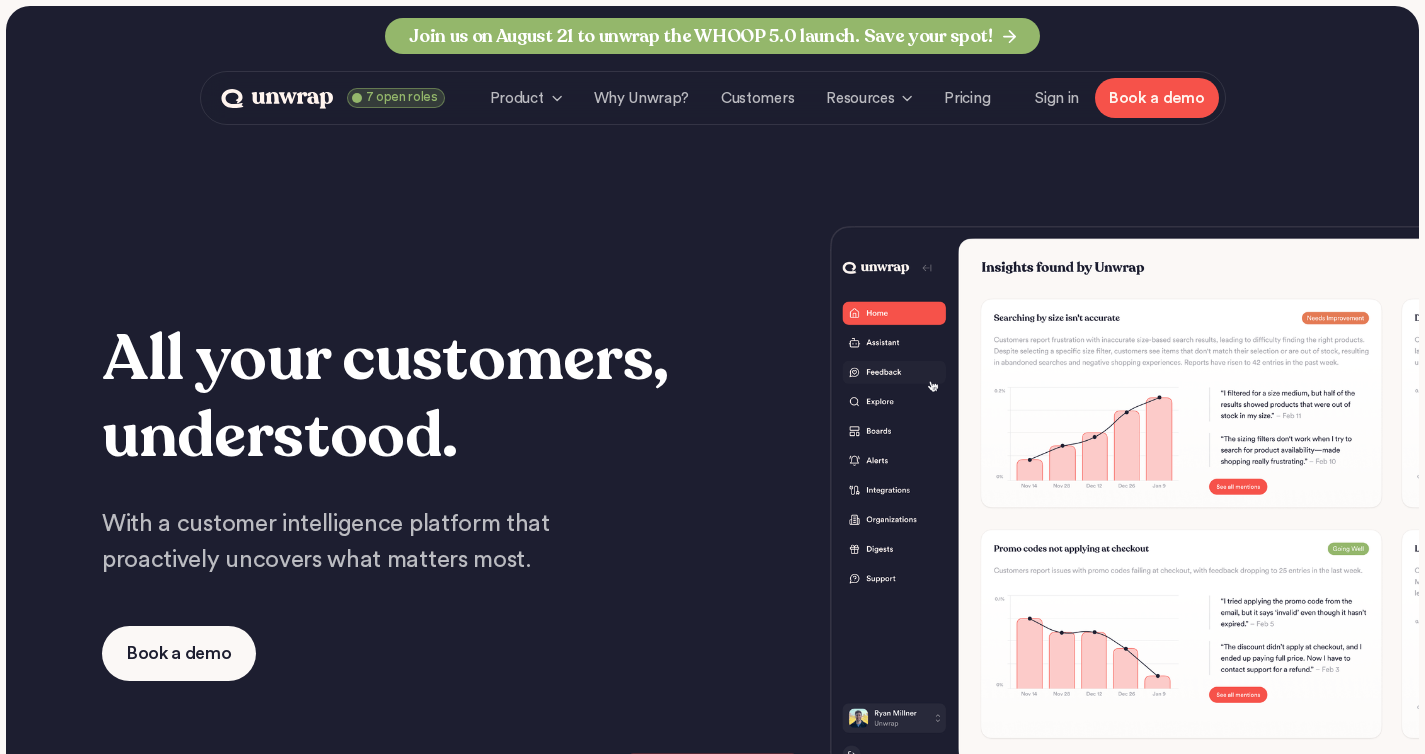 click on "Sign in" at bounding box center [1057, 98] 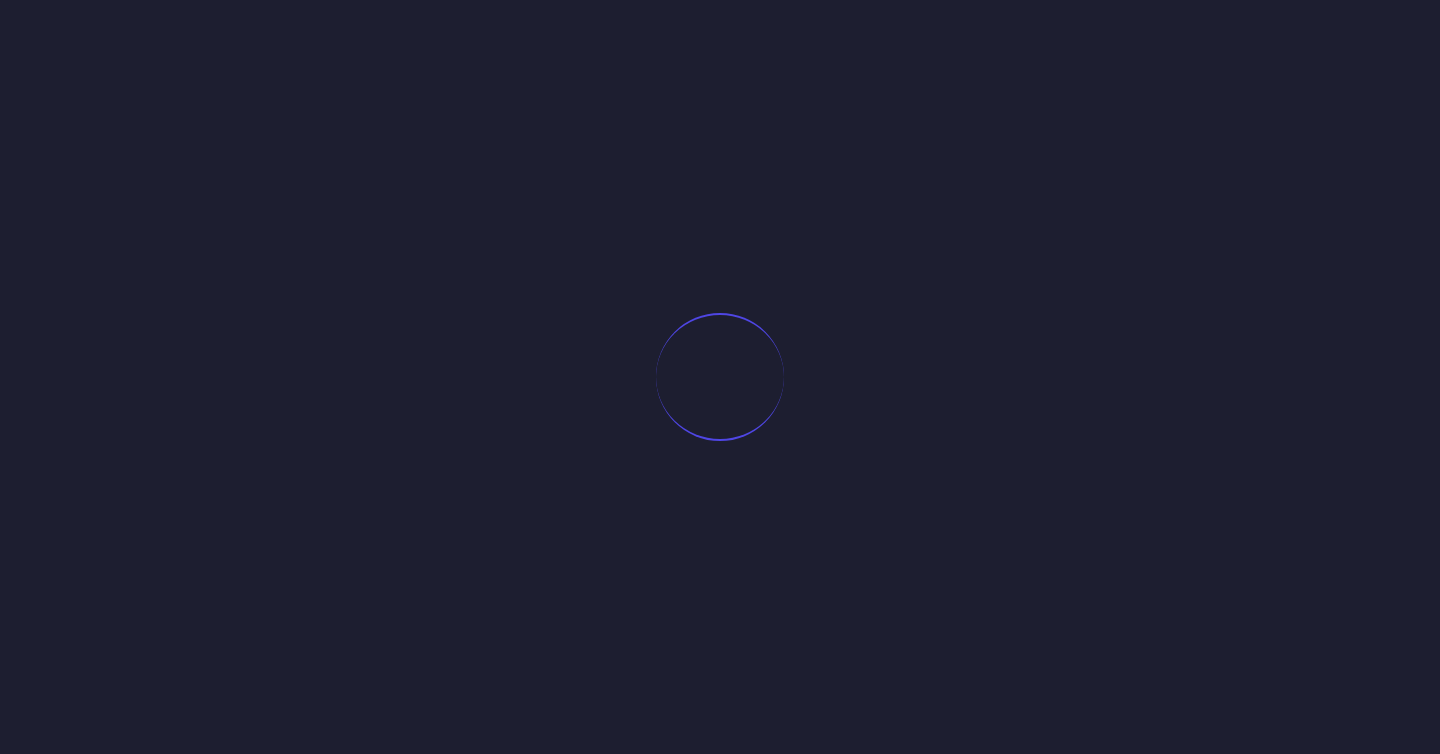 scroll, scrollTop: 0, scrollLeft: 0, axis: both 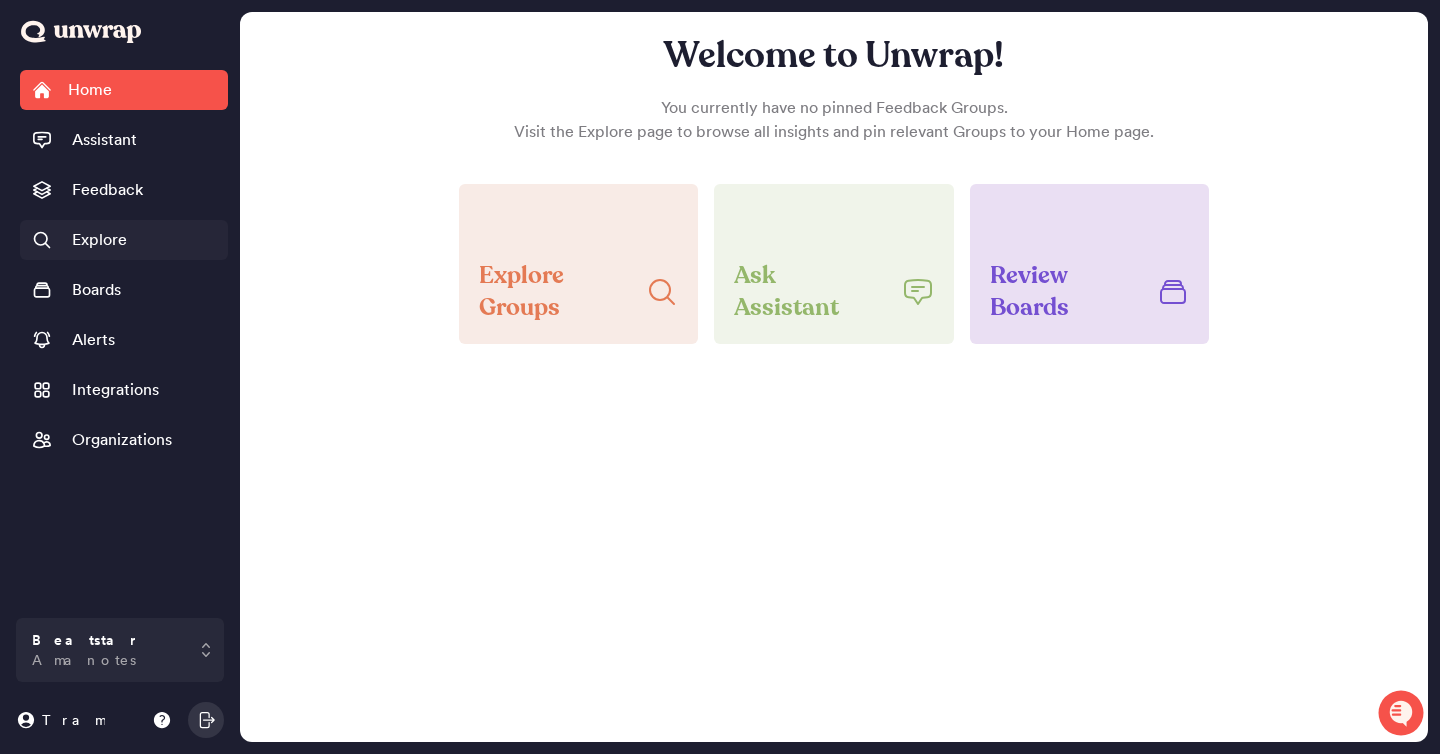 click on "Explore" at bounding box center (124, 240) 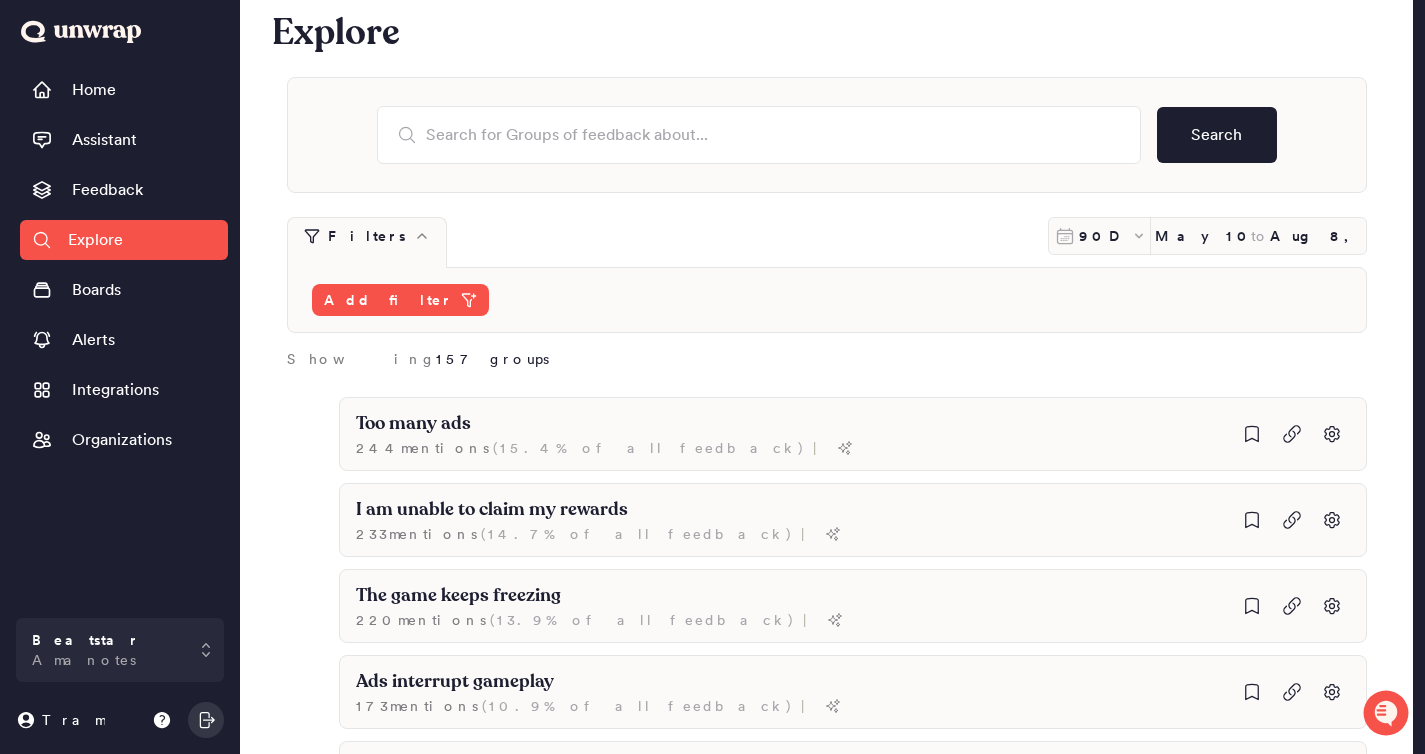 scroll, scrollTop: 0, scrollLeft: 0, axis: both 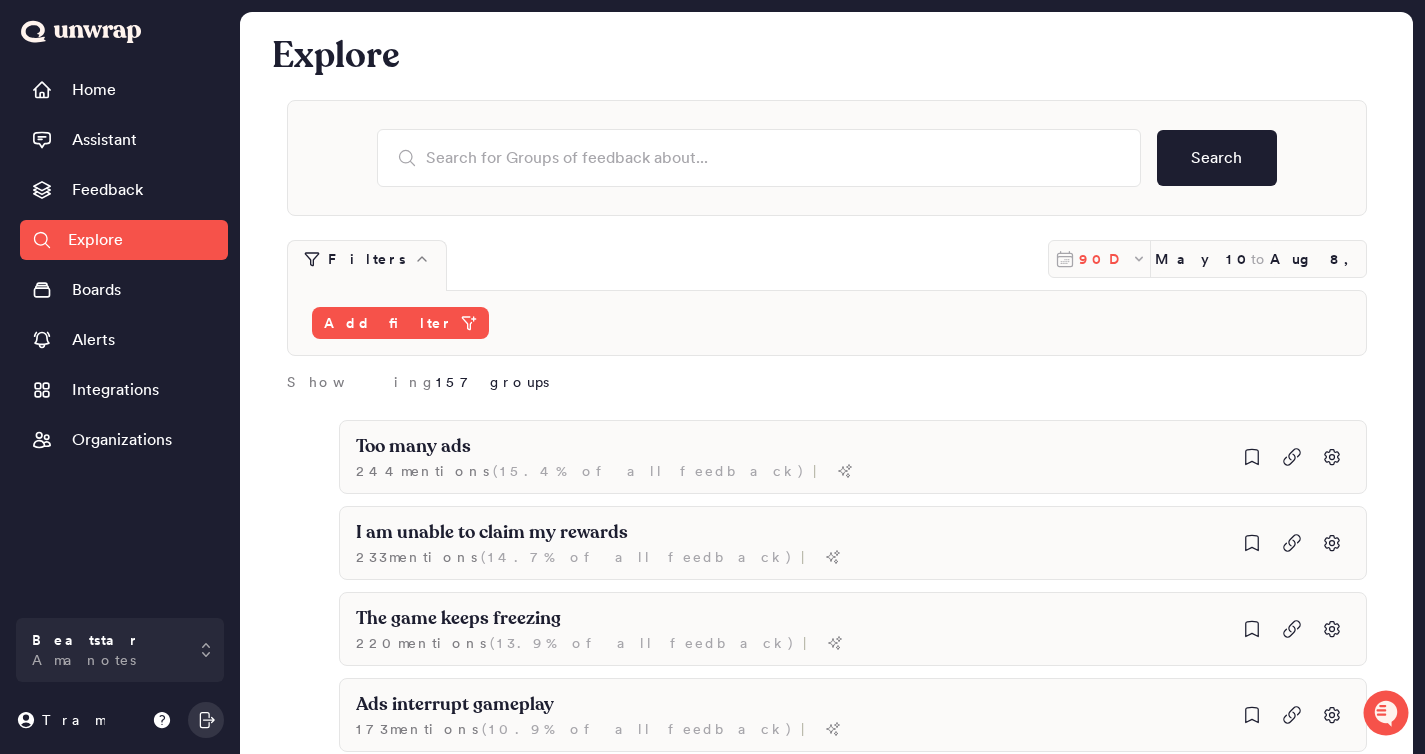 click on "90D" at bounding box center (1105, 259) 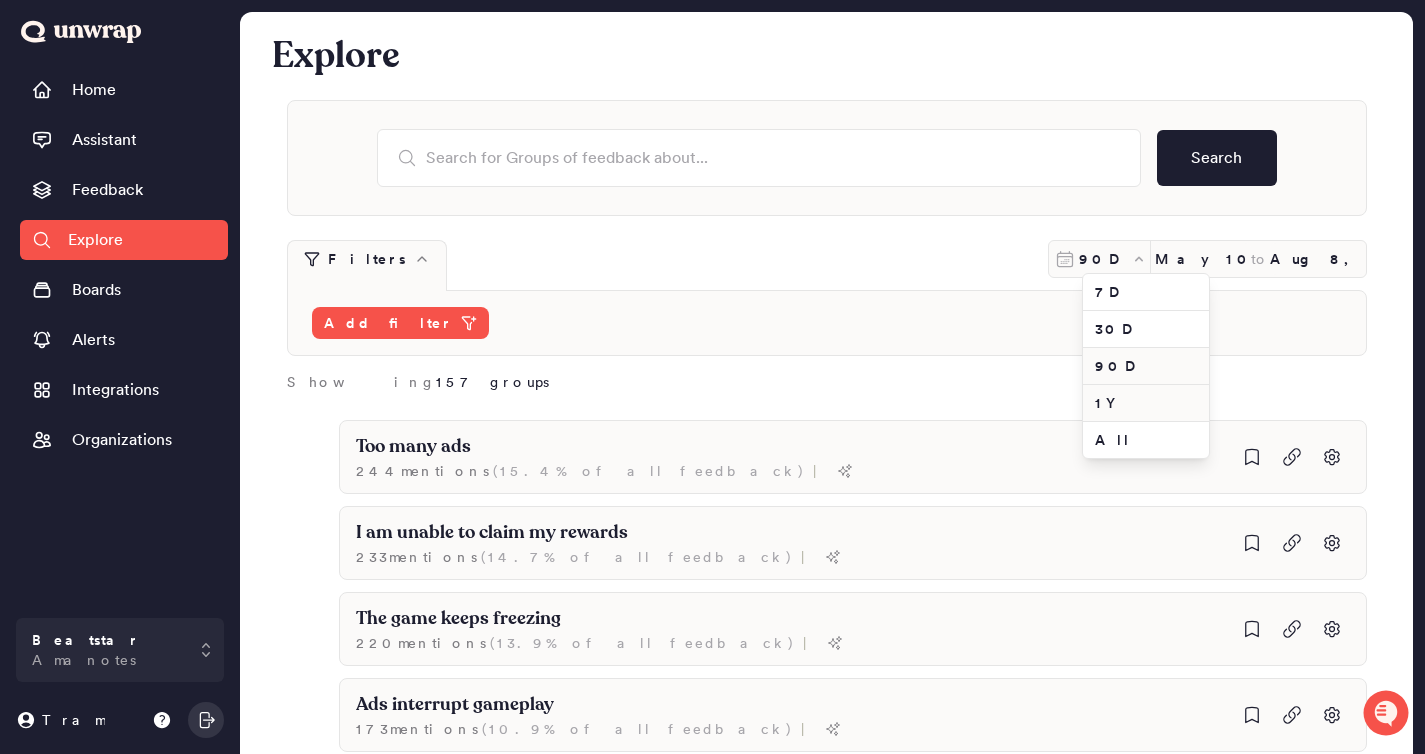 click on "1Y" at bounding box center (1146, 403) 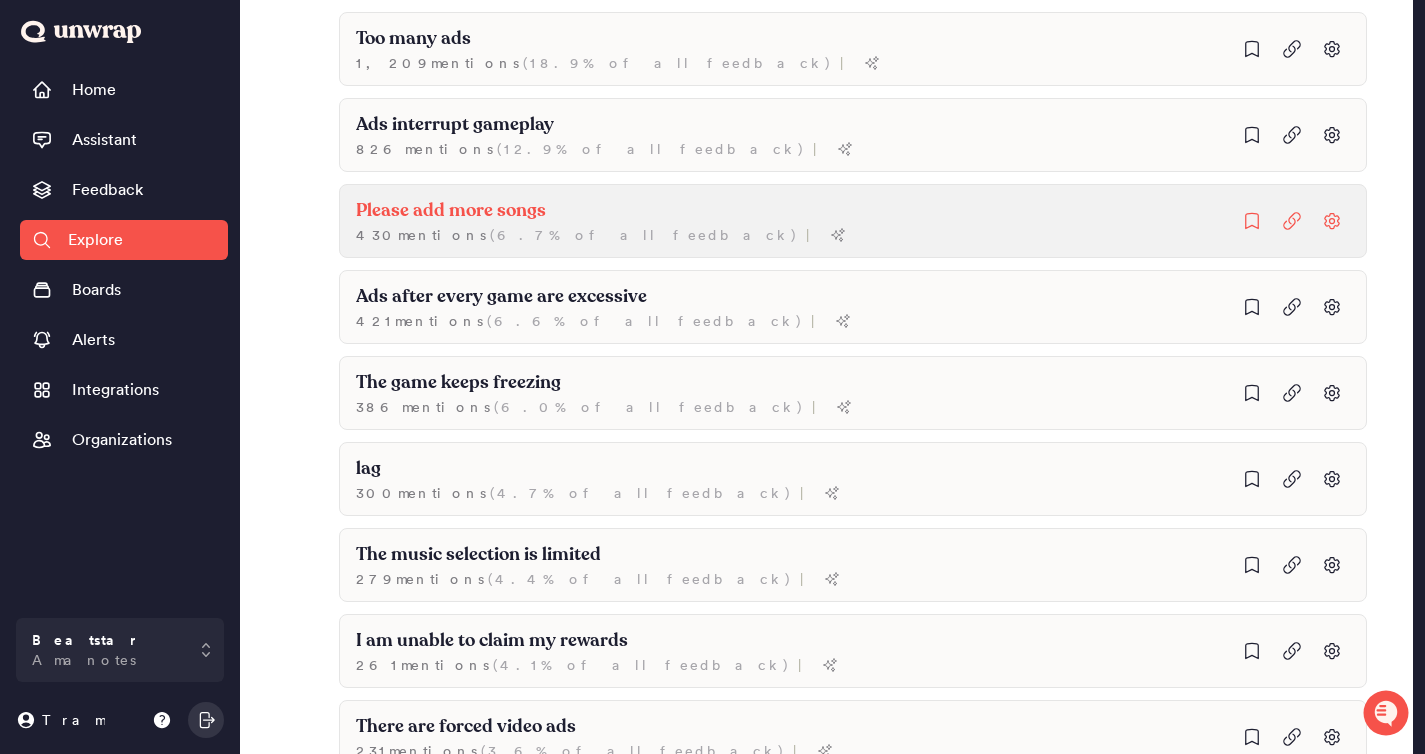 scroll, scrollTop: 453, scrollLeft: 0, axis: vertical 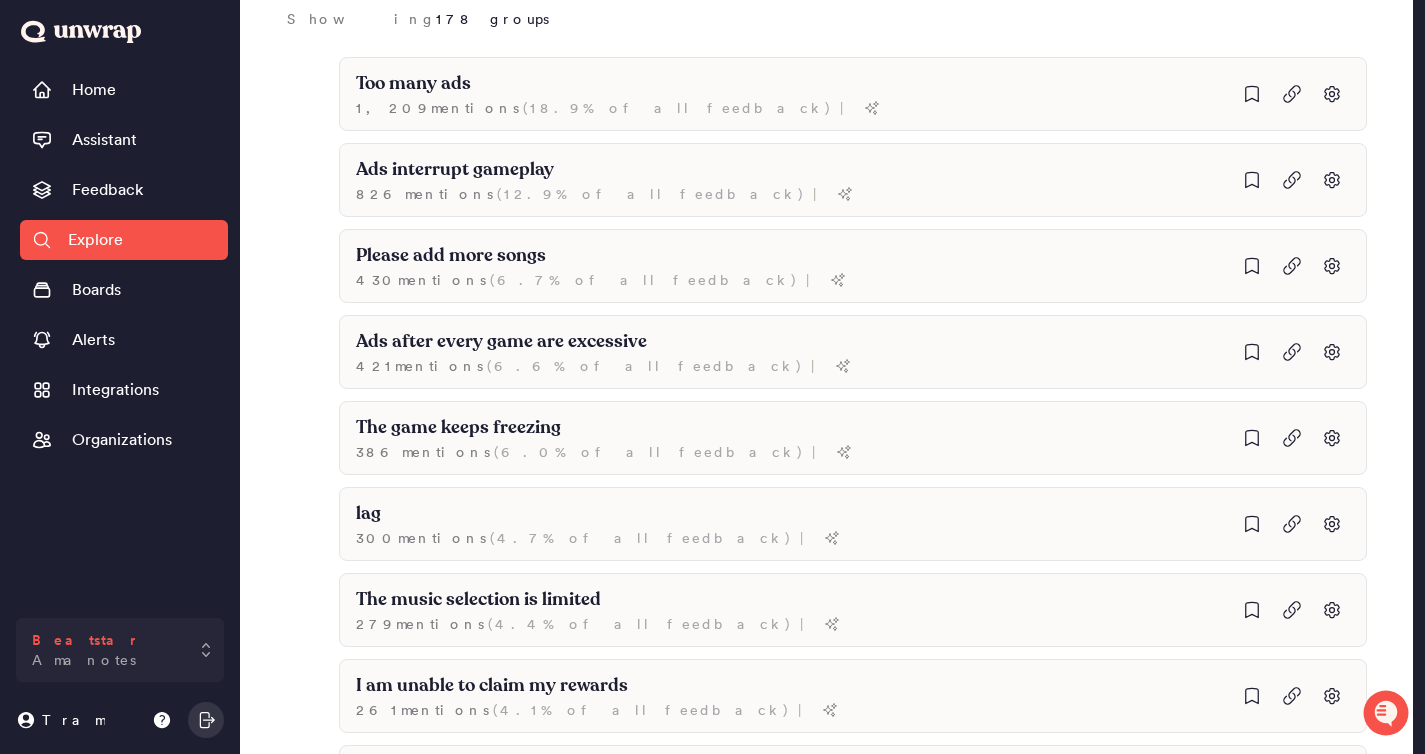 click on "Beatstar Amanotes" at bounding box center (86, 650) 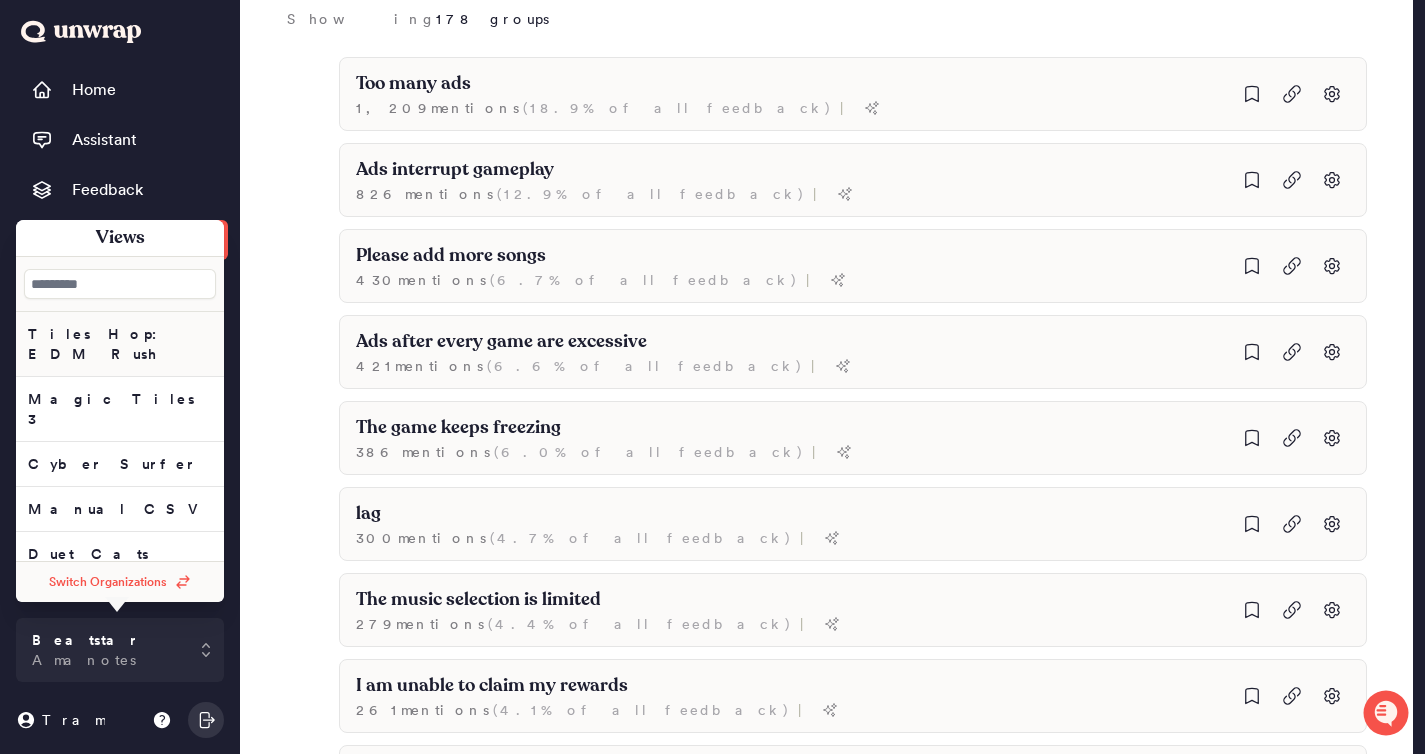 click on "Tiles Hop: EDM Rush" at bounding box center [120, 344] 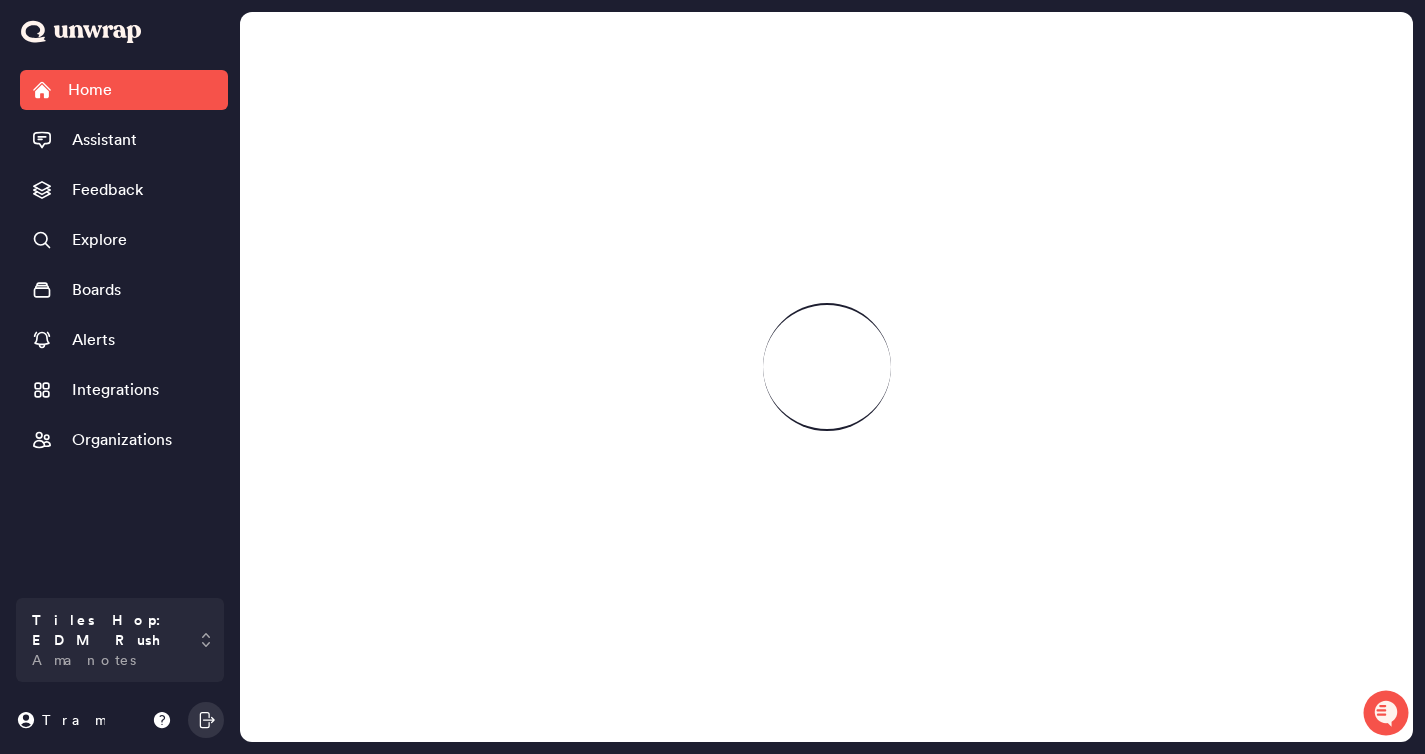 scroll, scrollTop: 0, scrollLeft: 0, axis: both 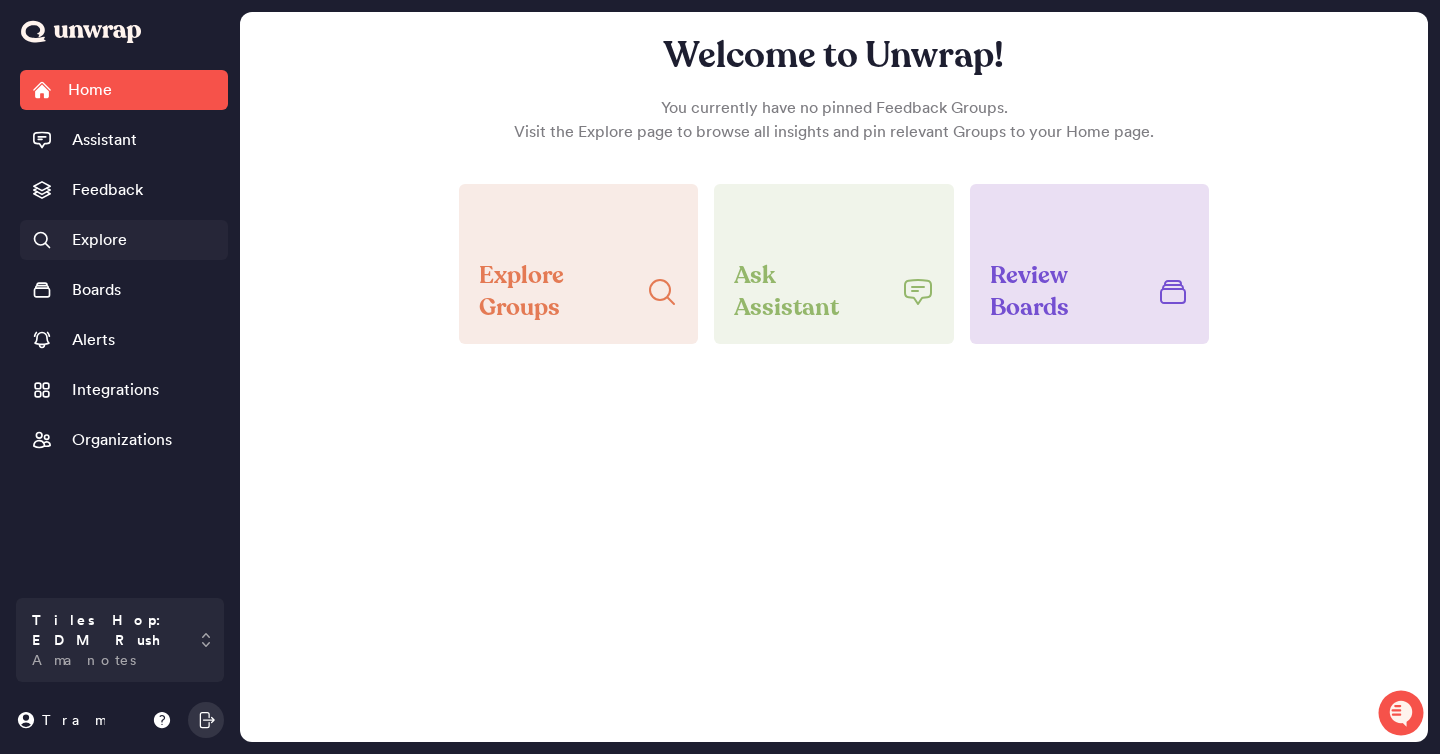 click on "Explore" at bounding box center [124, 240] 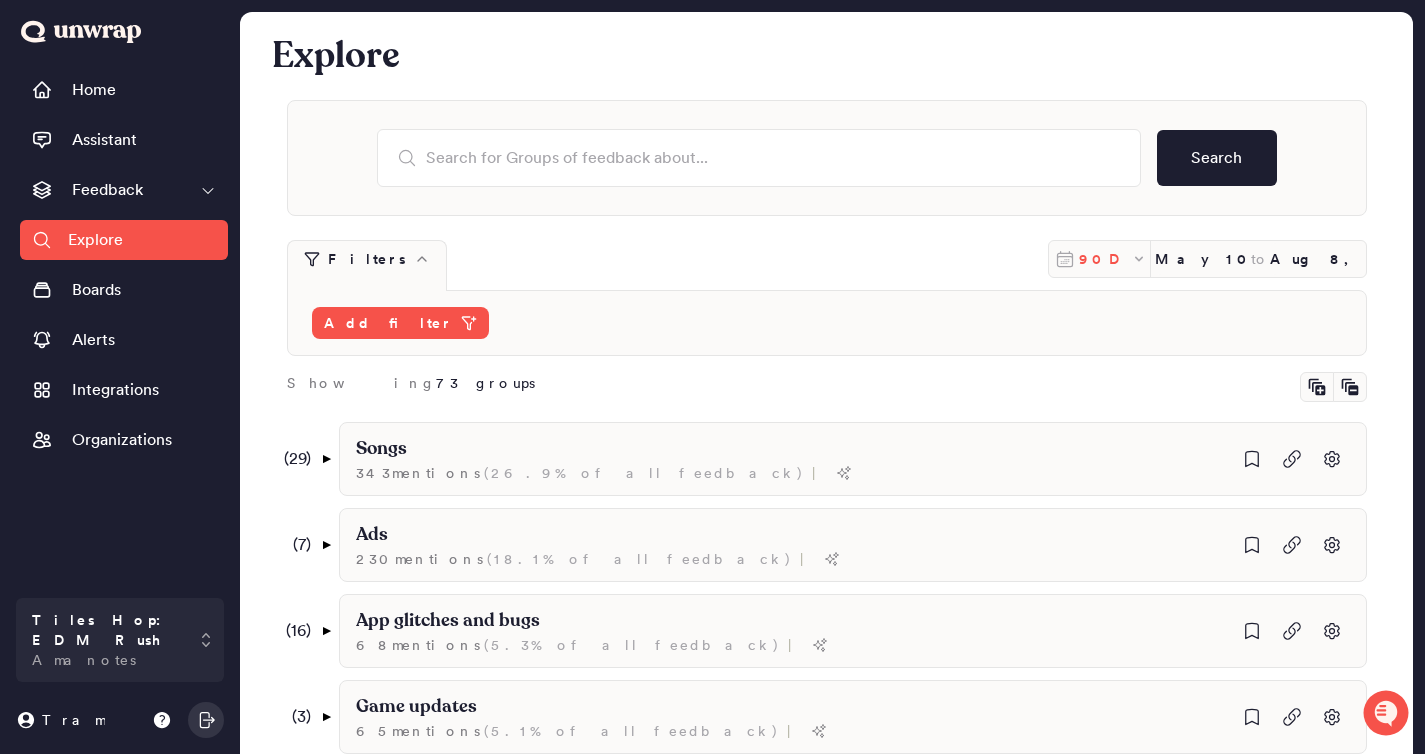 click 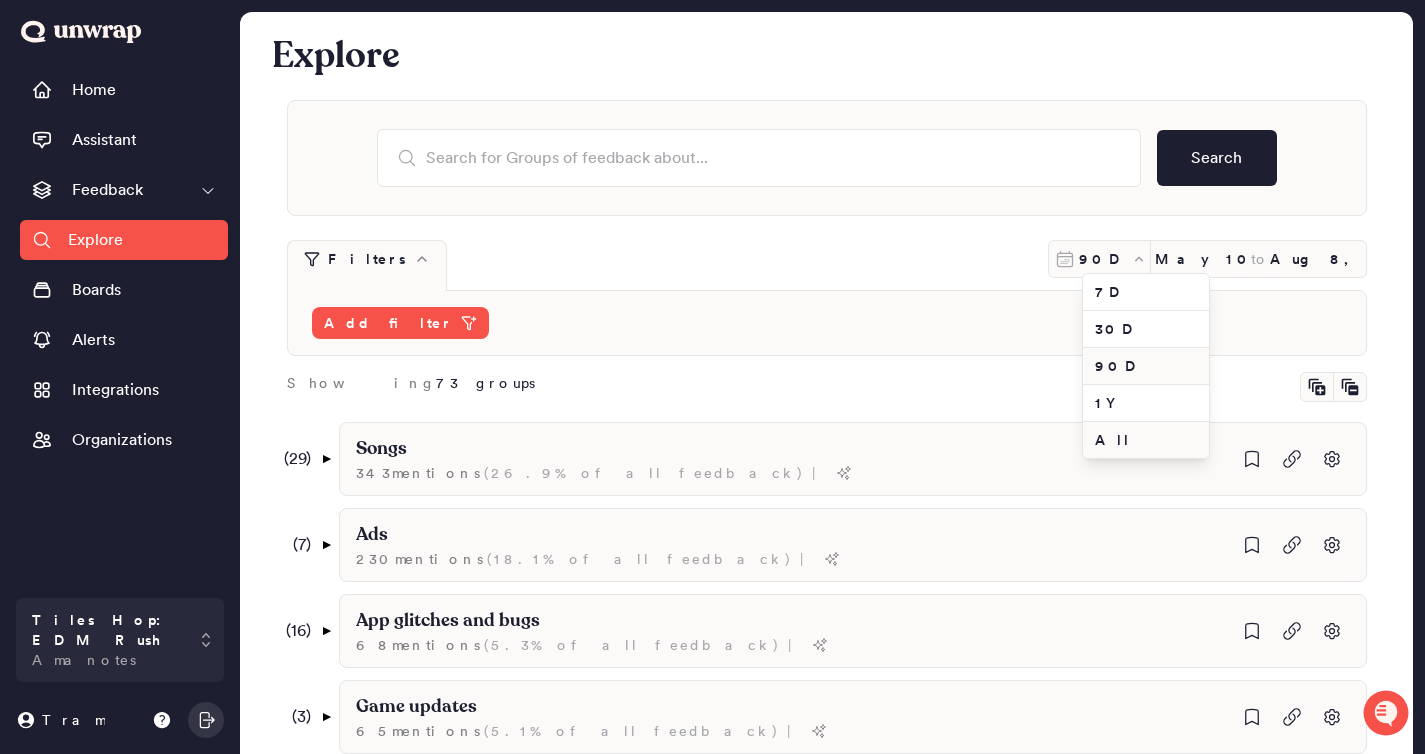 click on "All" at bounding box center (1146, 440) 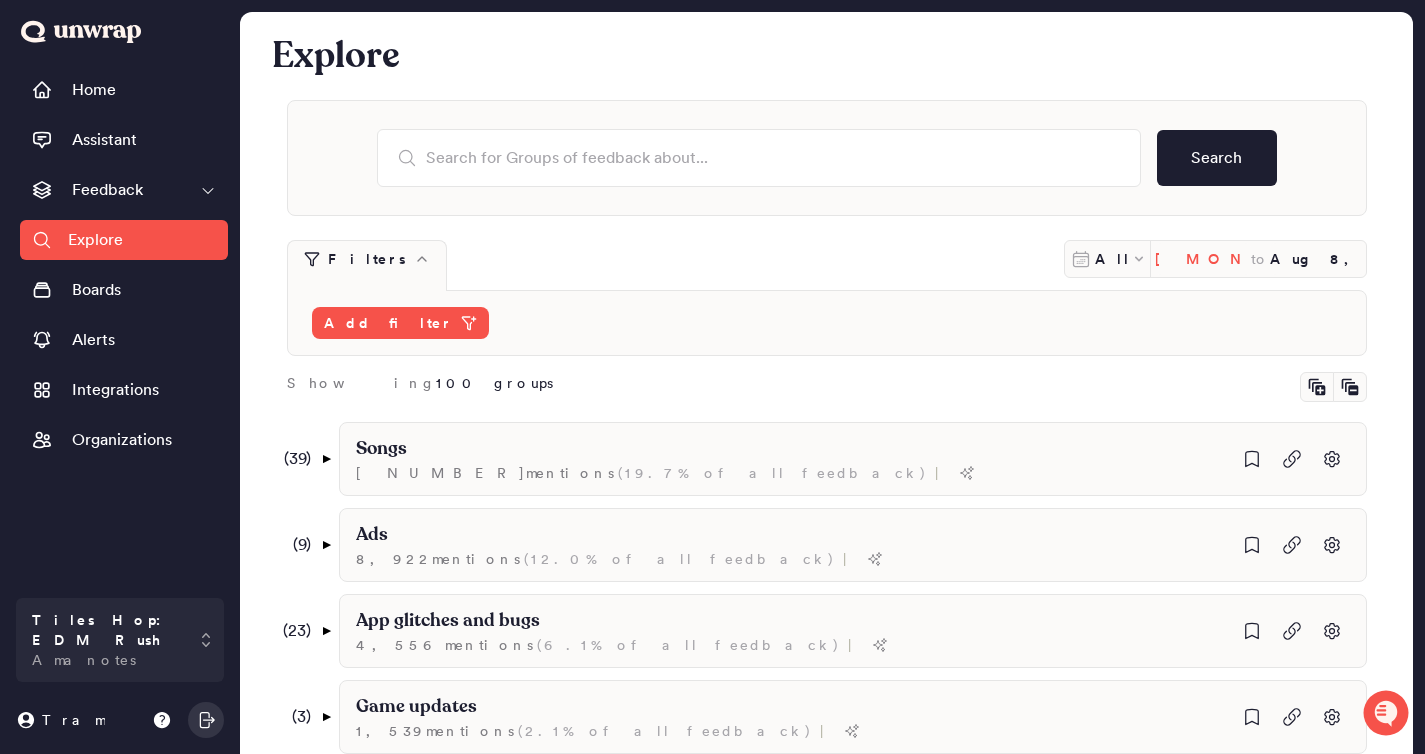 click on "[MONTH] [DAY], [YEAR]" at bounding box center (1203, 259) 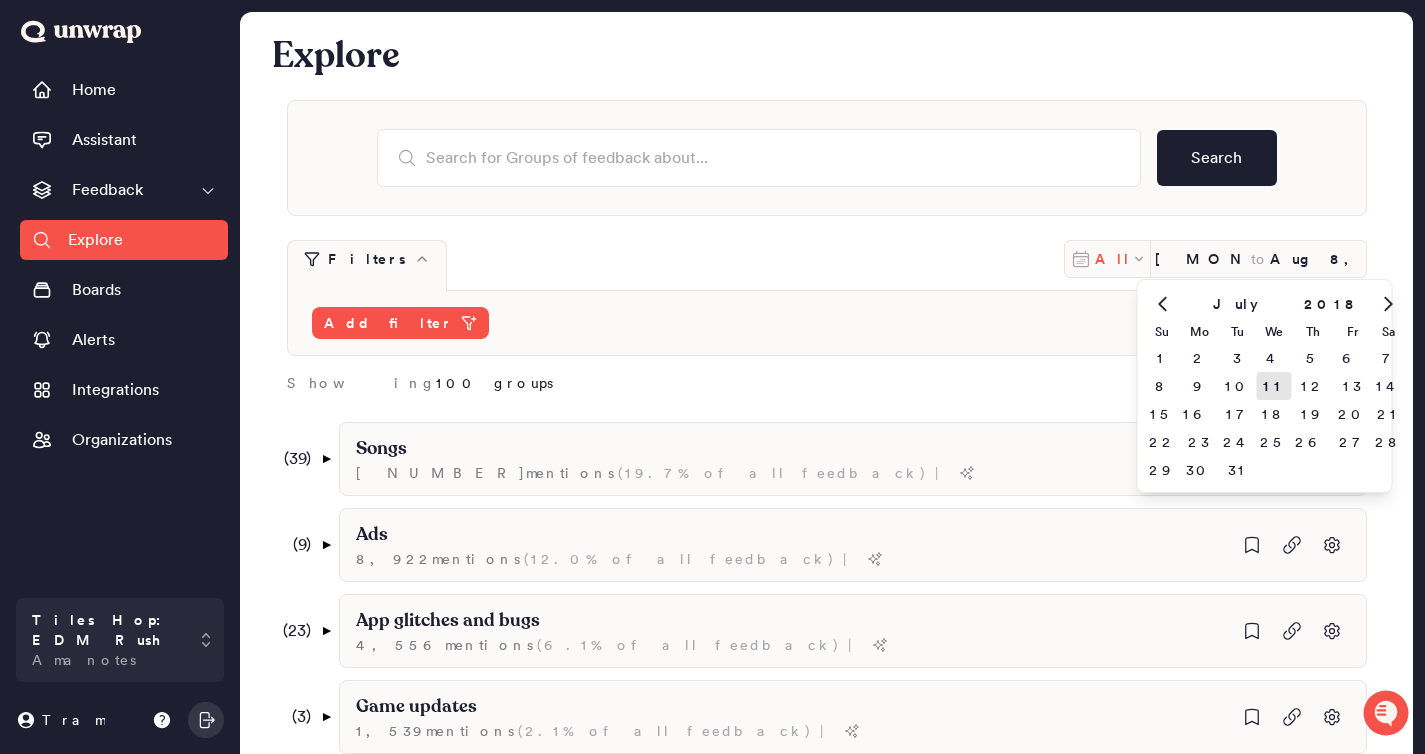 click on "All" at bounding box center (1113, 259) 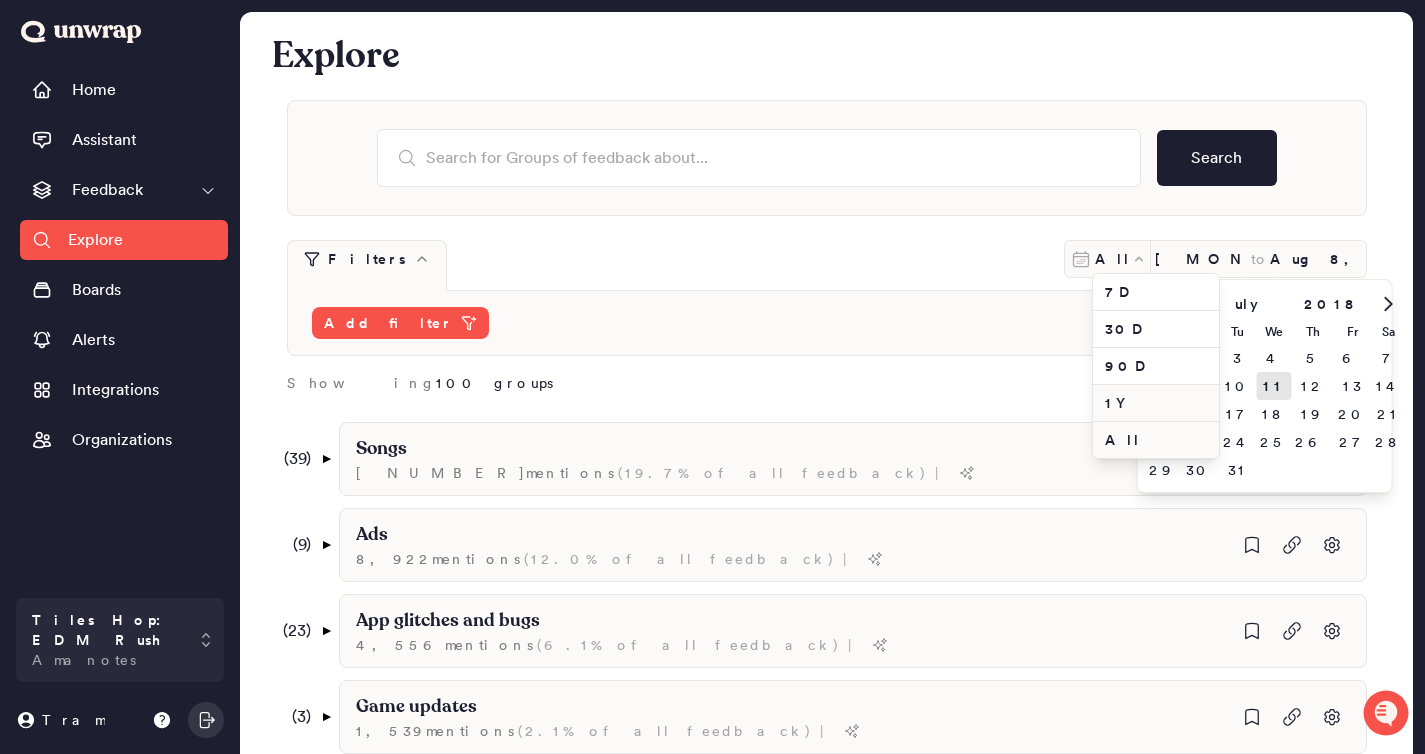 click on "1Y" at bounding box center (1156, 403) 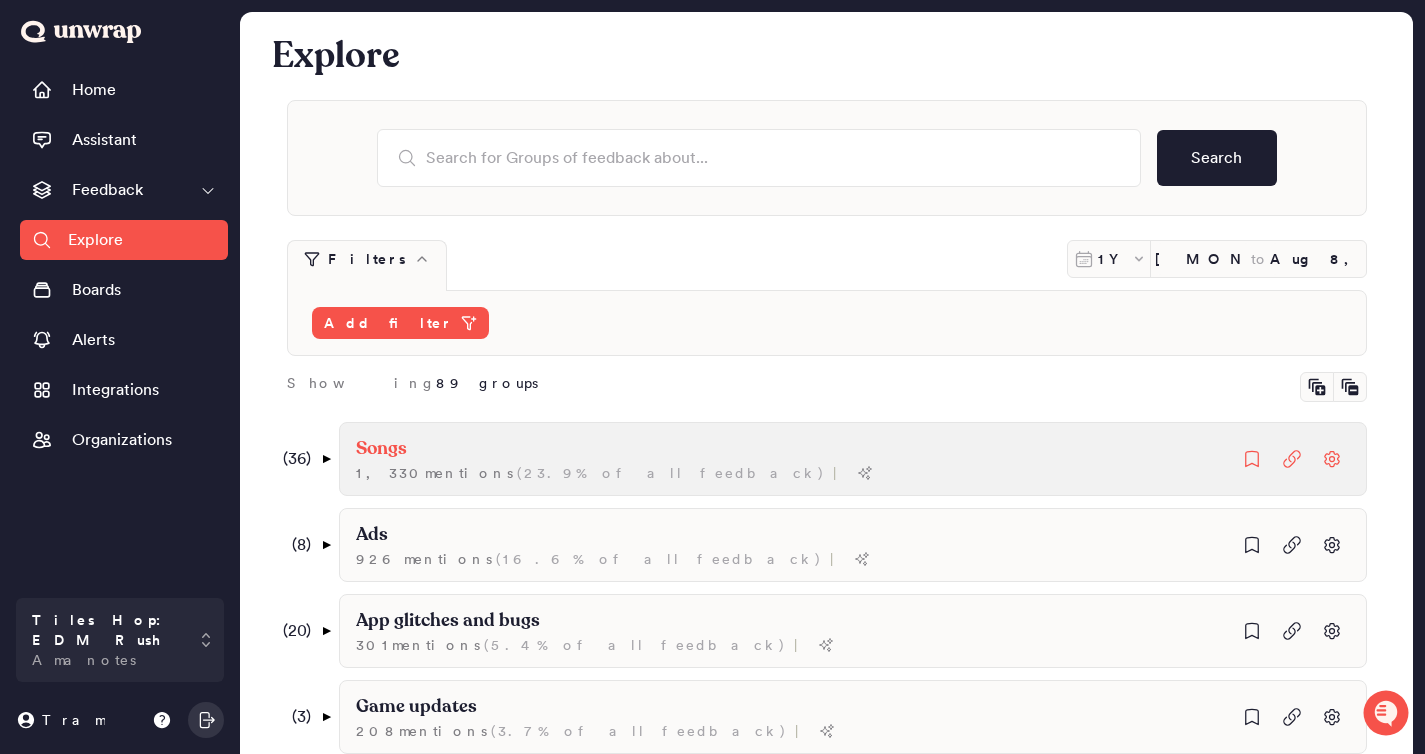 click on "Songs [NUMBER]  mention s   ( [PERCENTAGE]% of all feedback ) |" at bounding box center [853, 459] 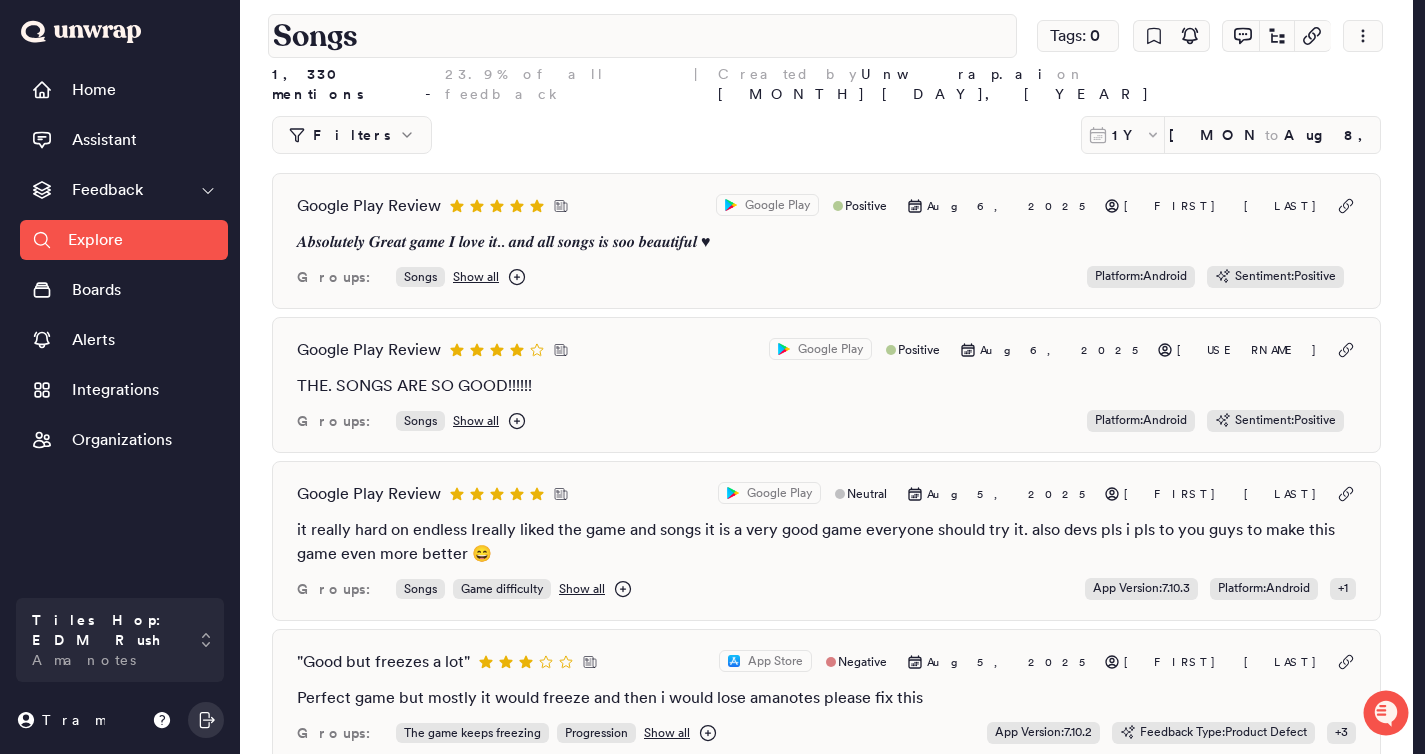 scroll, scrollTop: 0, scrollLeft: 0, axis: both 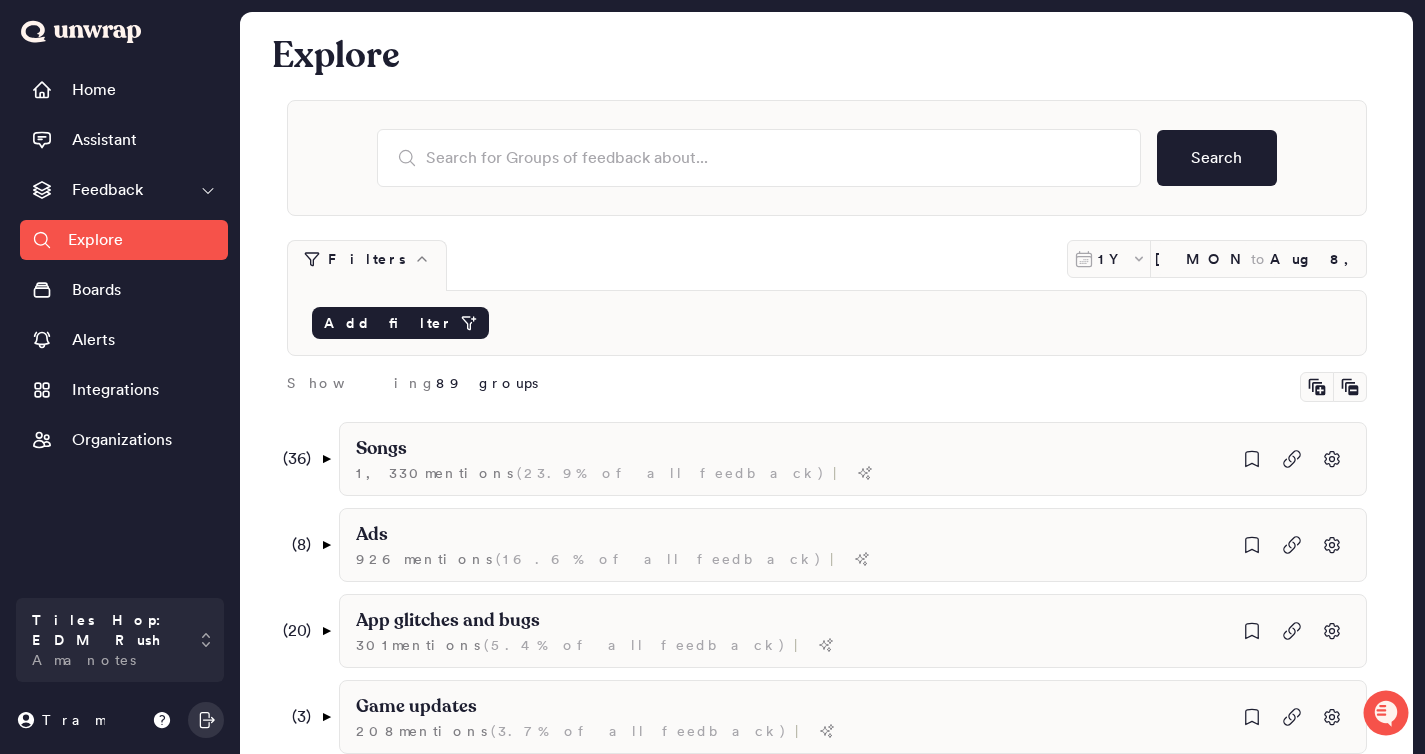 click on "Add filter" at bounding box center (388, 323) 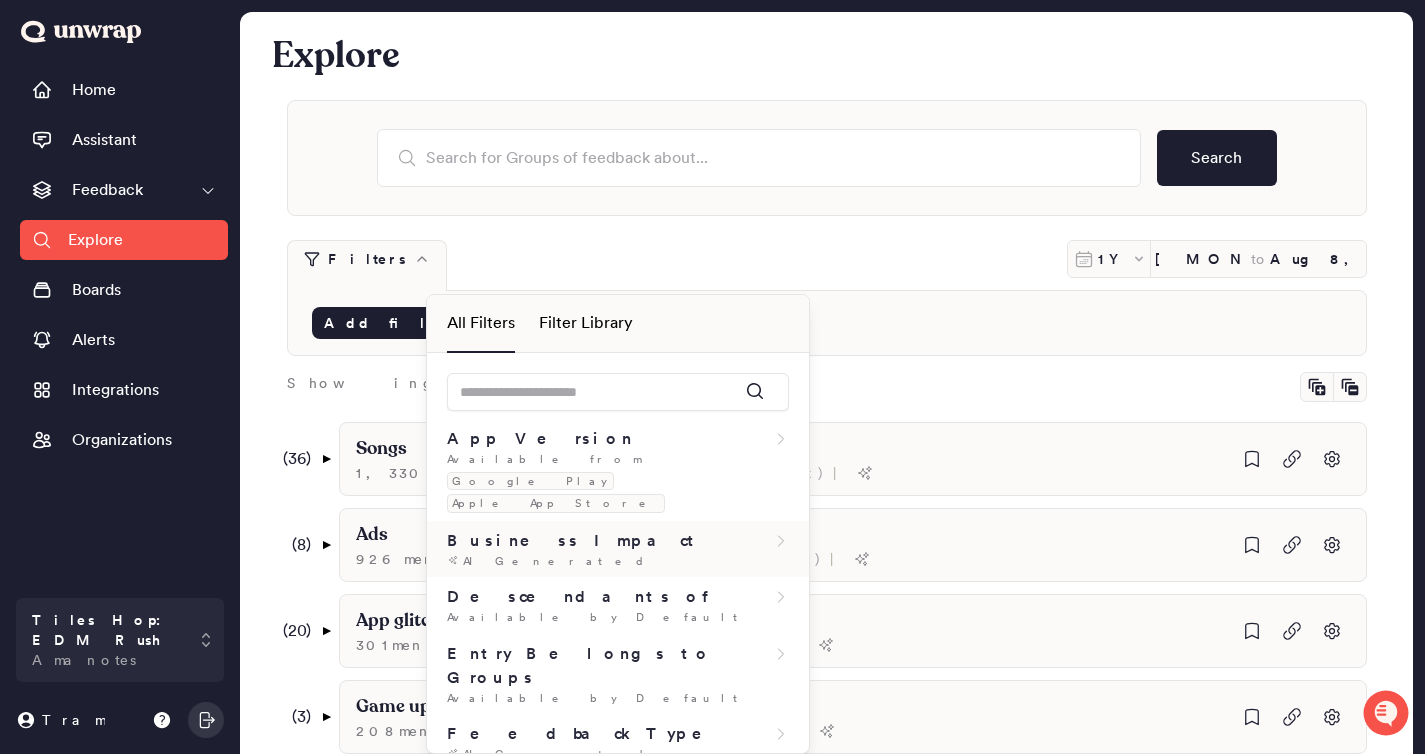 click on "AI Generated" at bounding box center (561, 561) 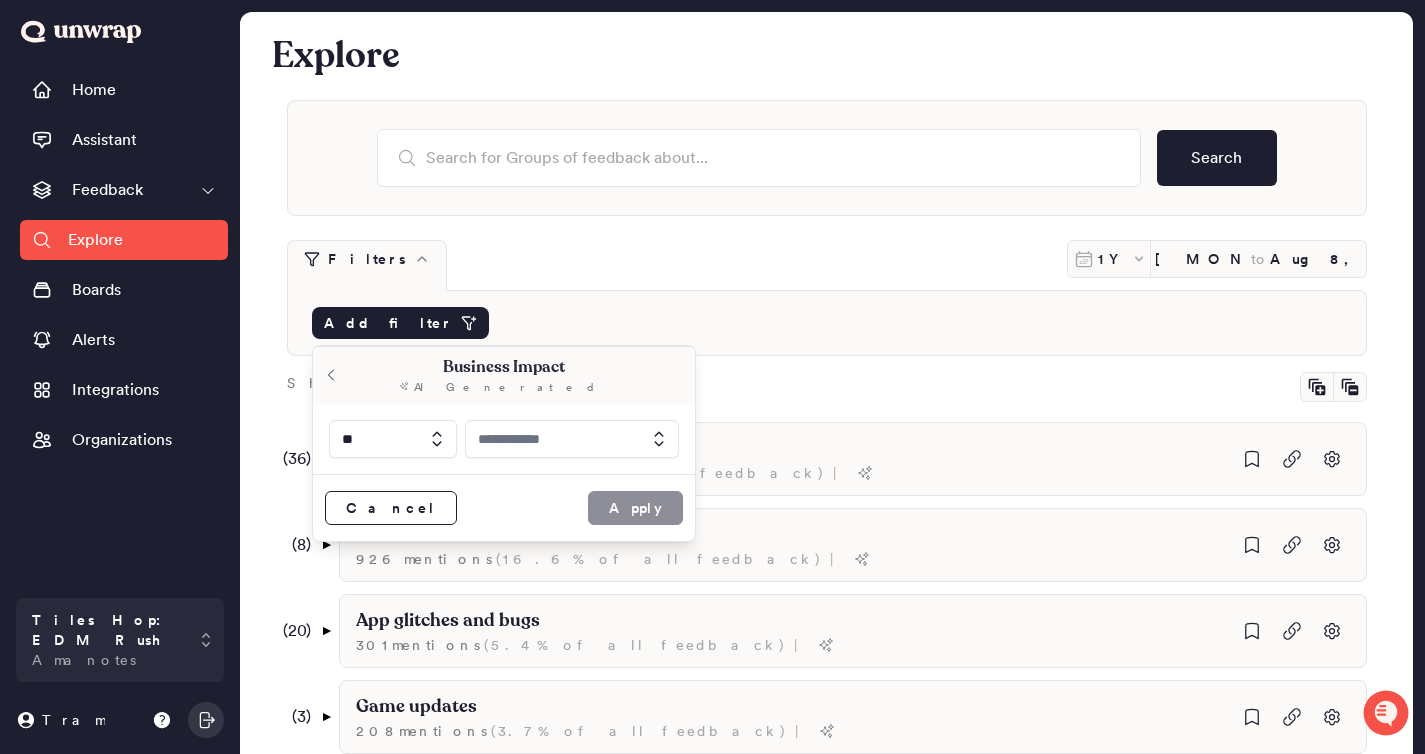 click at bounding box center [572, 439] 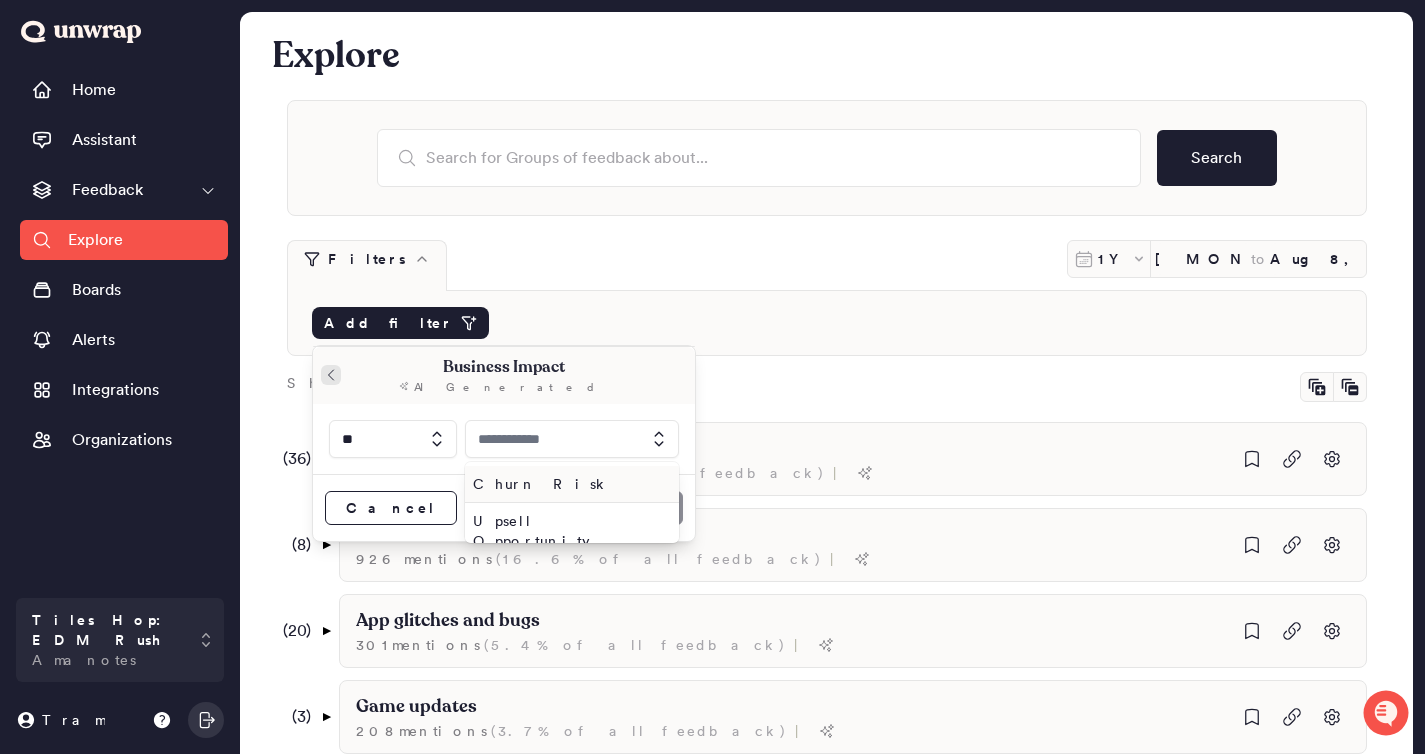 click 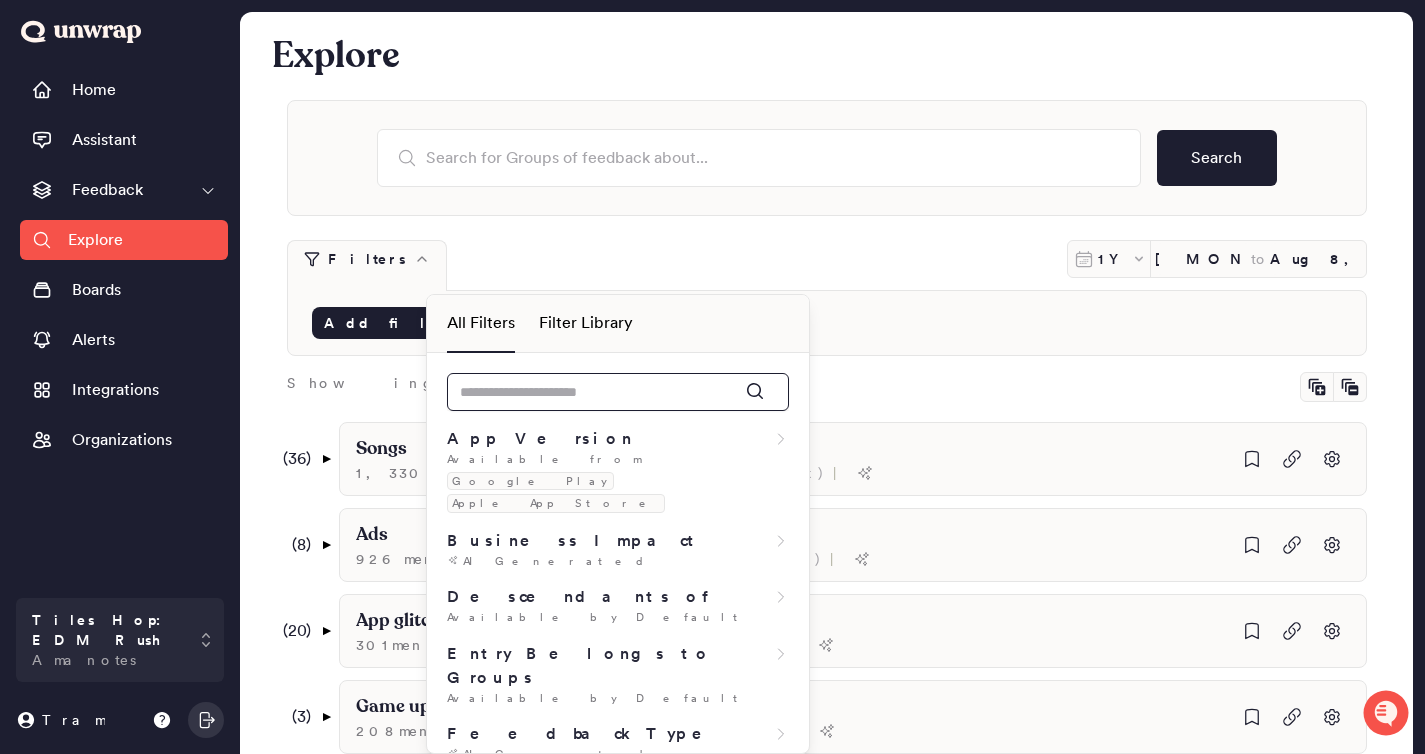 click at bounding box center (618, 392) 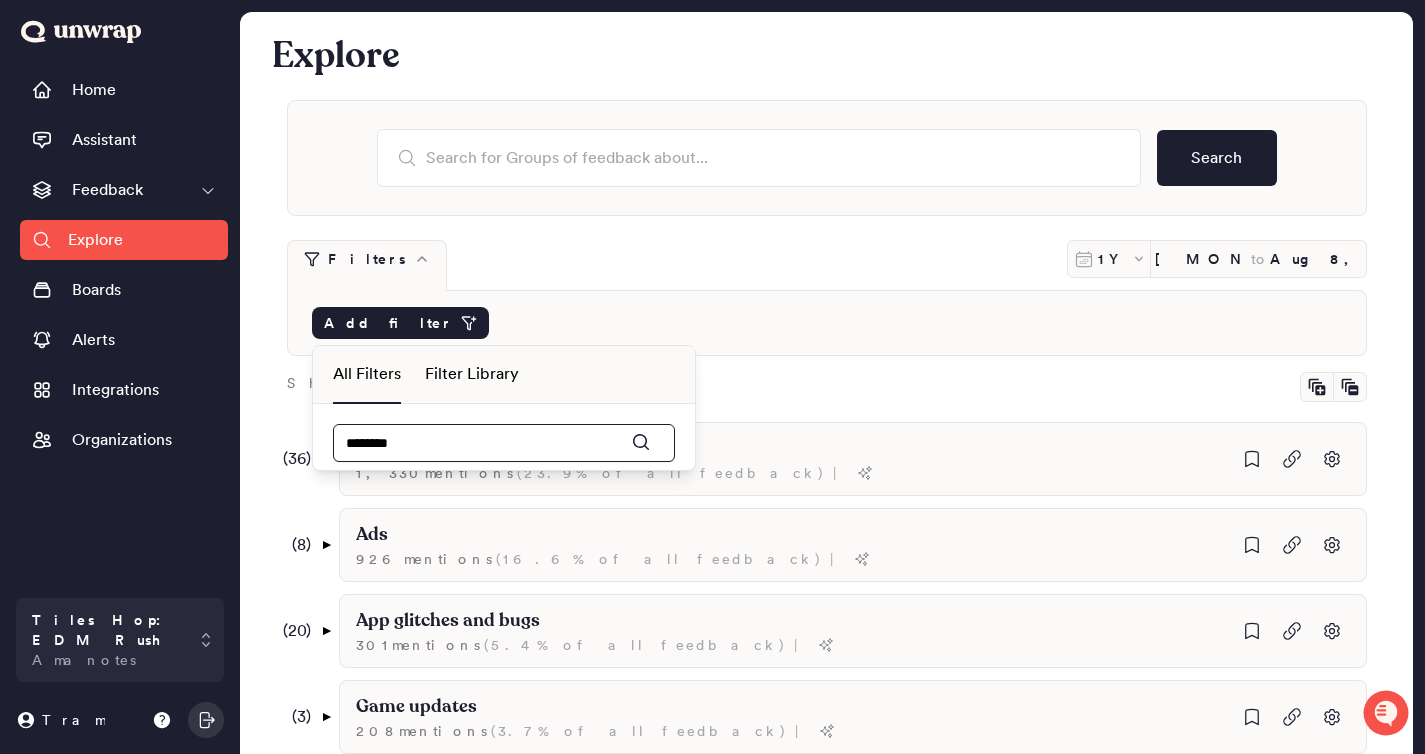 type on "********" 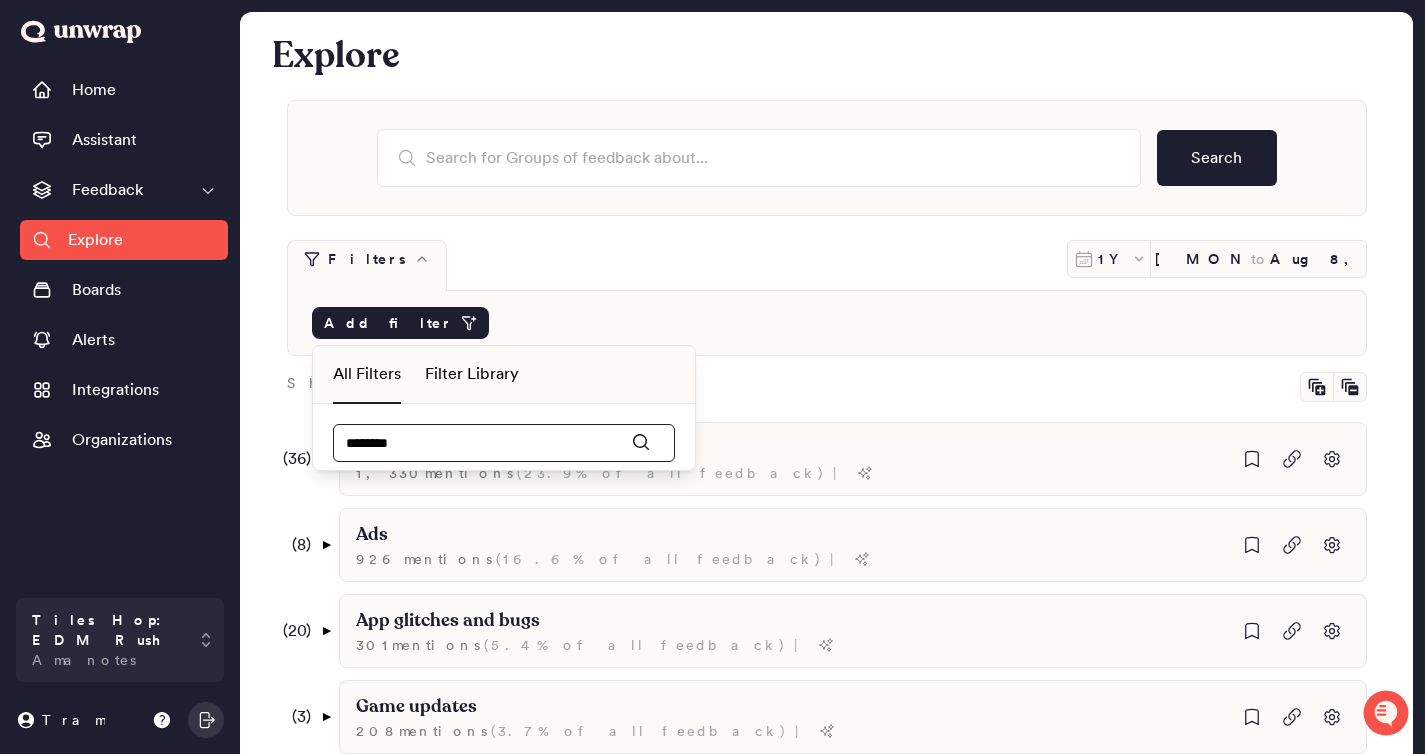 click on "********" at bounding box center [504, 443] 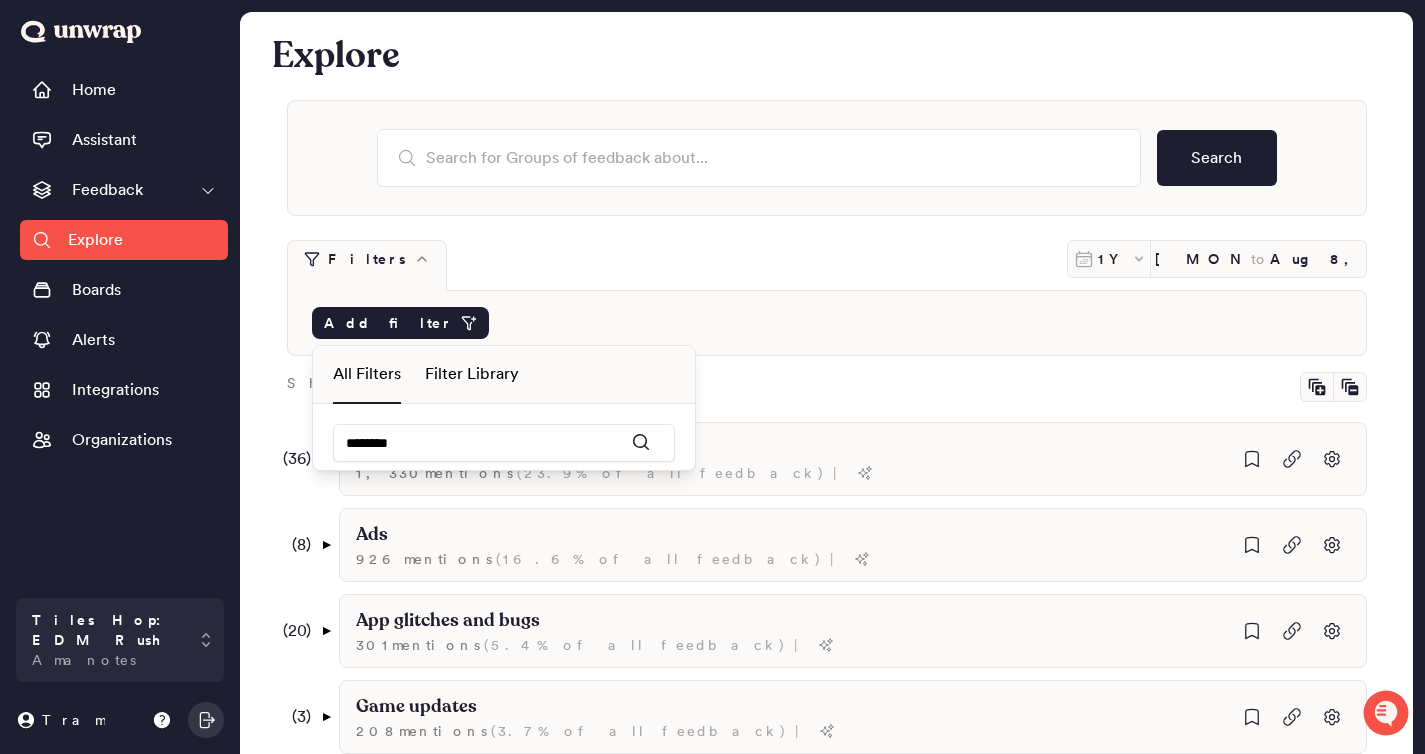 click on "Filter Library" at bounding box center [472, 374] 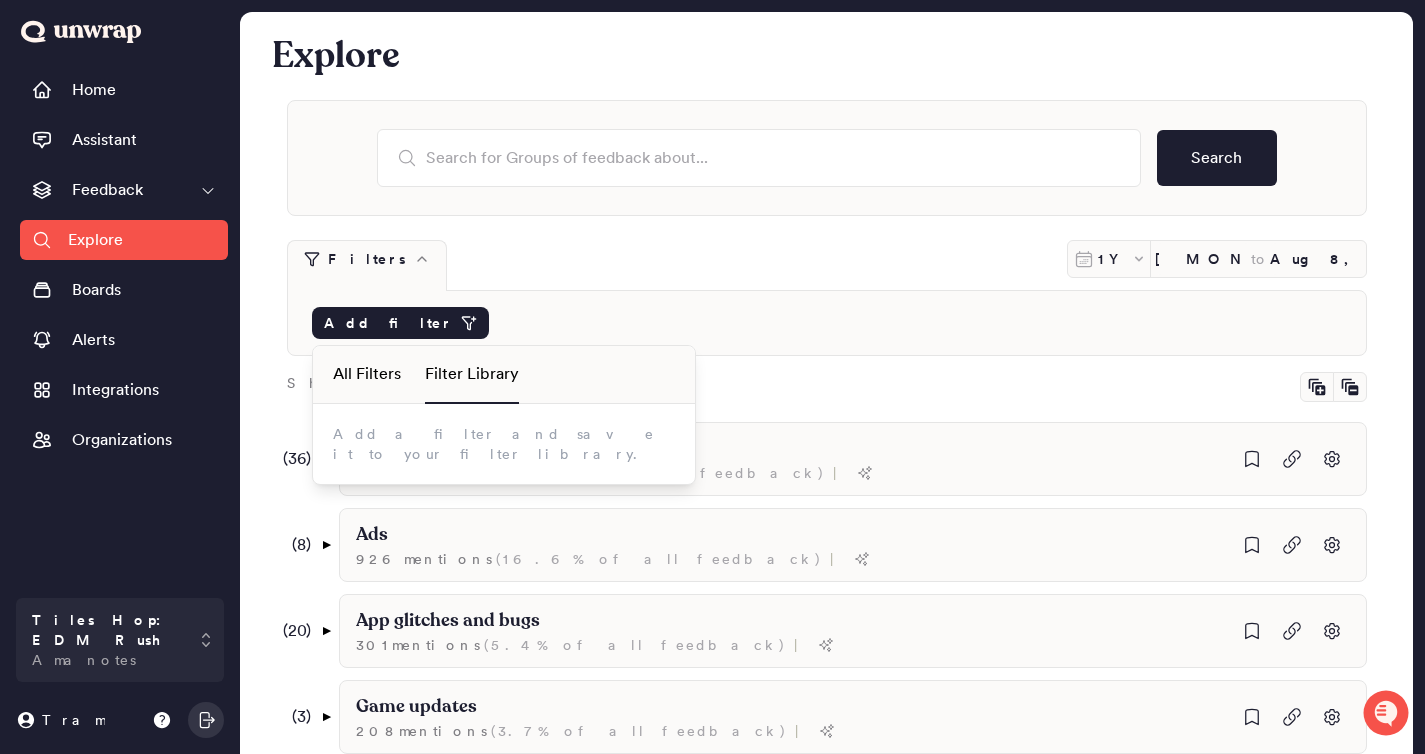 click on "All Filters" at bounding box center [367, 374] 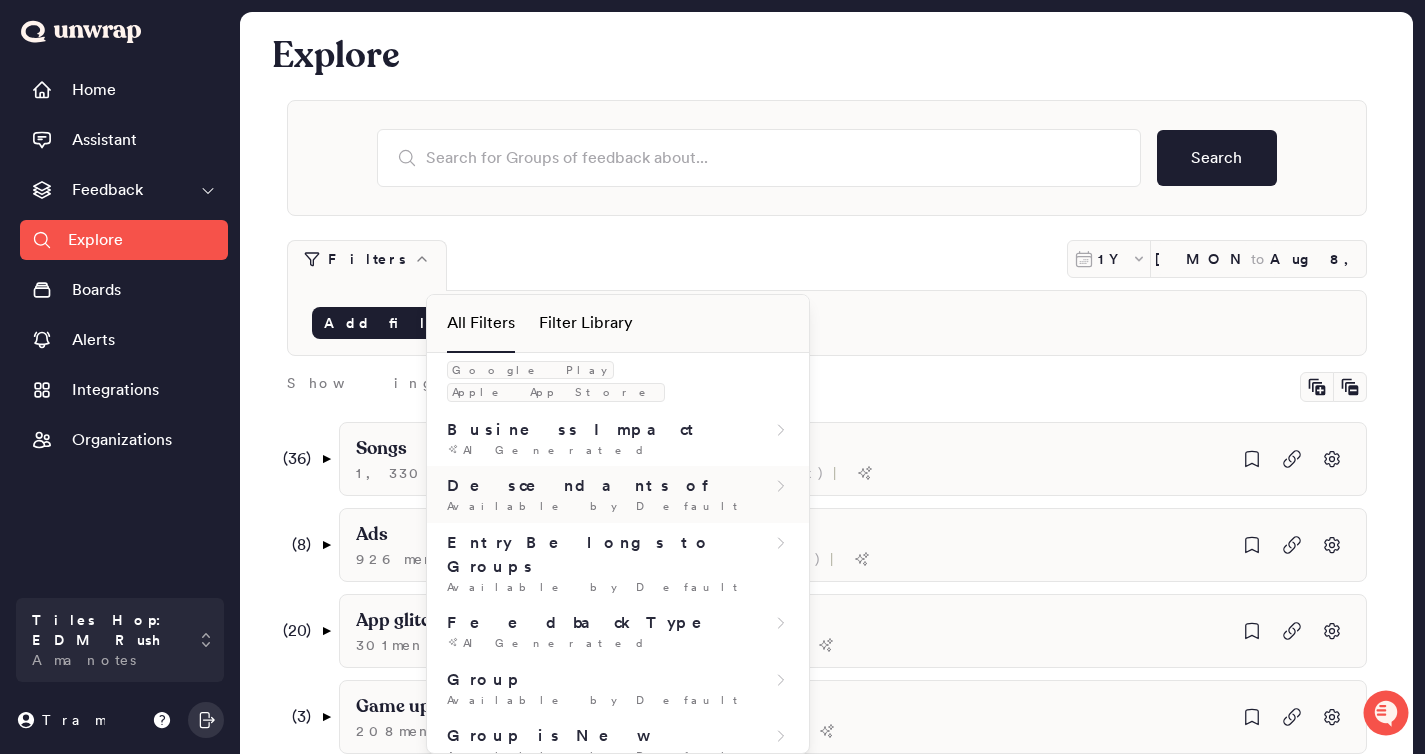 scroll, scrollTop: 120, scrollLeft: 0, axis: vertical 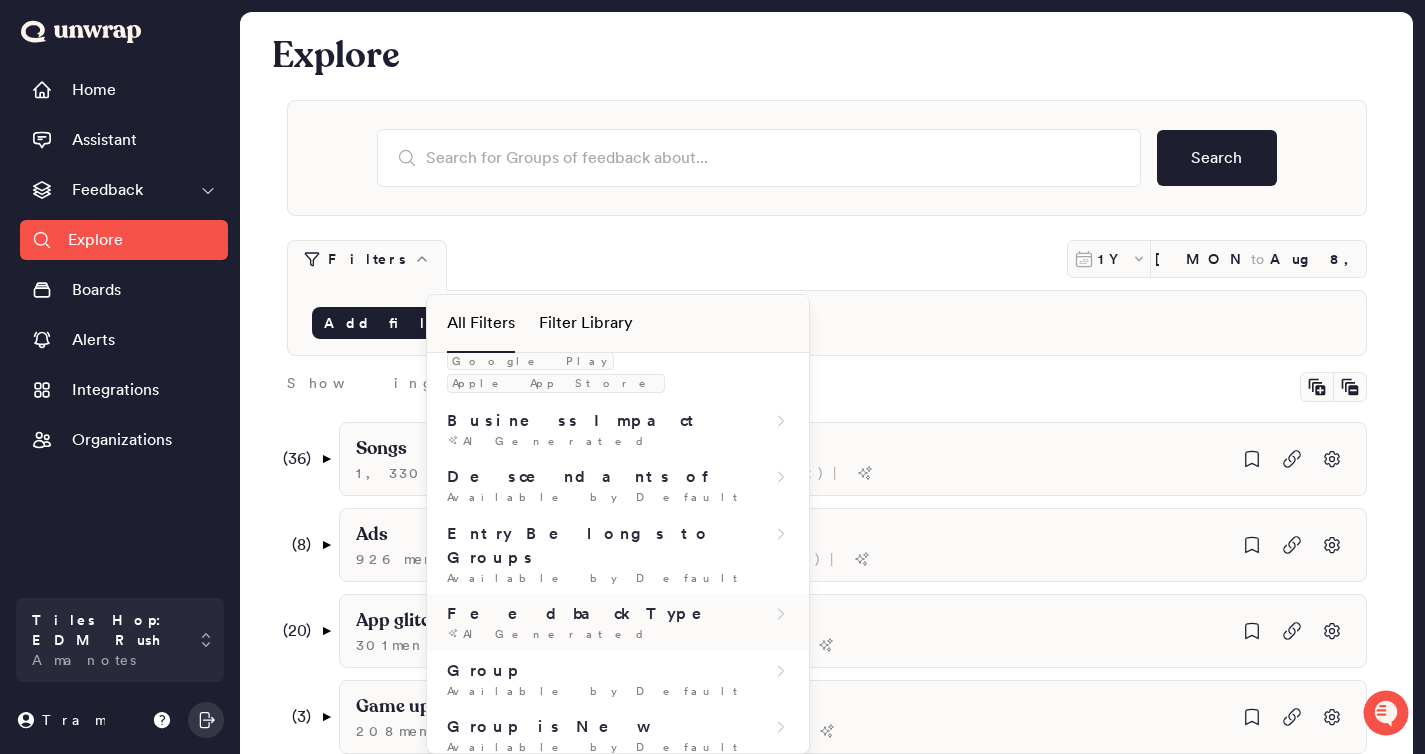 click on "Feedback Type AI Generated" at bounding box center (618, 622) 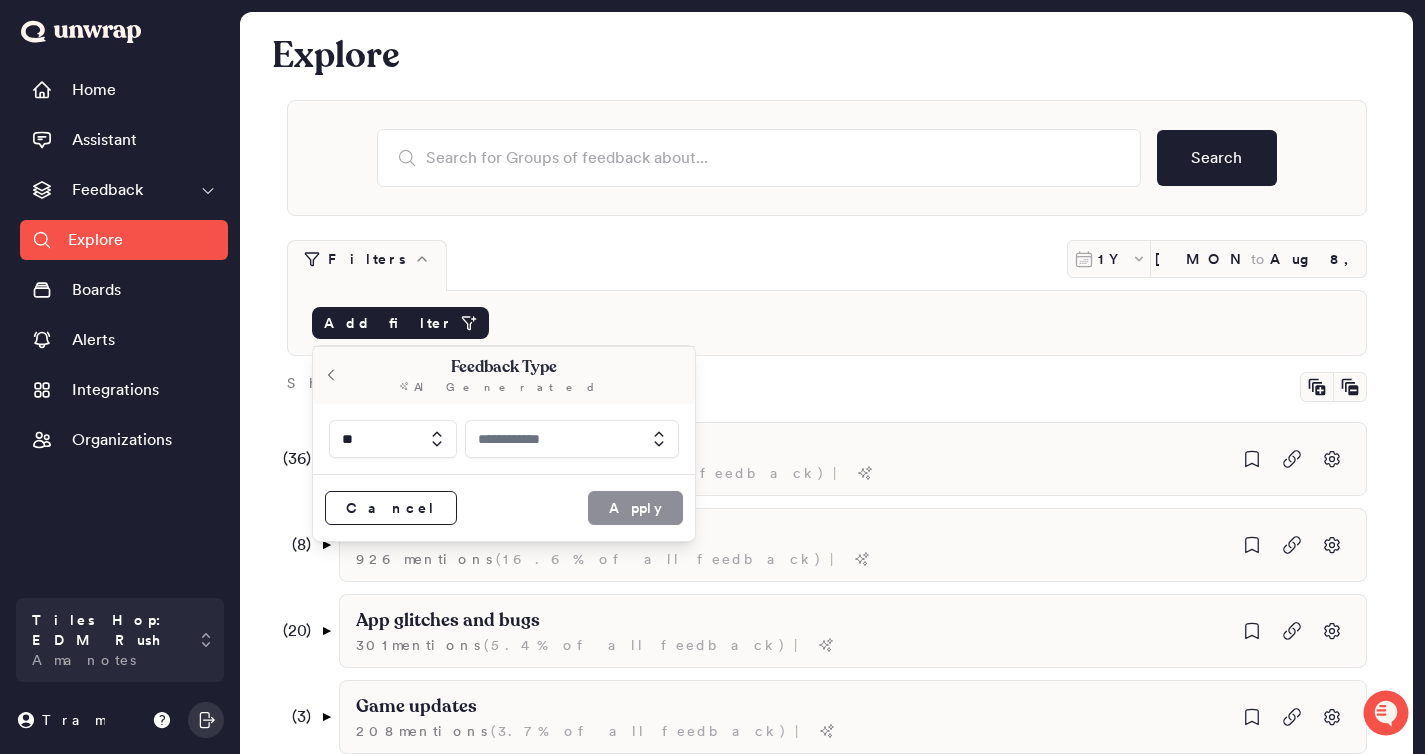 click at bounding box center (572, 439) 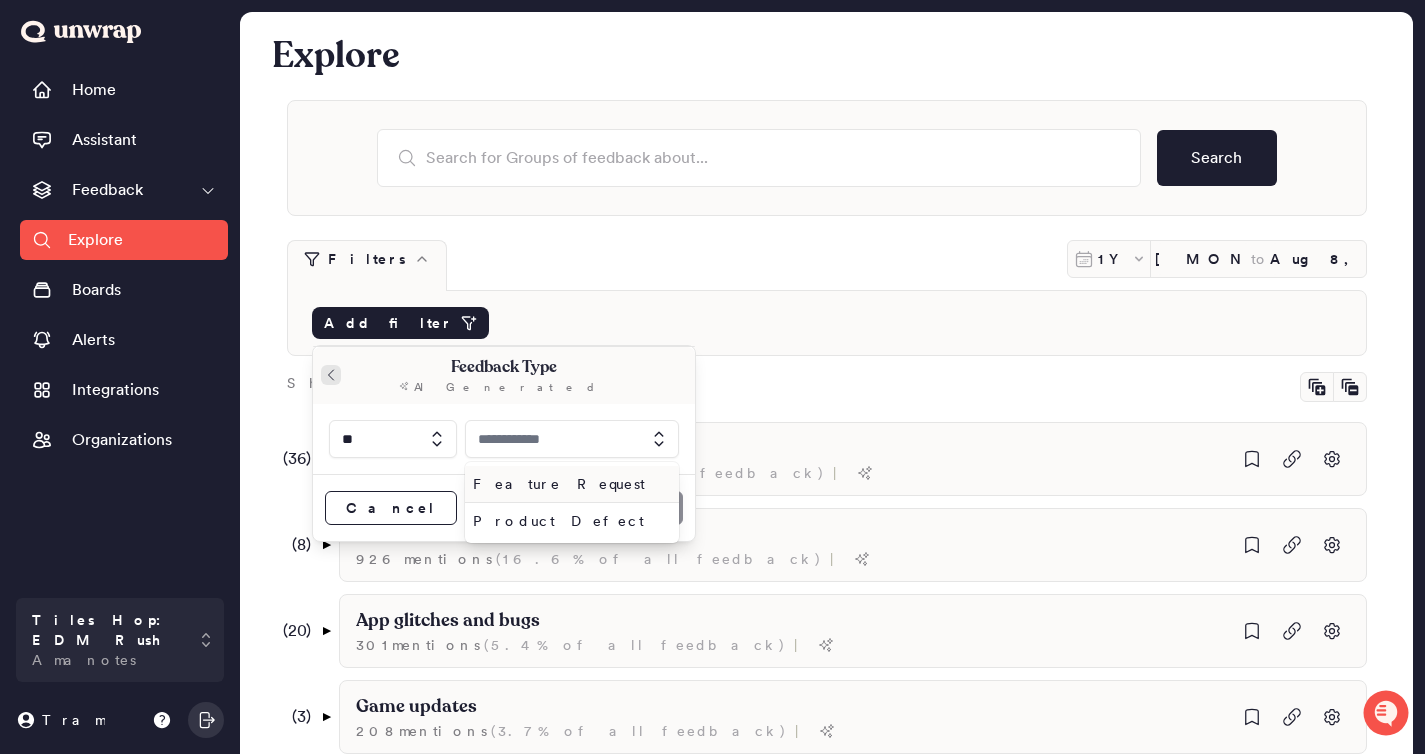 click 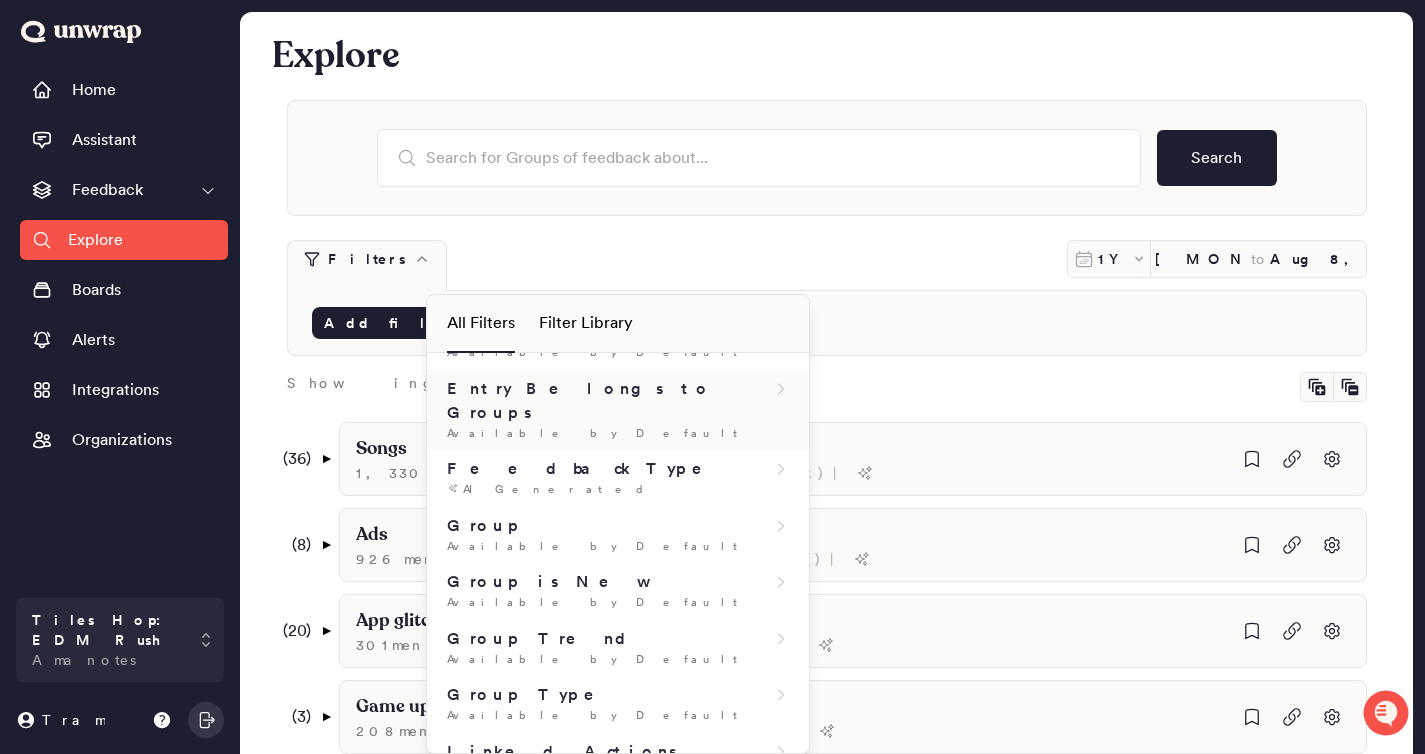 scroll, scrollTop: 289, scrollLeft: 0, axis: vertical 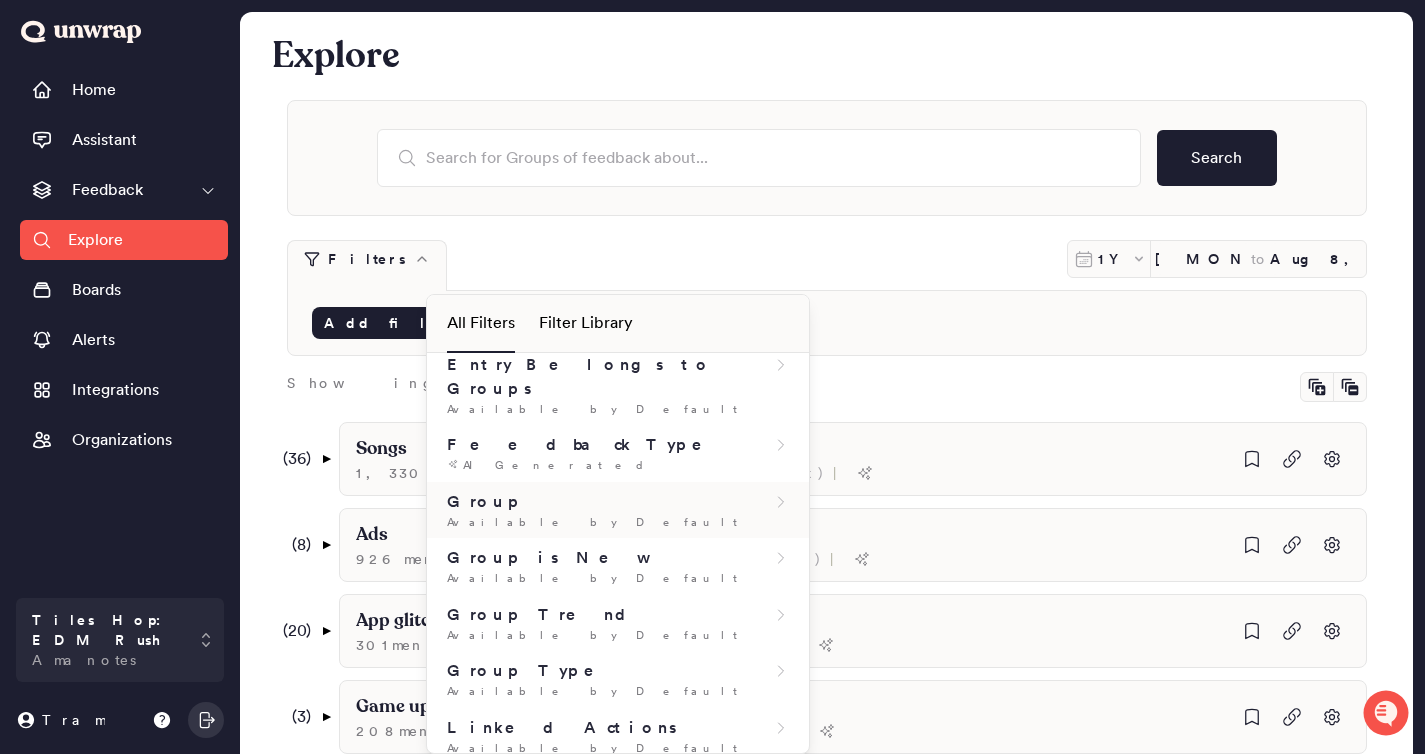 click on "Available by Default" at bounding box center (618, 522) 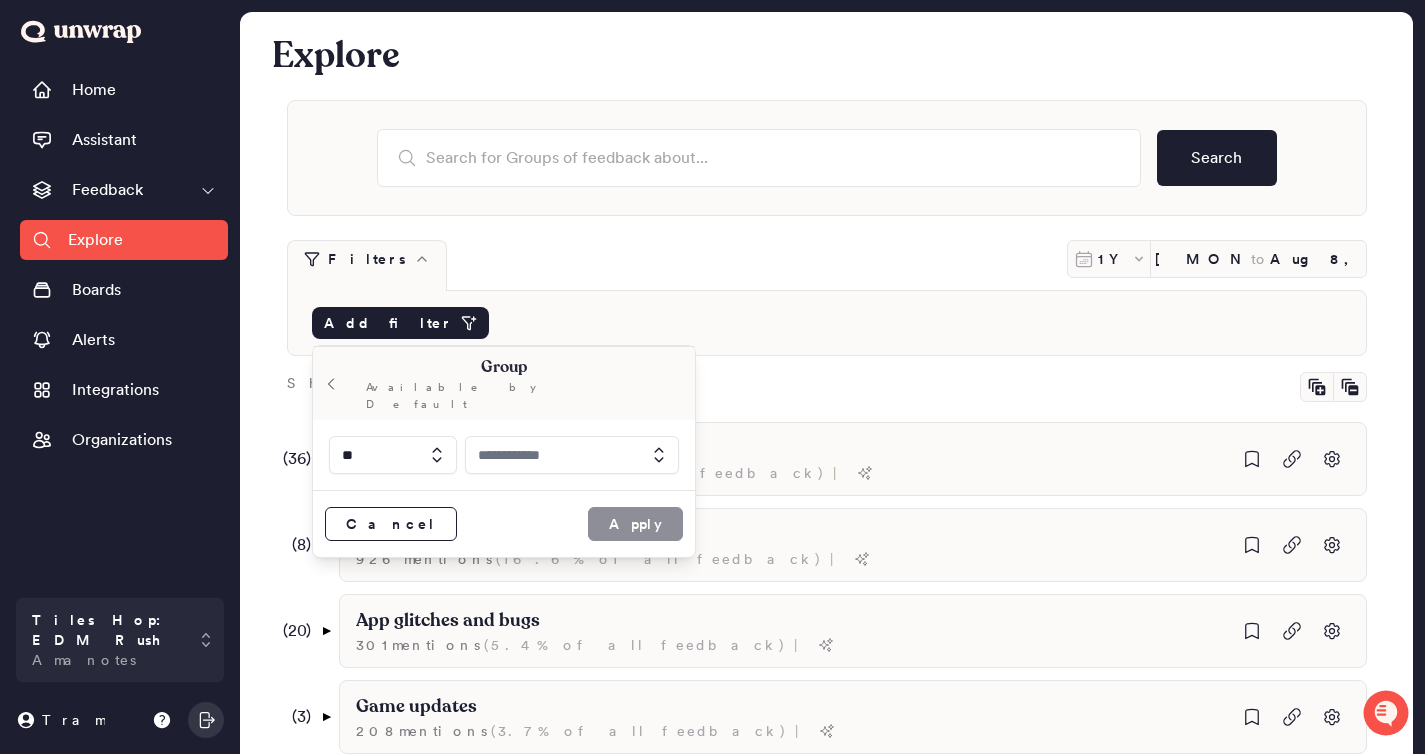 click at bounding box center [572, 455] 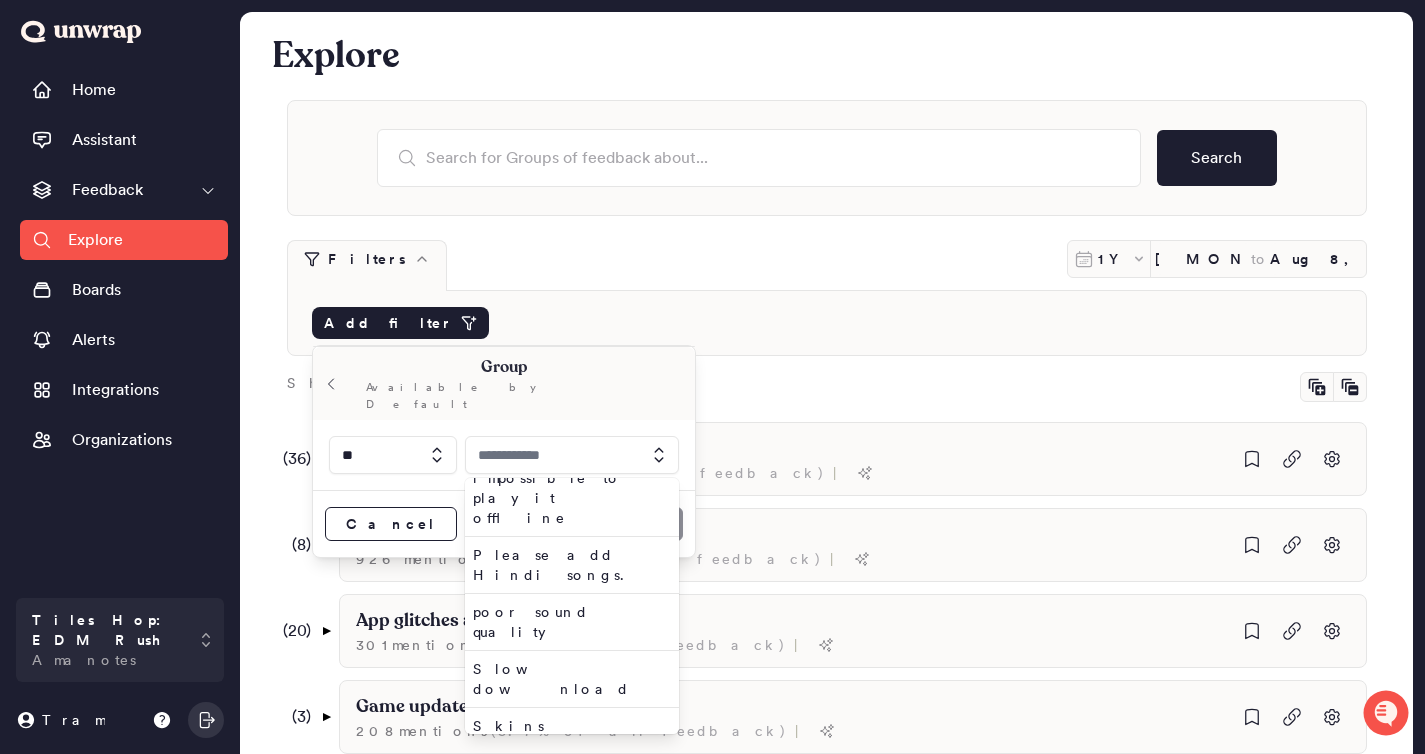 scroll, scrollTop: 680, scrollLeft: 0, axis: vertical 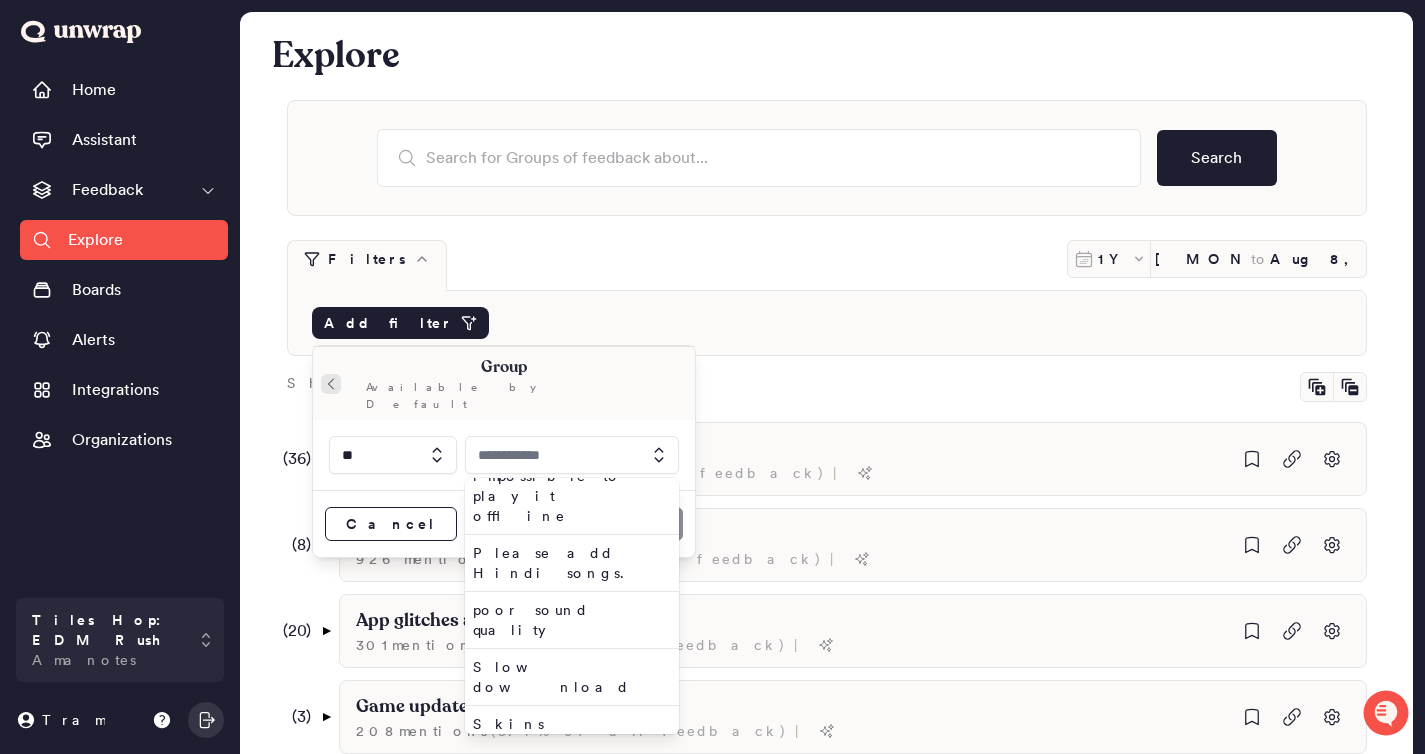 click 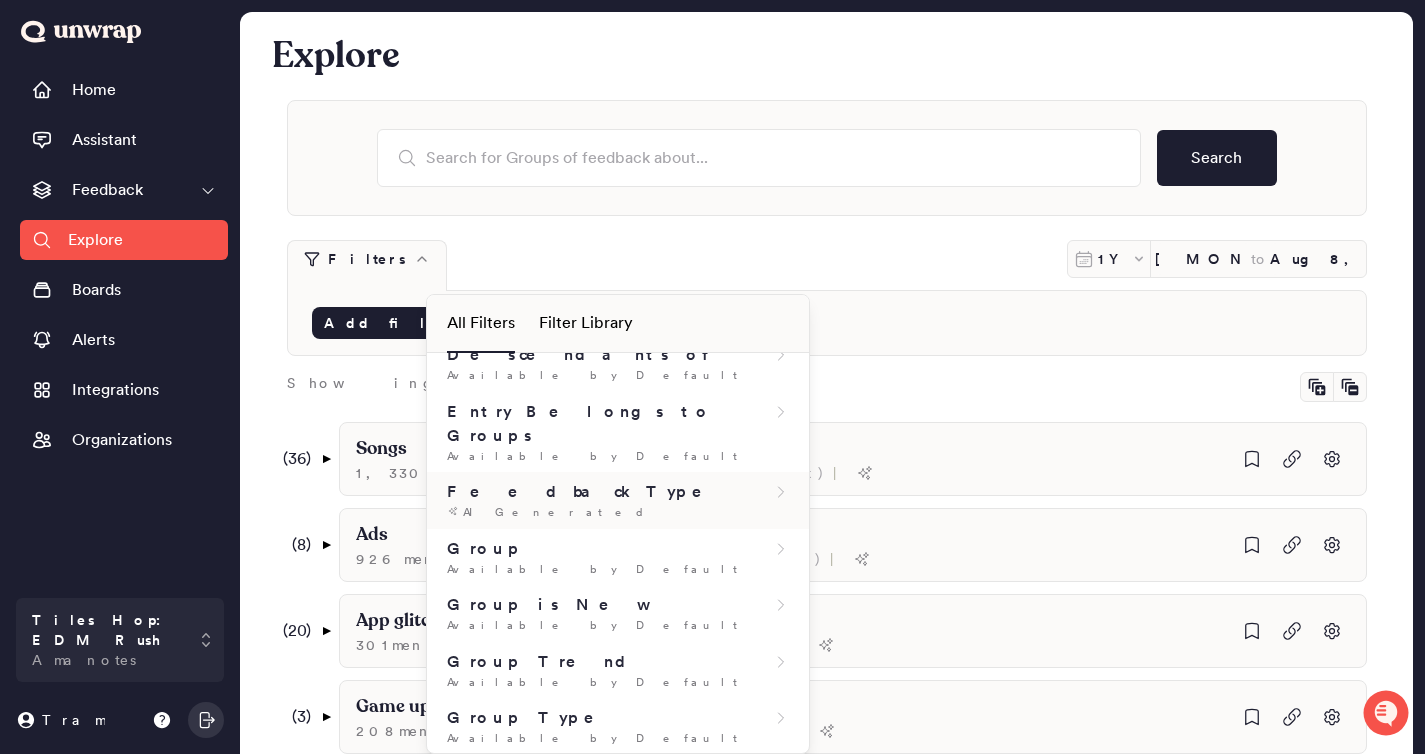 scroll, scrollTop: 250, scrollLeft: 0, axis: vertical 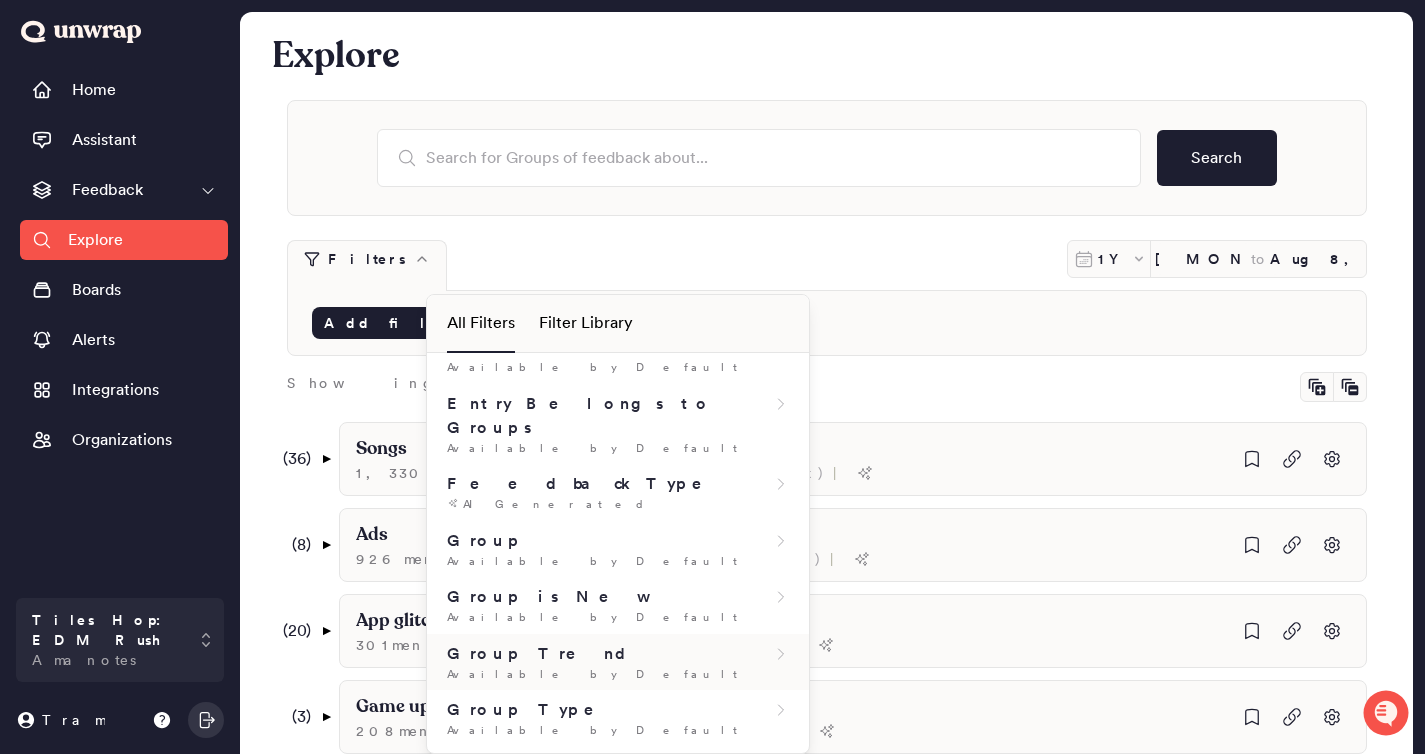 click on "Available by Default" at bounding box center [618, 674] 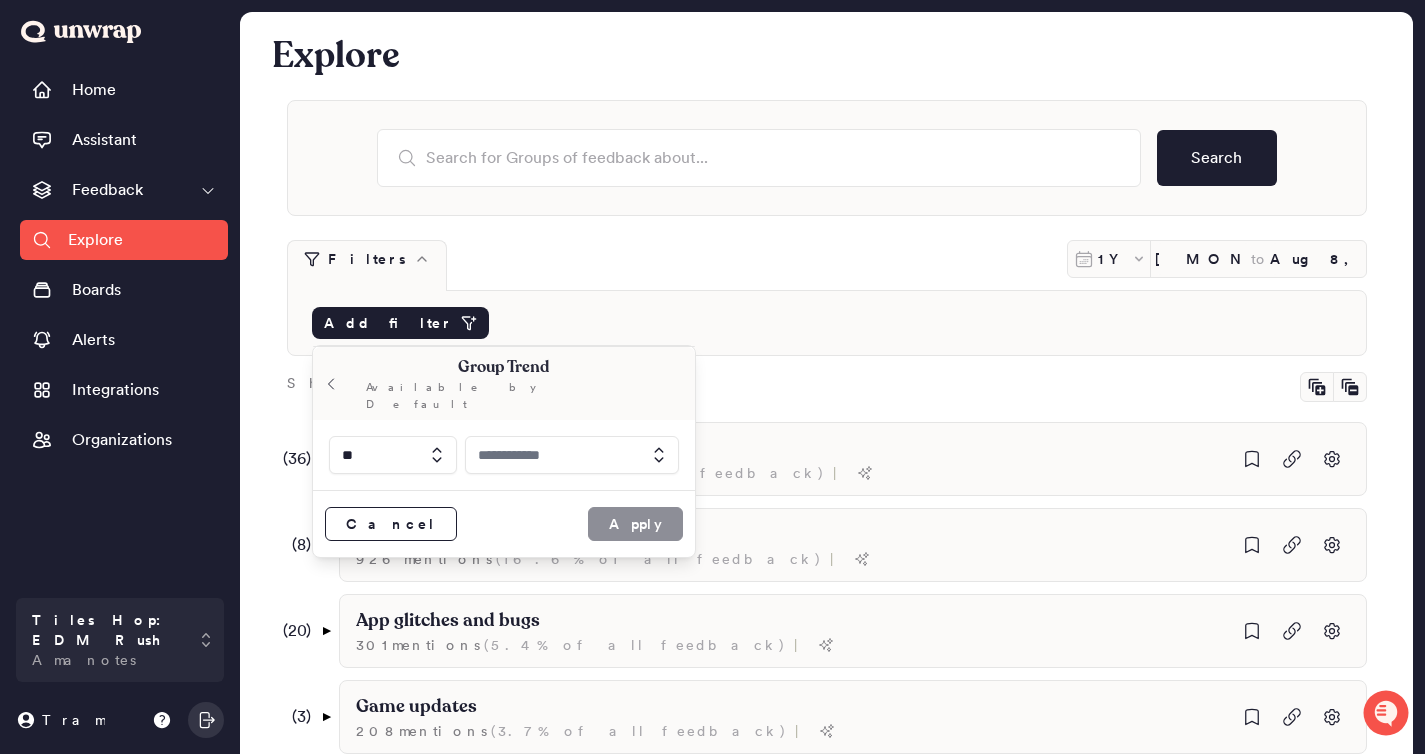 click at bounding box center (572, 455) 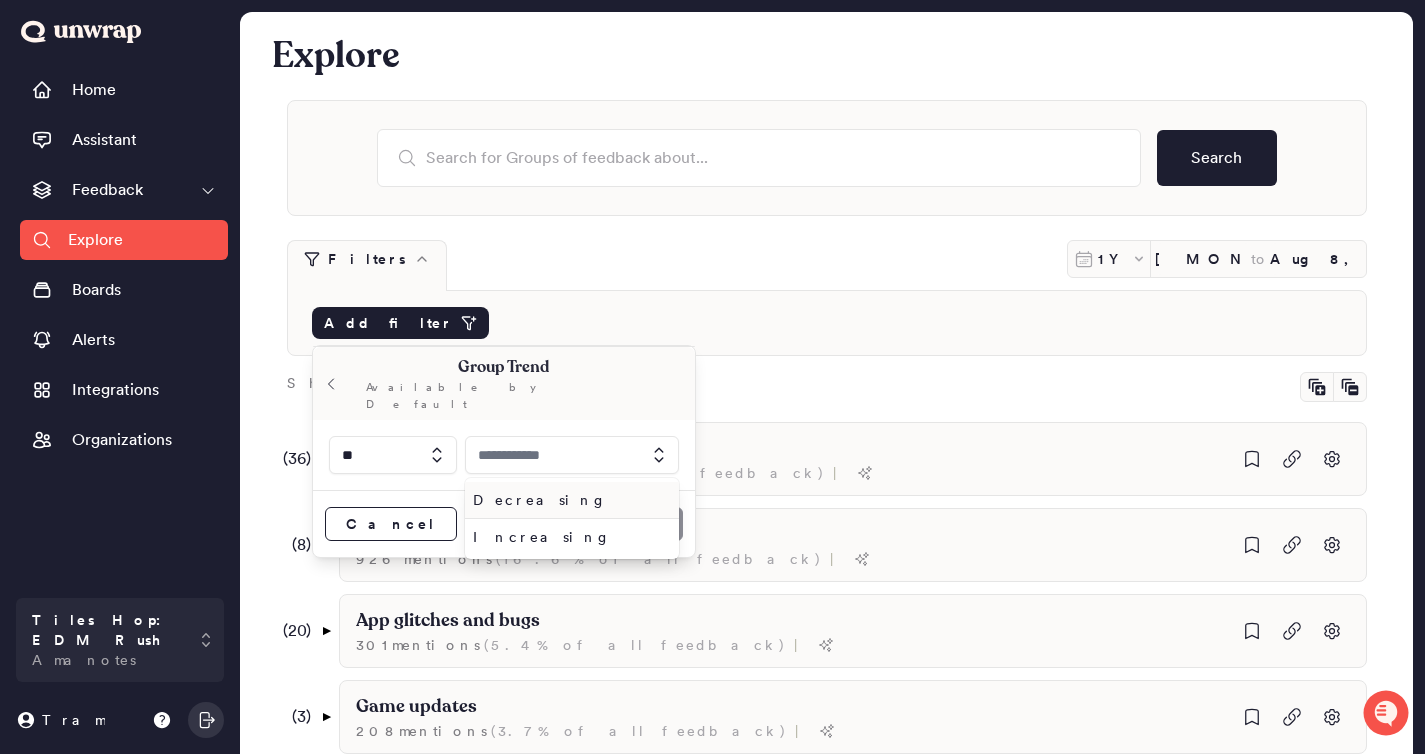 click at bounding box center [572, 455] 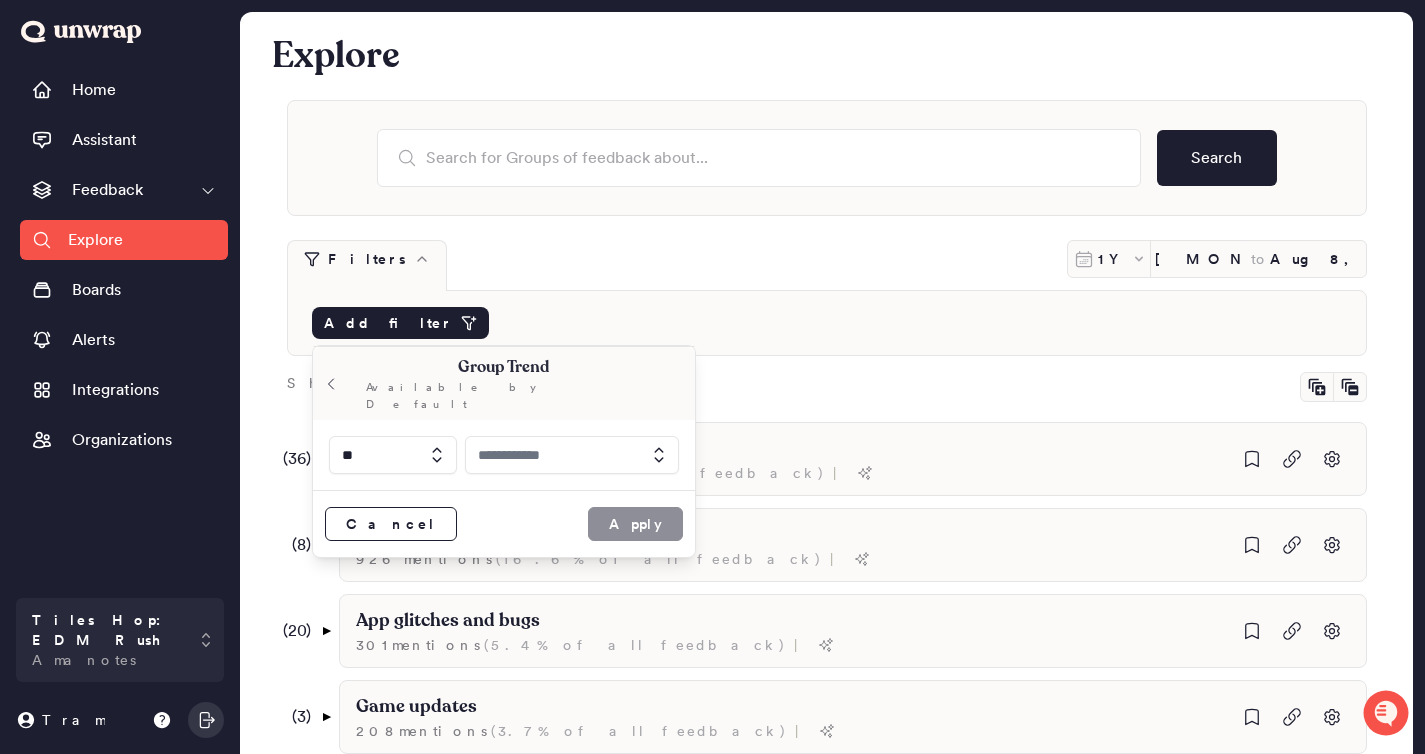 click on "Group Trend Available by Default" at bounding box center [504, 383] 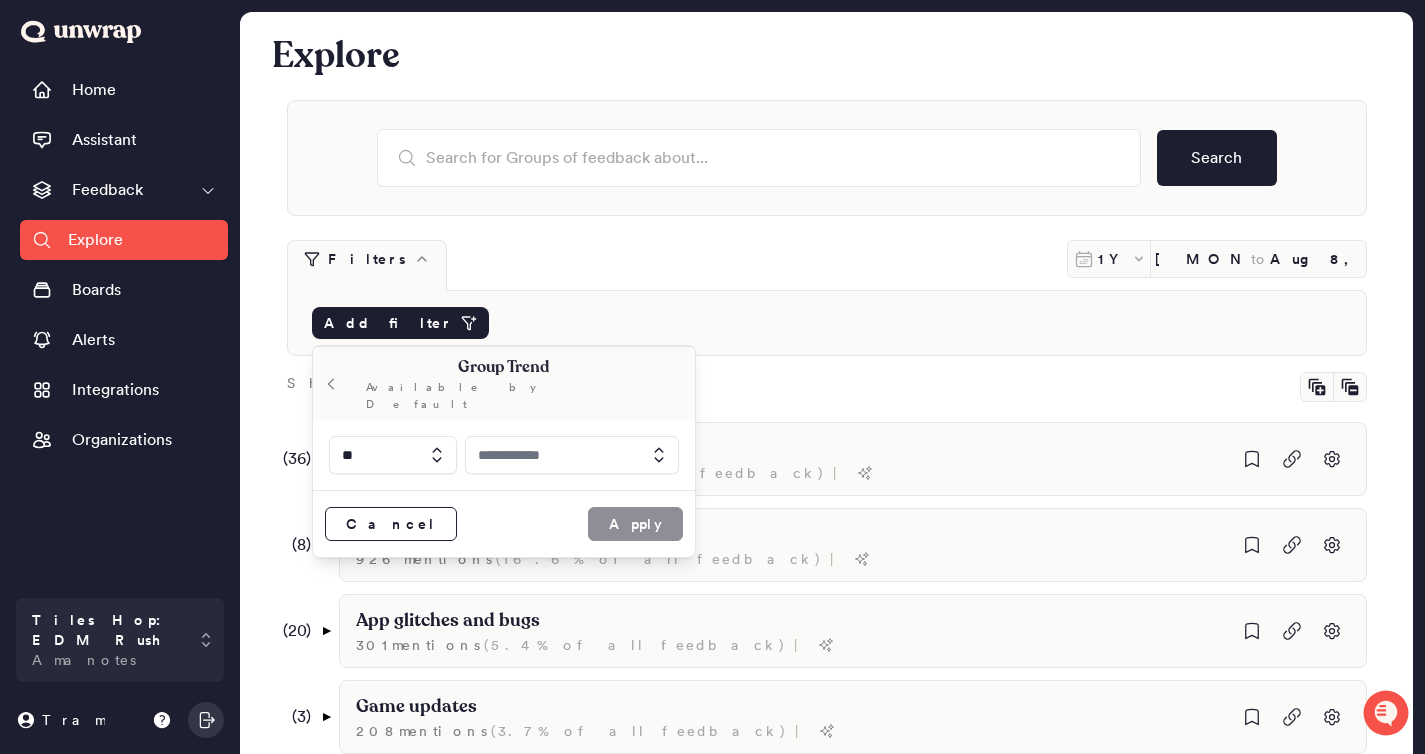 click on "Group Trend Available by Default" at bounding box center (504, 383) 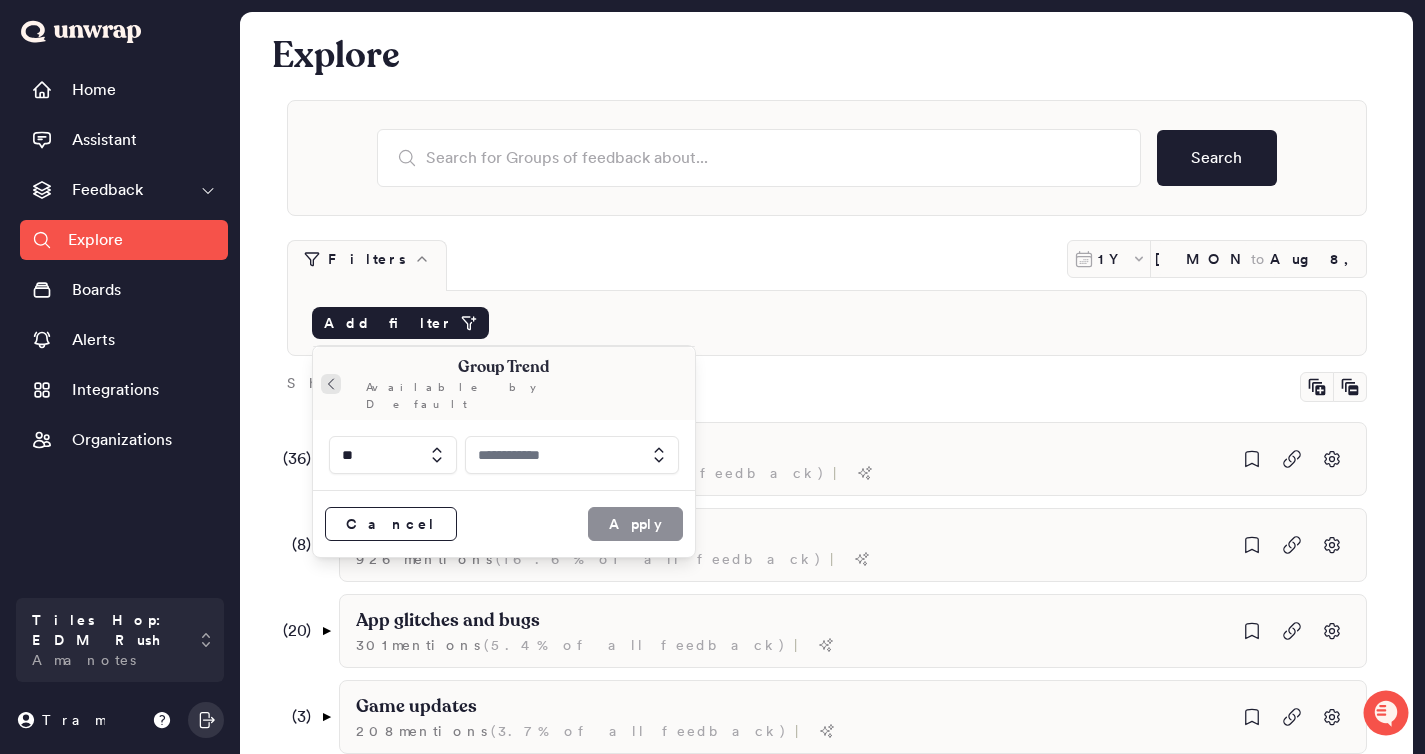 click 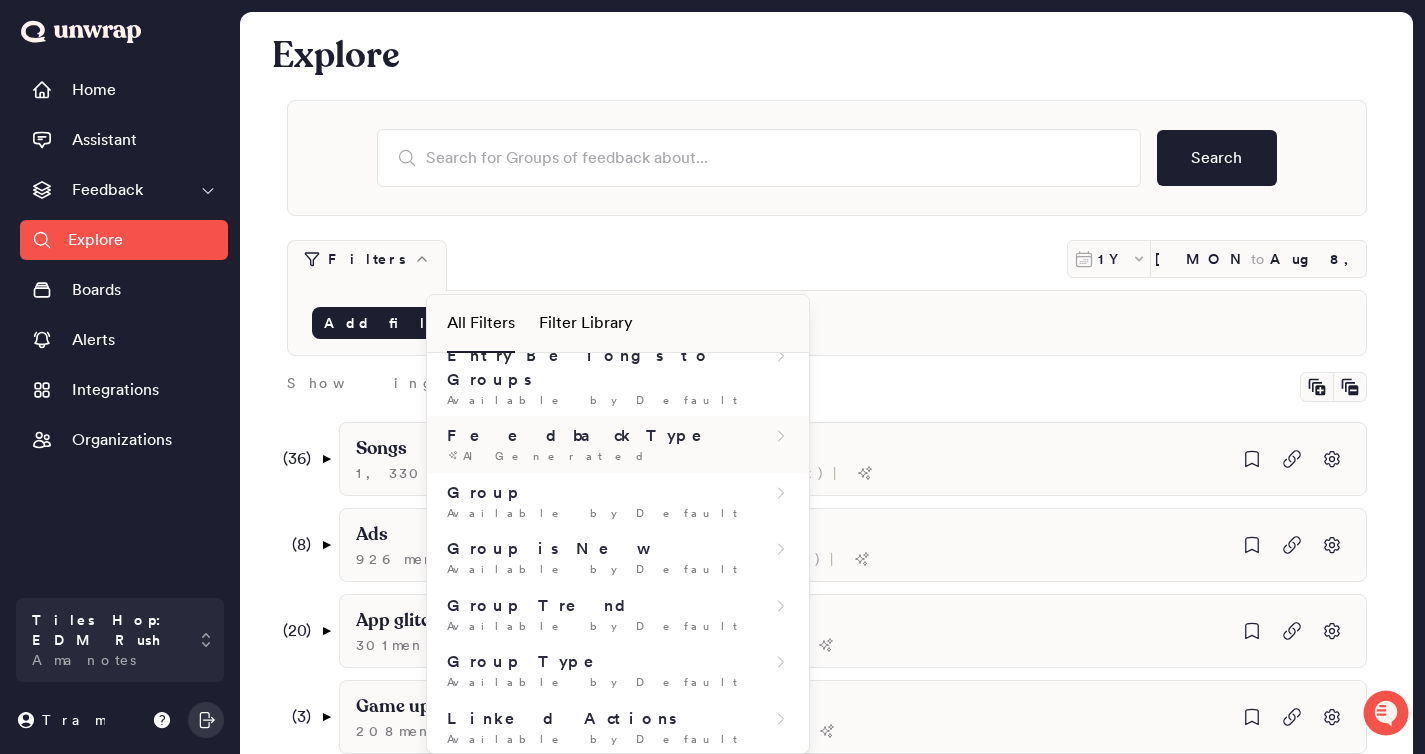 scroll, scrollTop: 299, scrollLeft: 0, axis: vertical 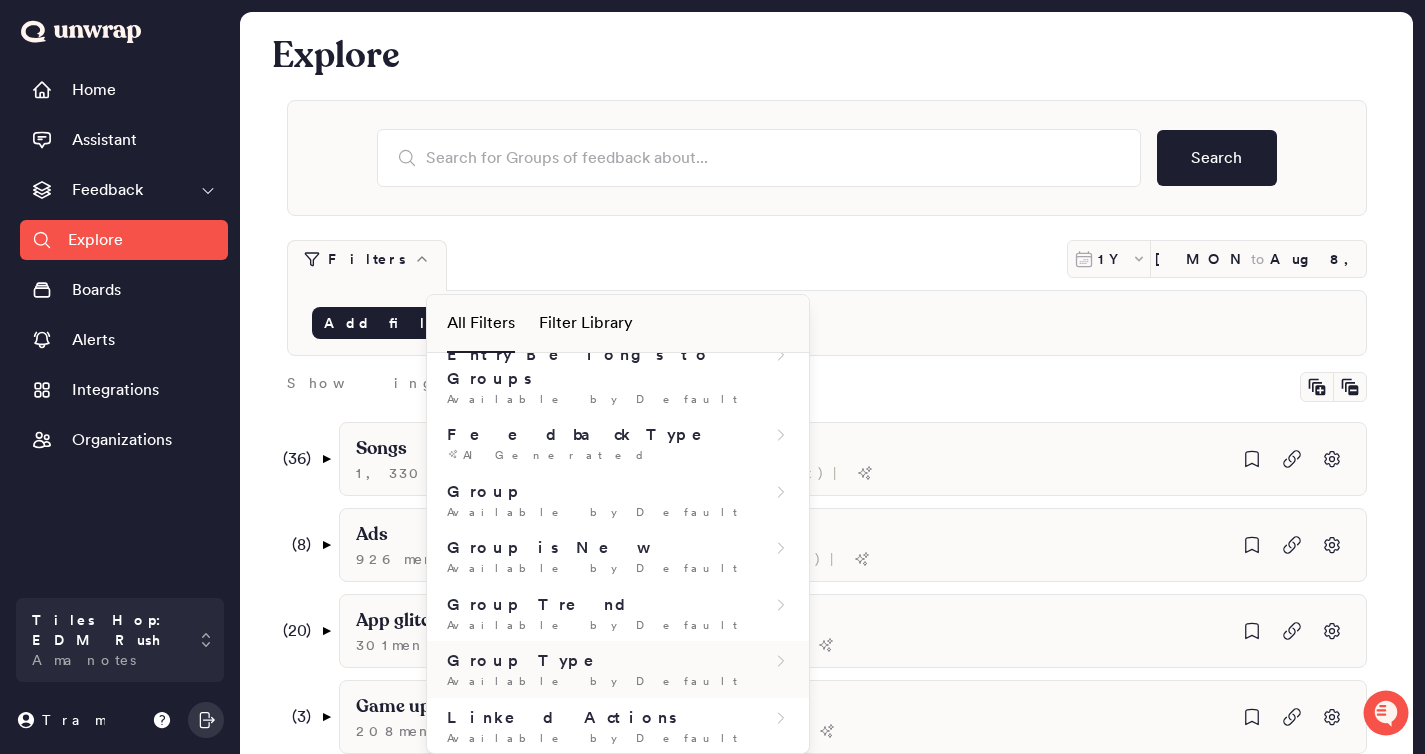 click on "Group Type" at bounding box center (618, 661) 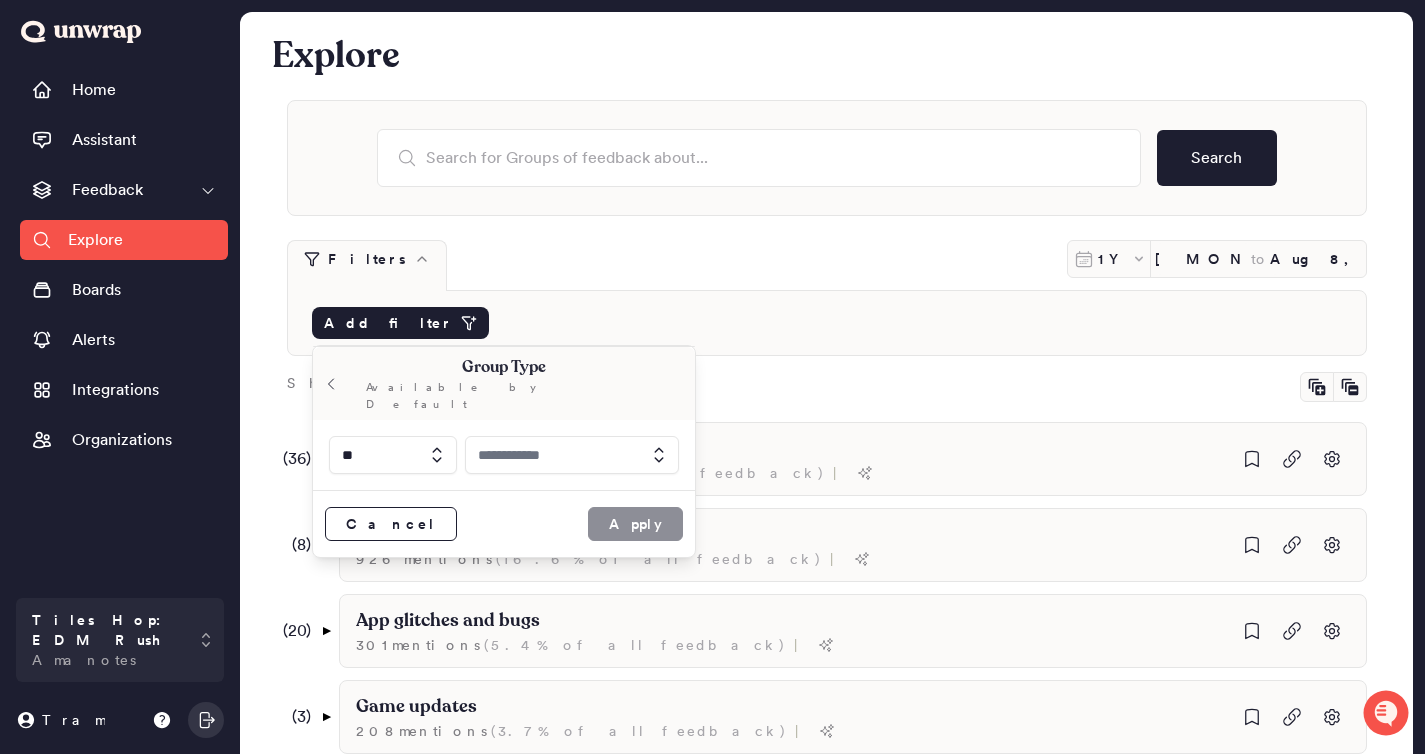 click at bounding box center (572, 455) 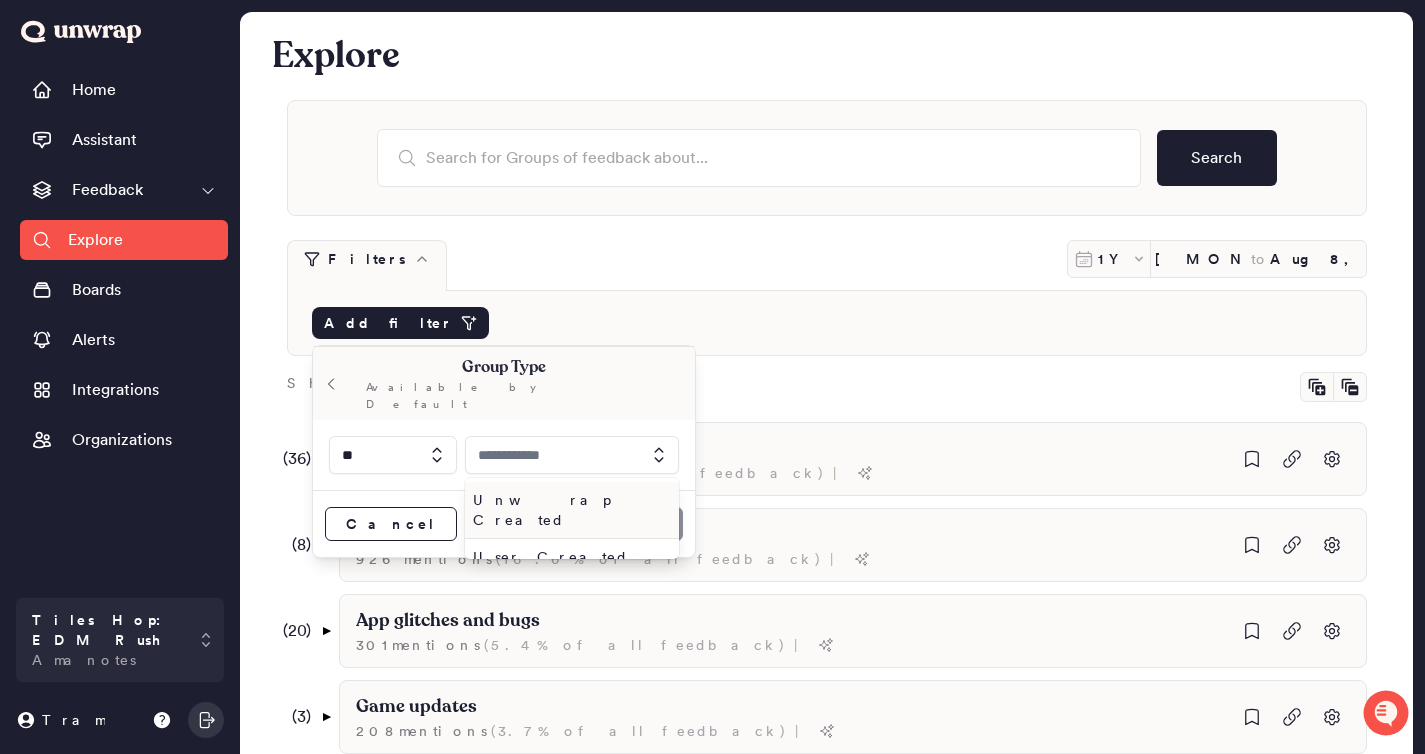 click at bounding box center (572, 455) 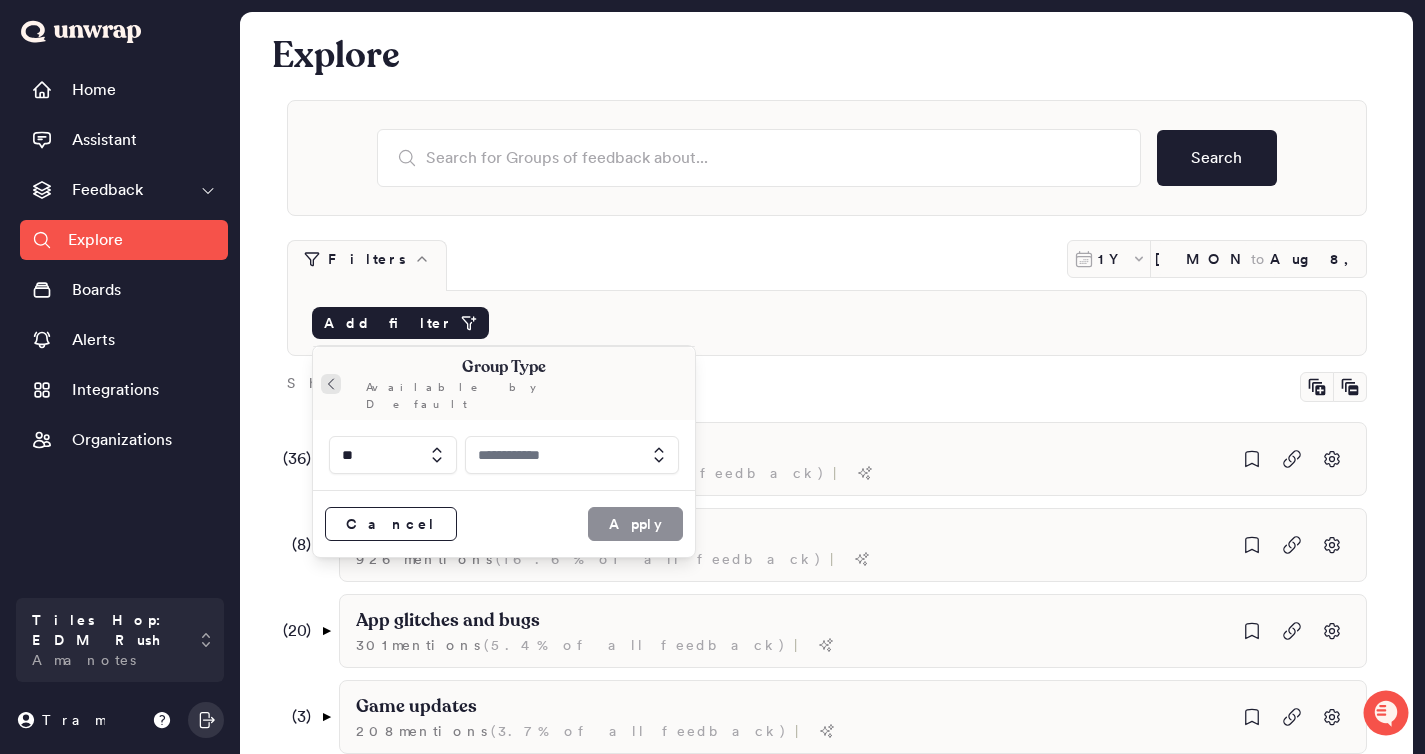 click 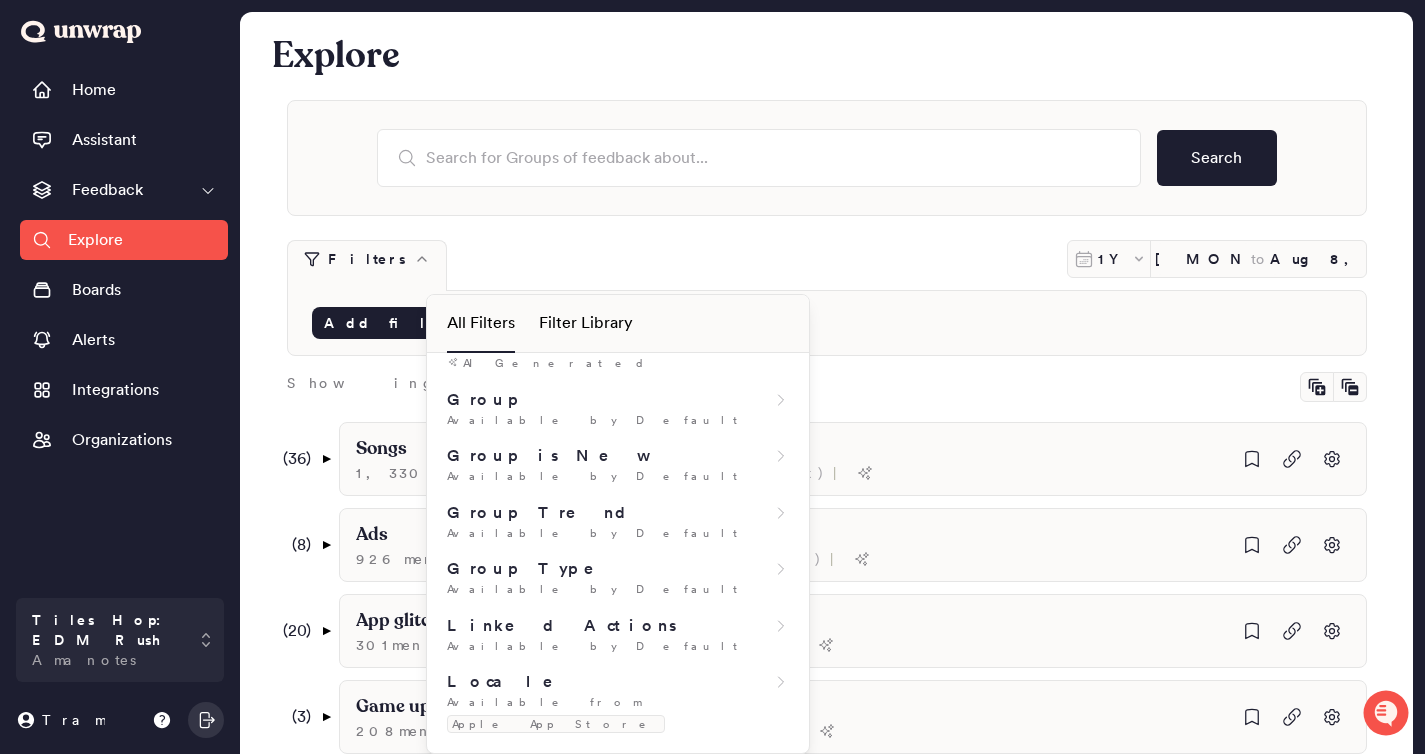 scroll, scrollTop: 397, scrollLeft: 0, axis: vertical 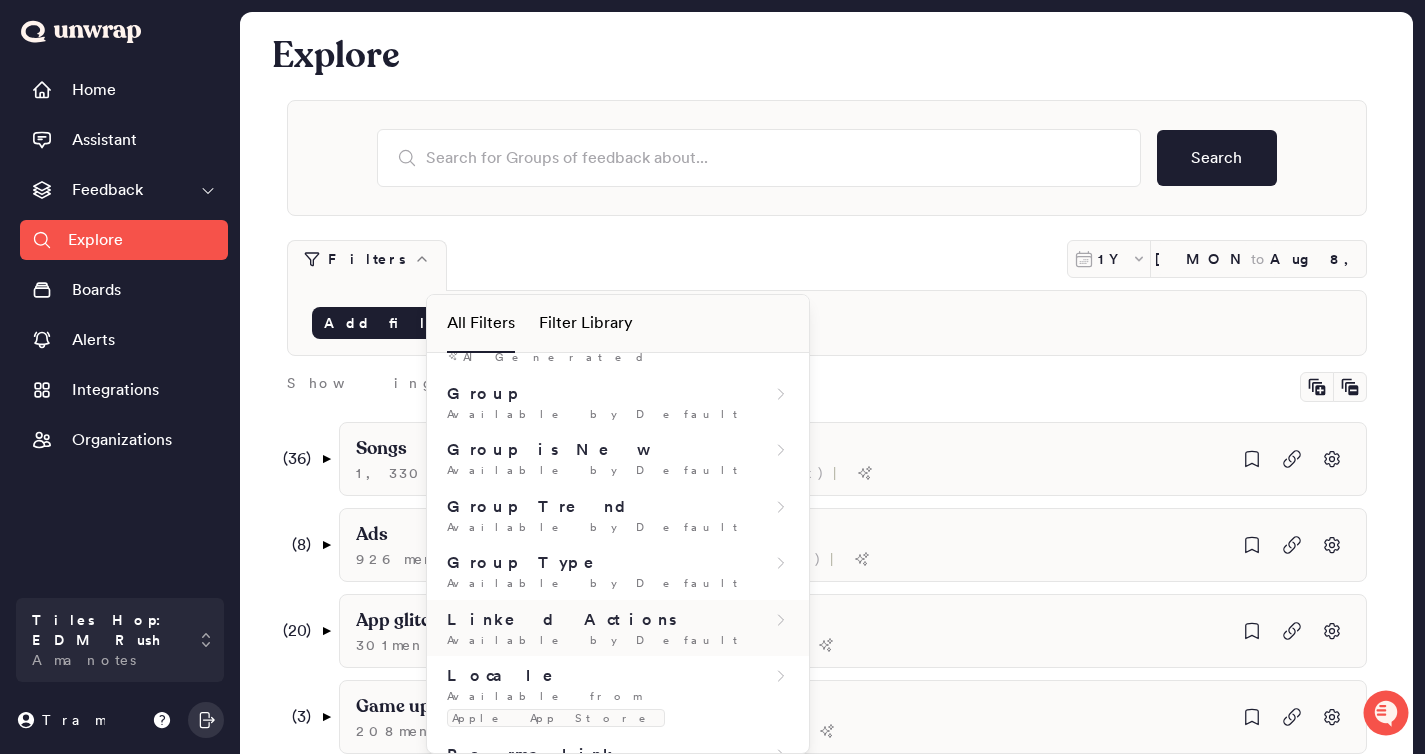click on "Available by Default" at bounding box center [618, 640] 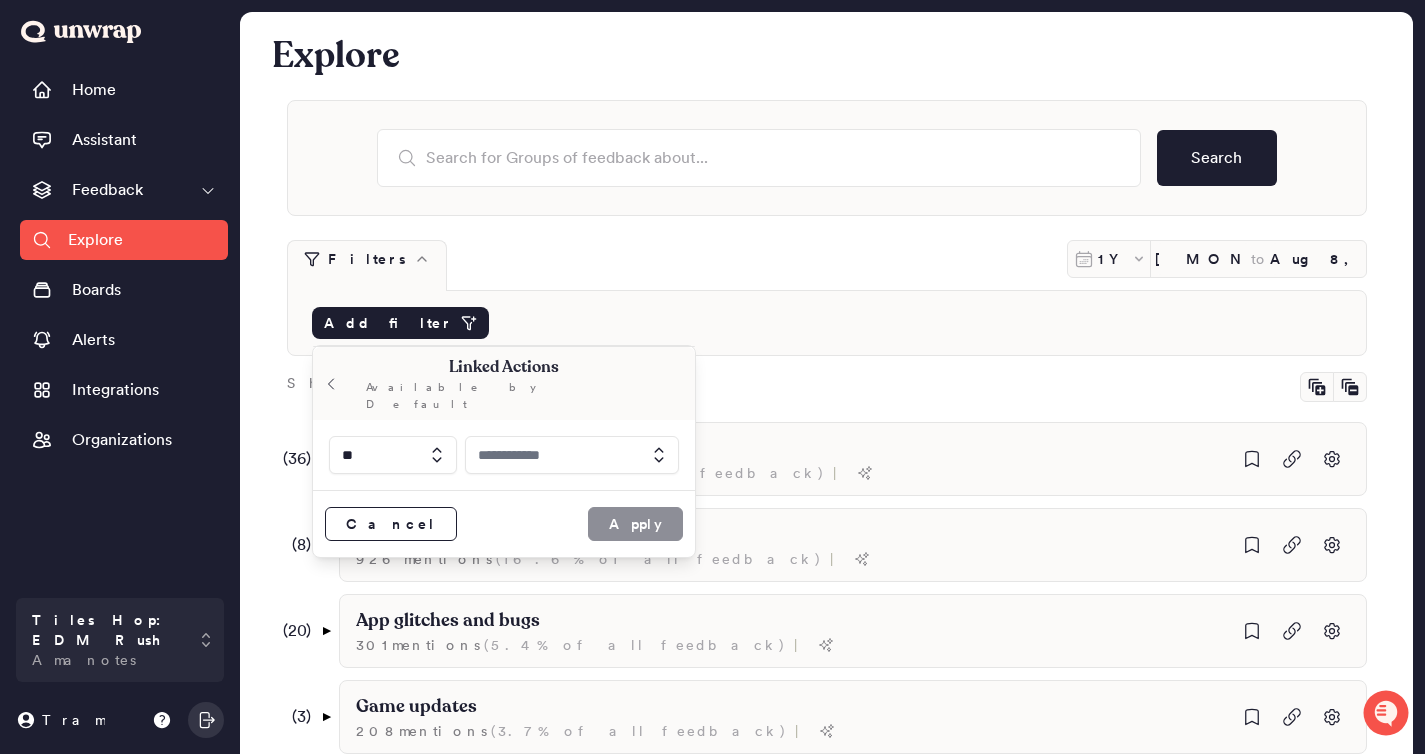click at bounding box center (572, 455) 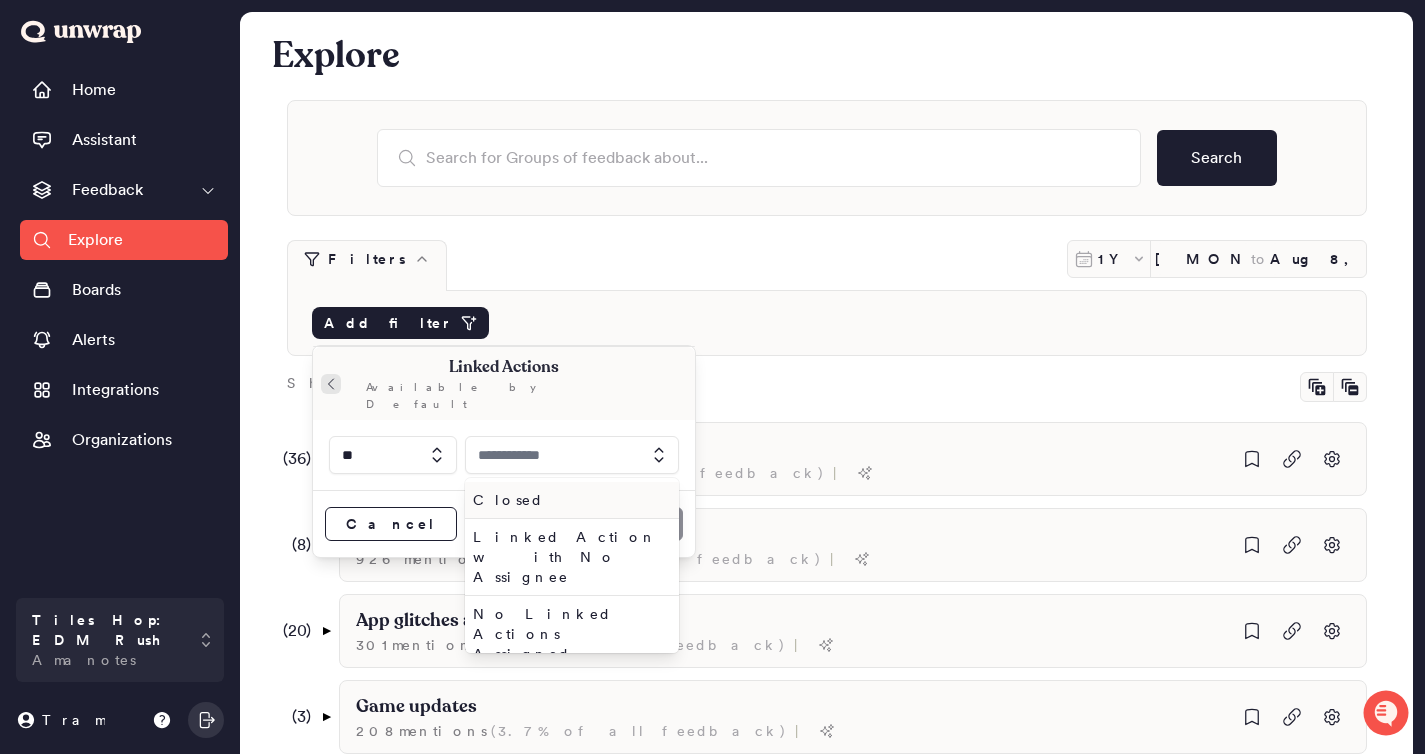 click 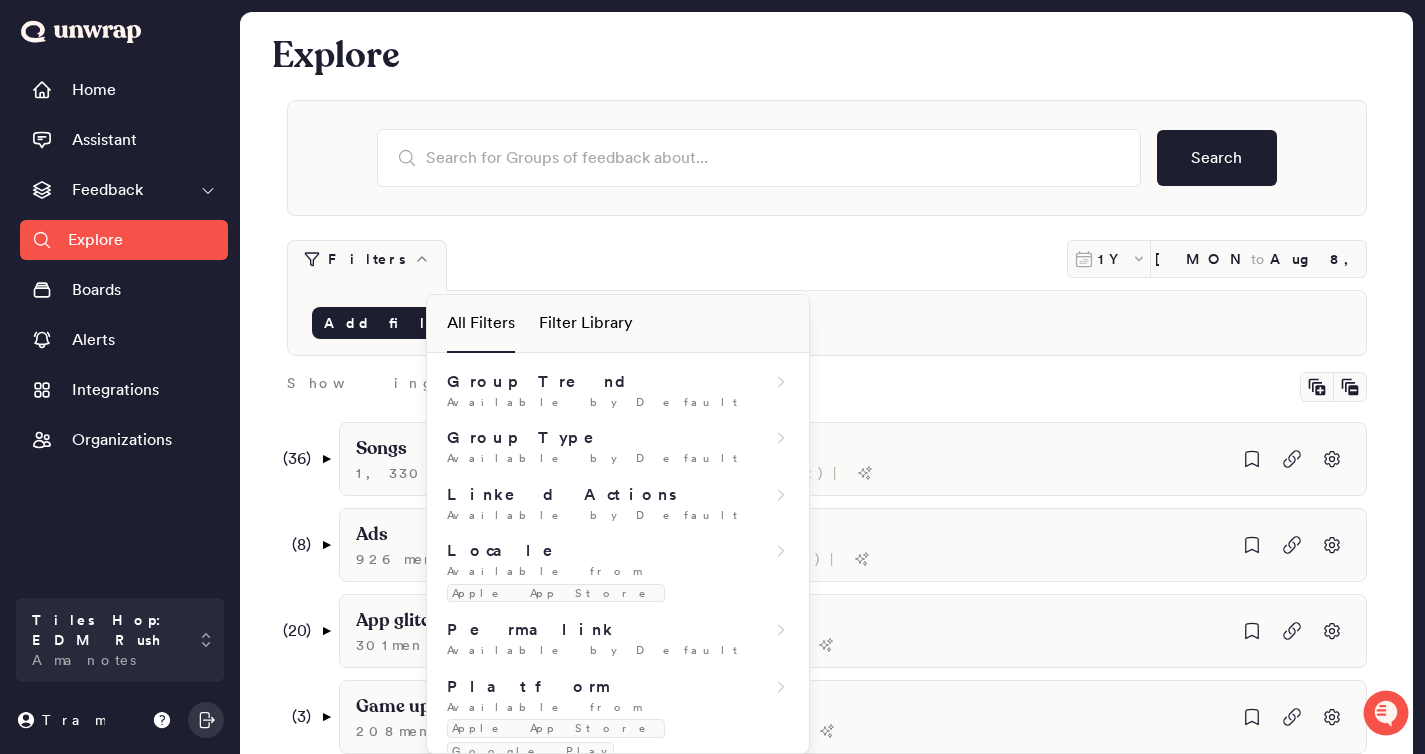 scroll, scrollTop: 632, scrollLeft: 0, axis: vertical 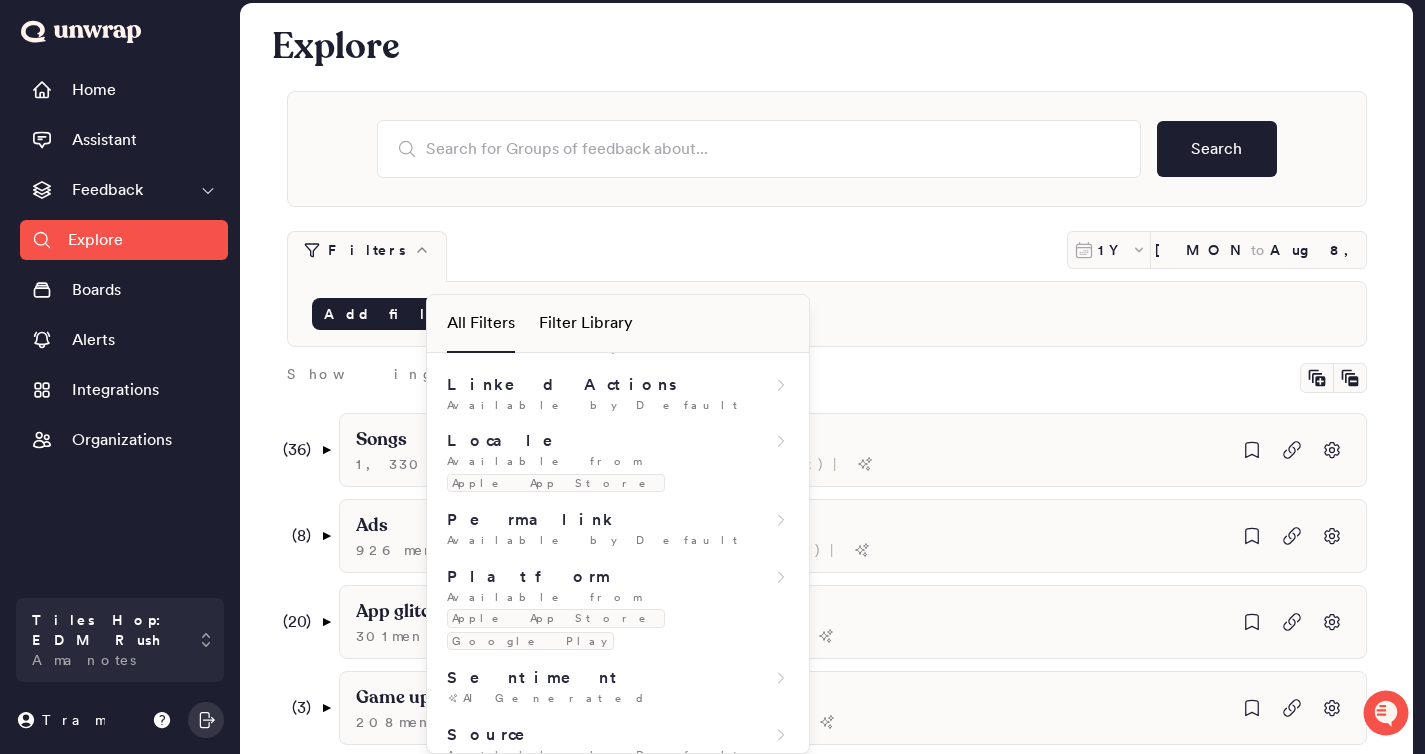 click on "Taxonomy Status" at bounding box center [618, 848] 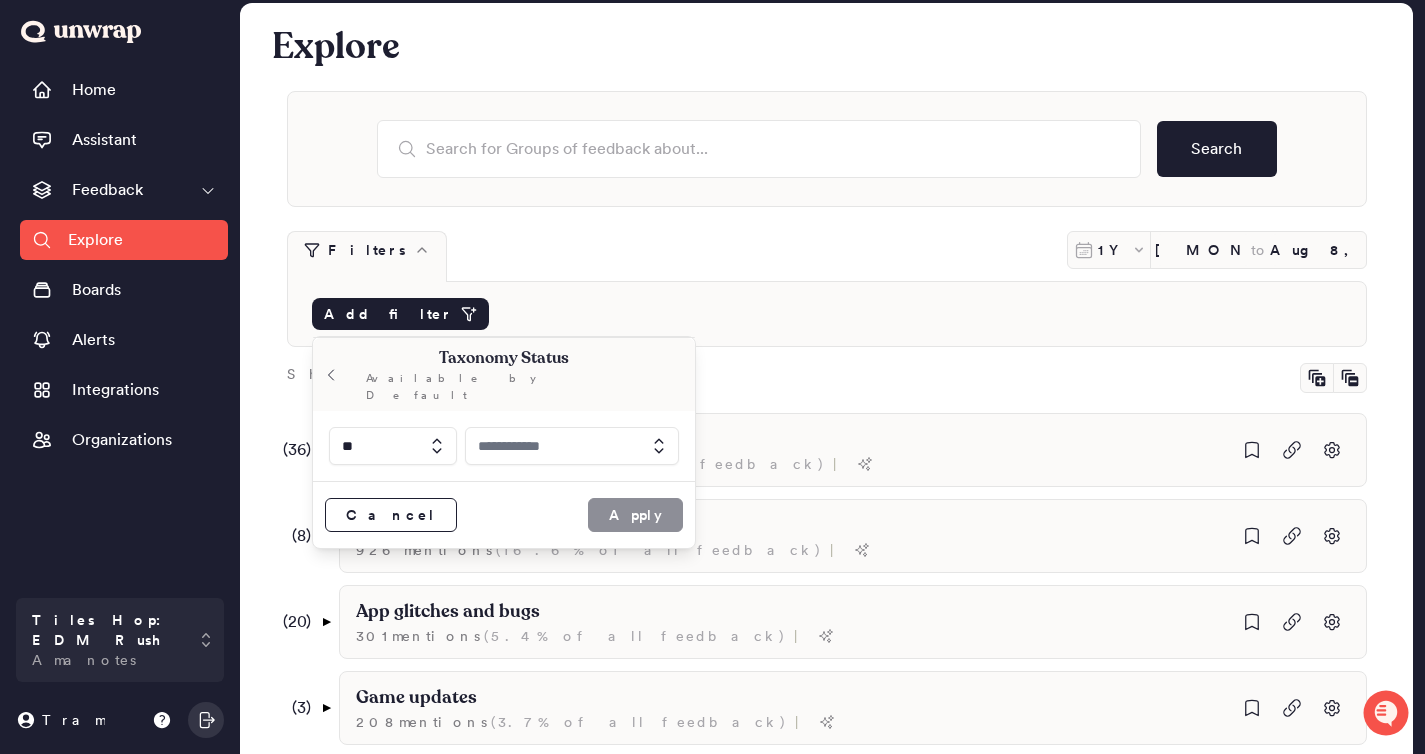 click at bounding box center [572, 446] 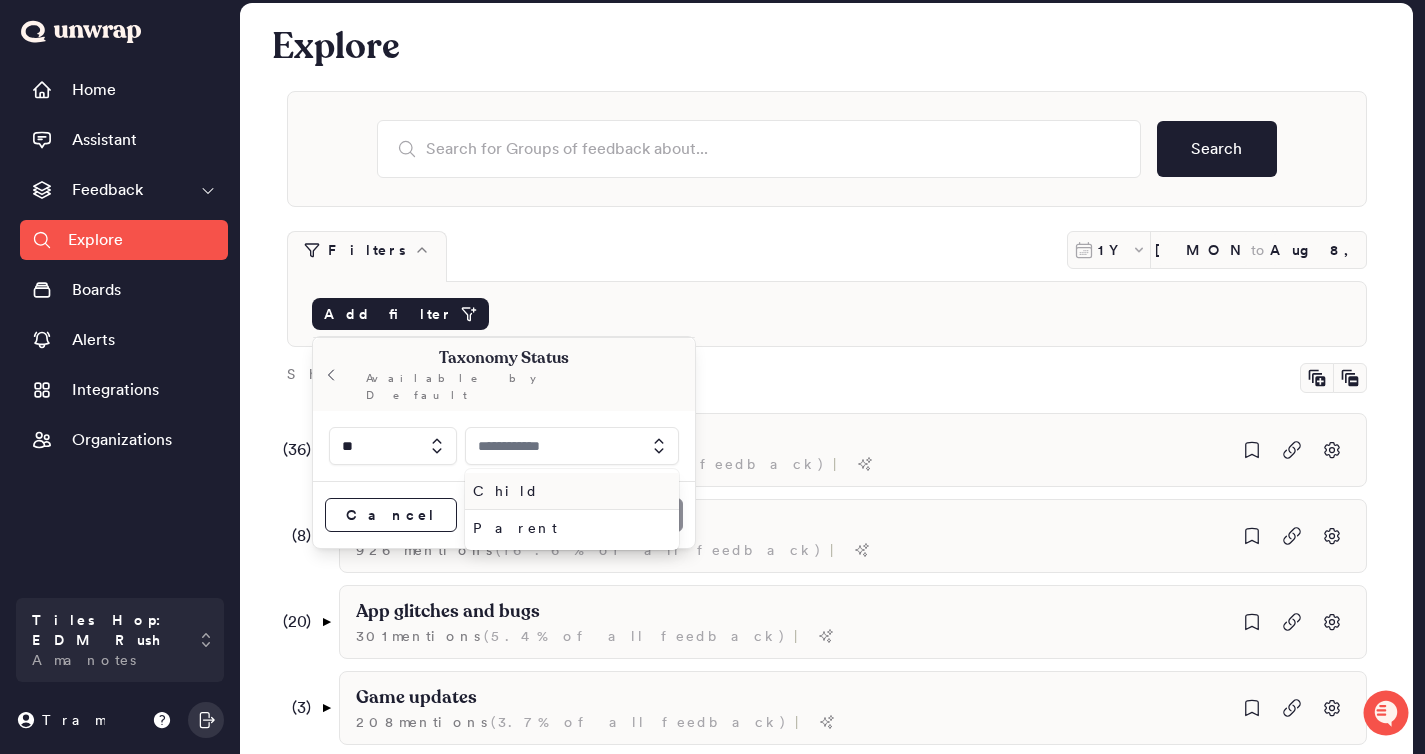 click at bounding box center (572, 446) 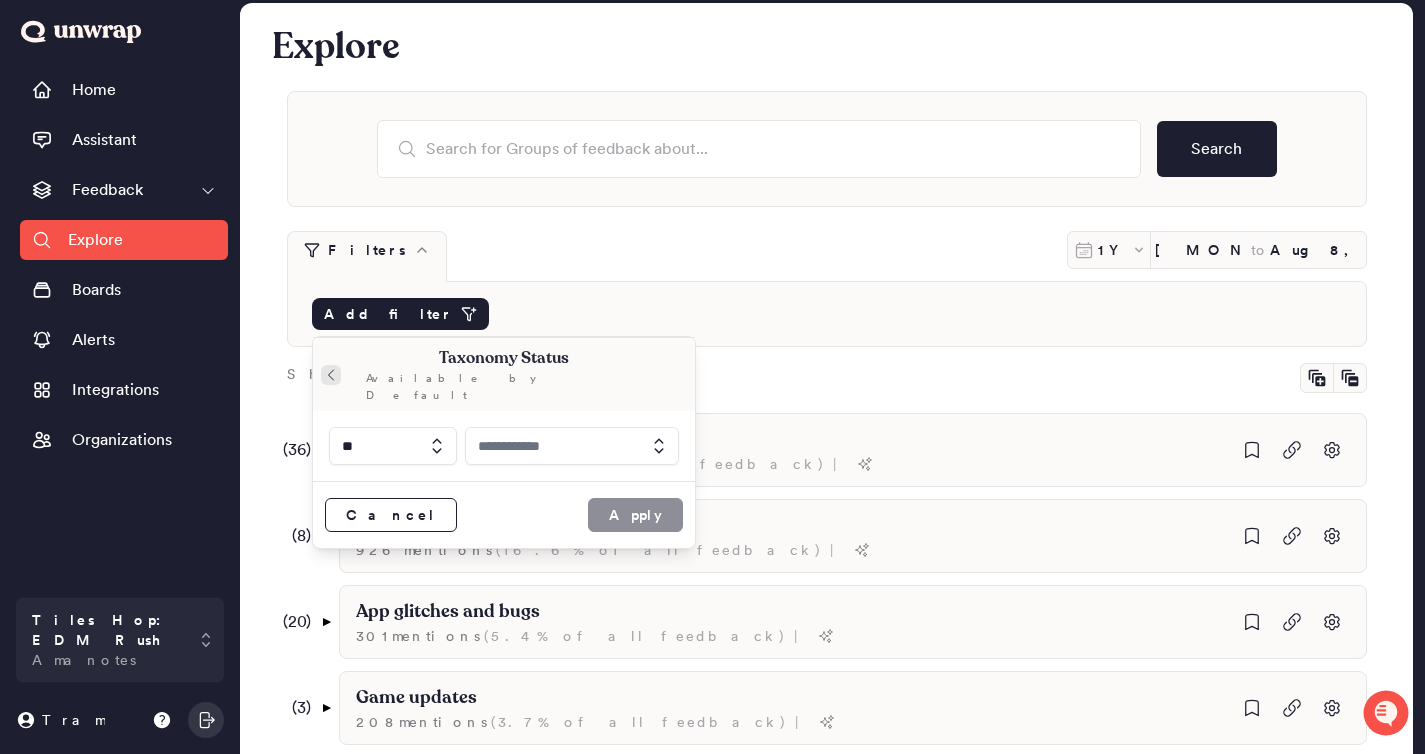 click at bounding box center [331, 375] 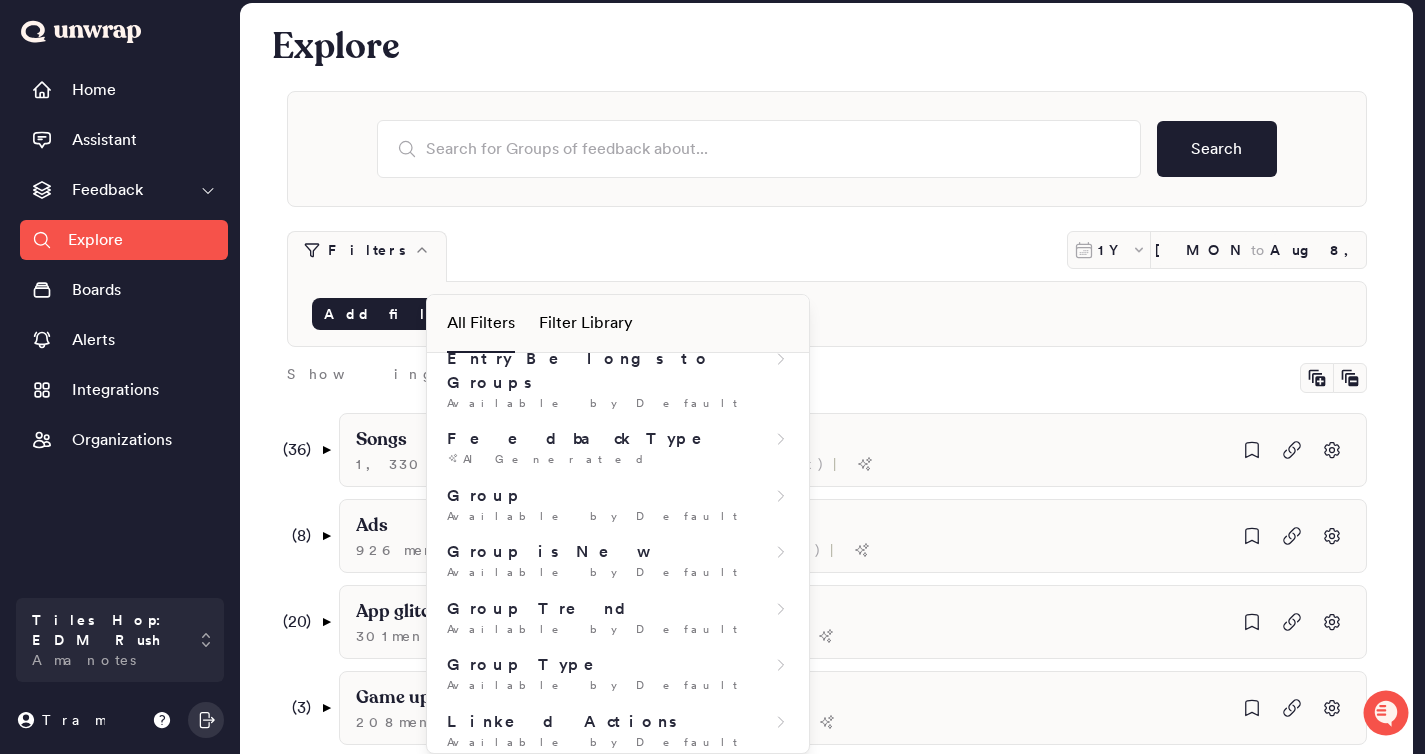 scroll, scrollTop: 469, scrollLeft: 0, axis: vertical 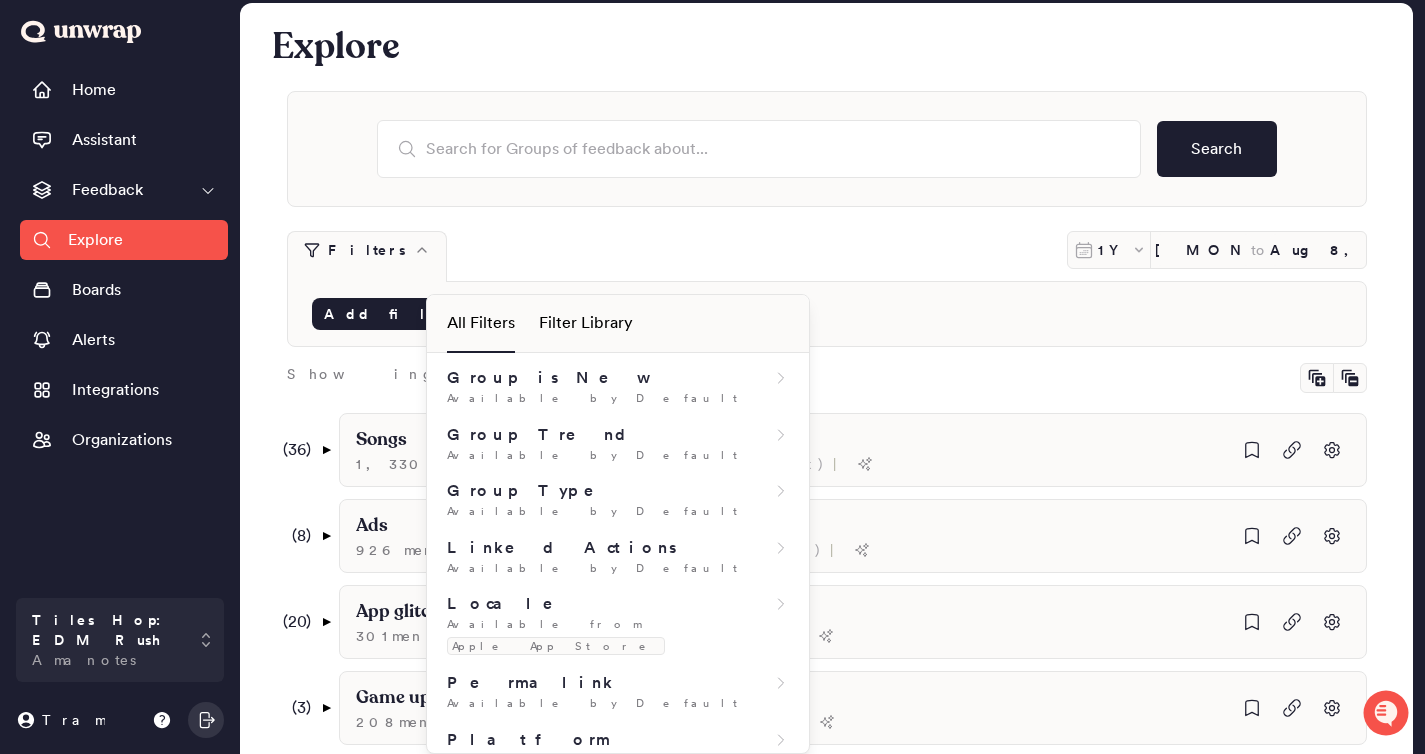 click on "AI Generated" at bounding box center [618, 861] 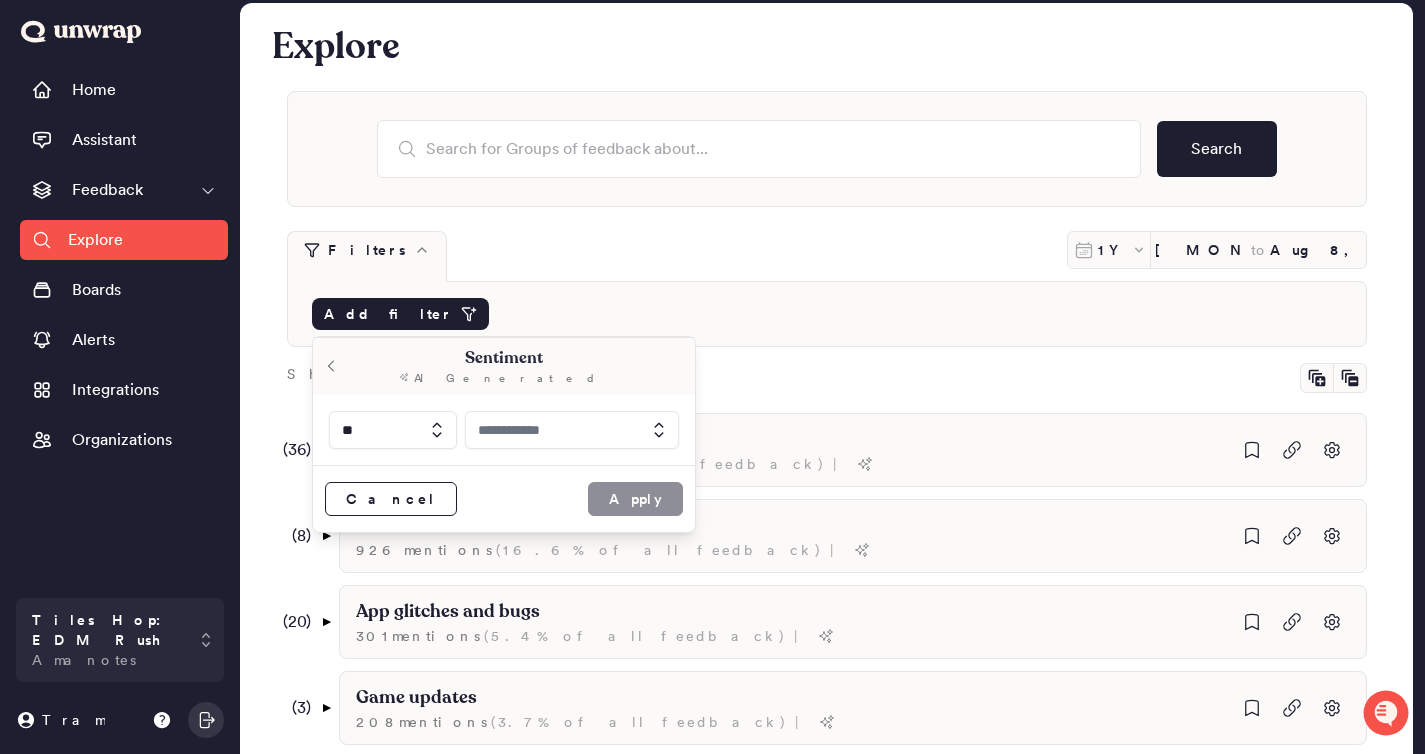 click at bounding box center [572, 430] 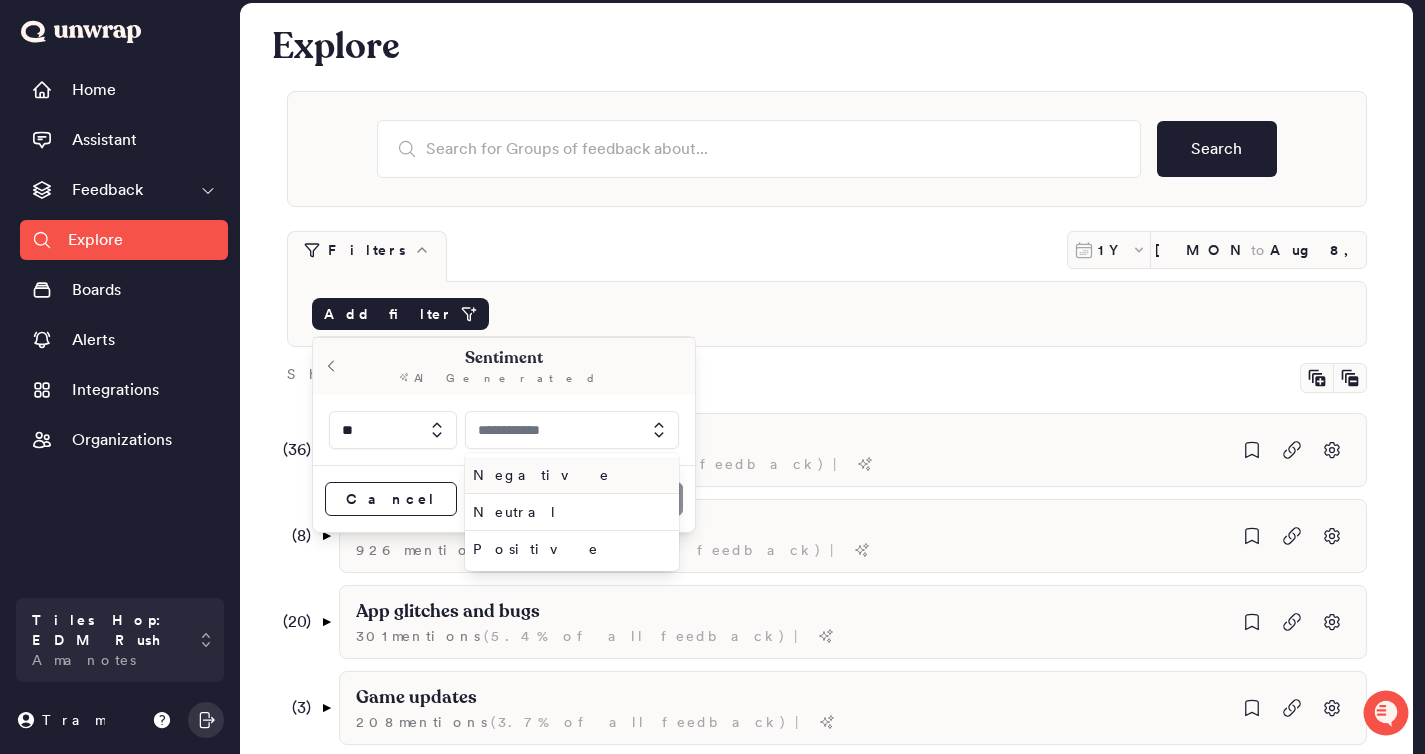 click on "Negative" at bounding box center [568, 475] 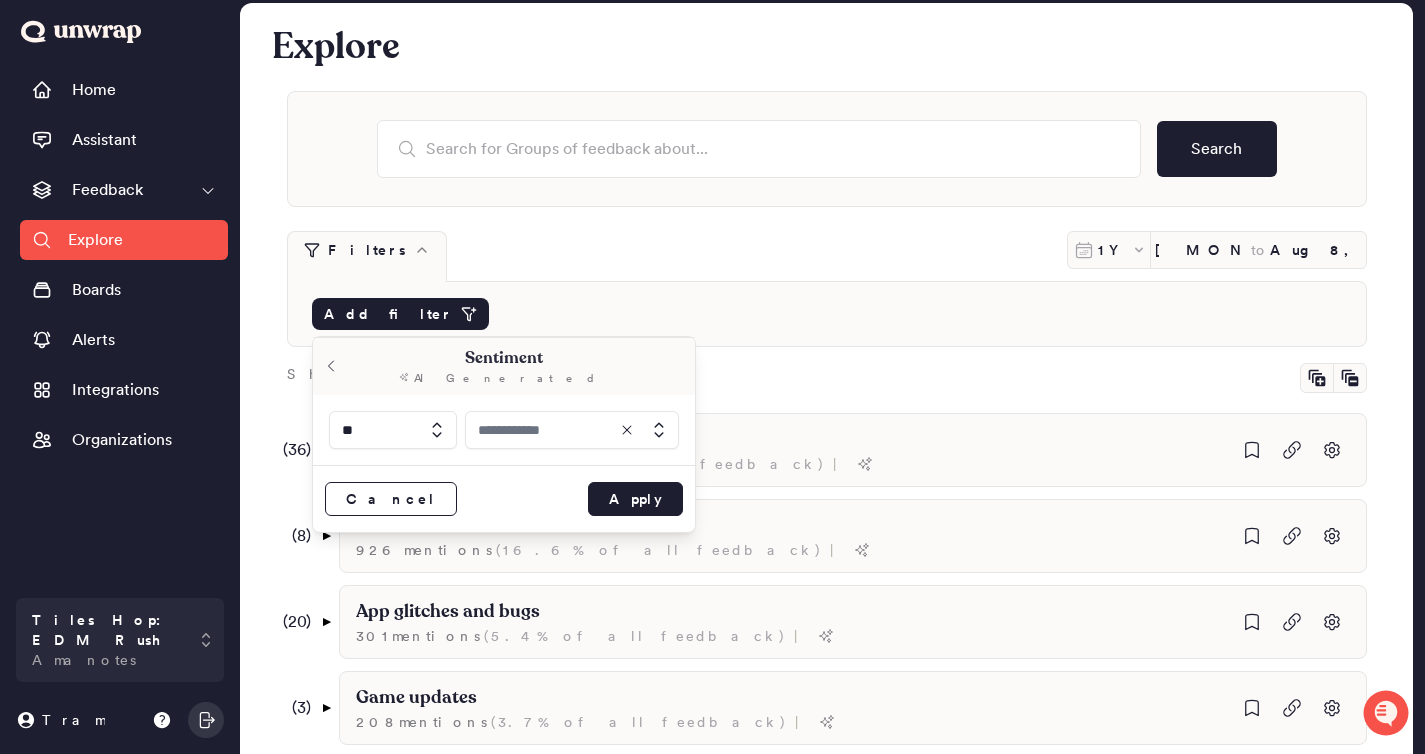 type on "********" 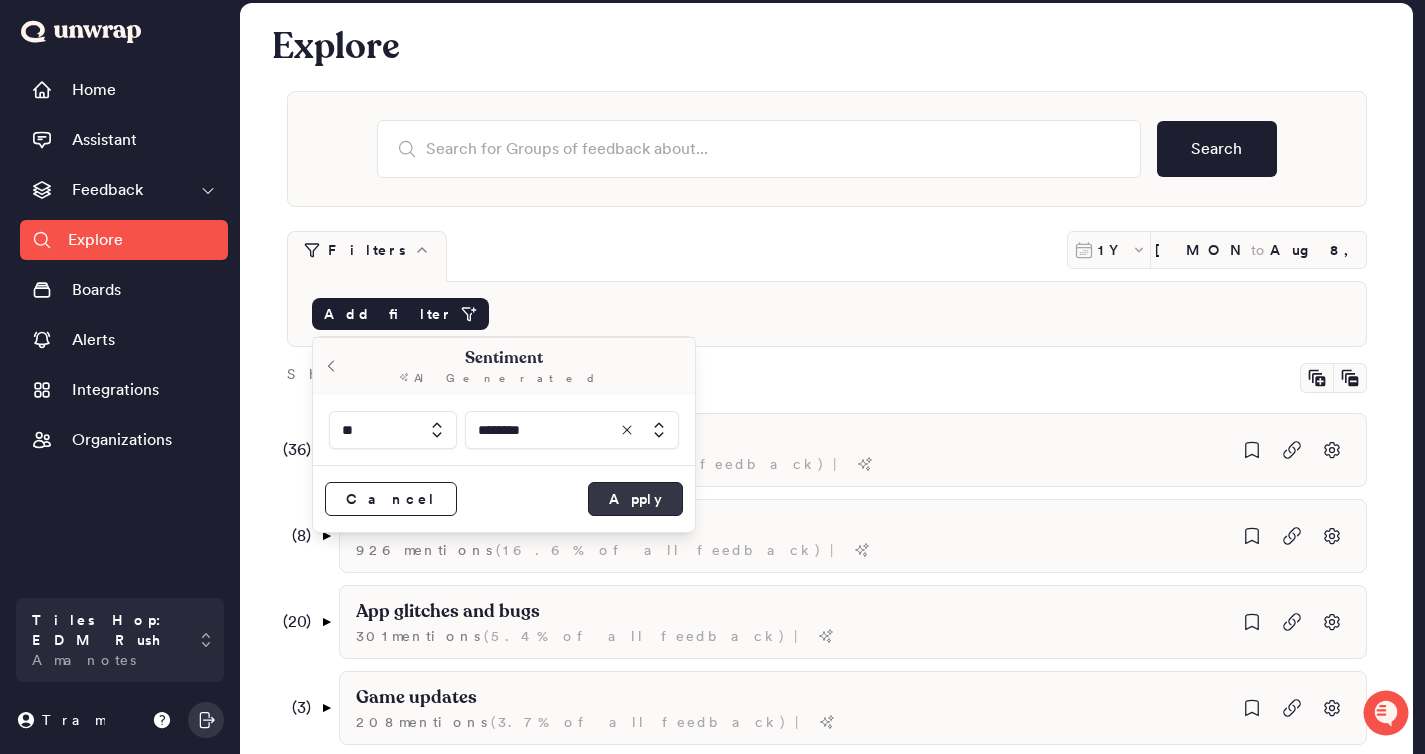 click on "Apply" at bounding box center (635, 499) 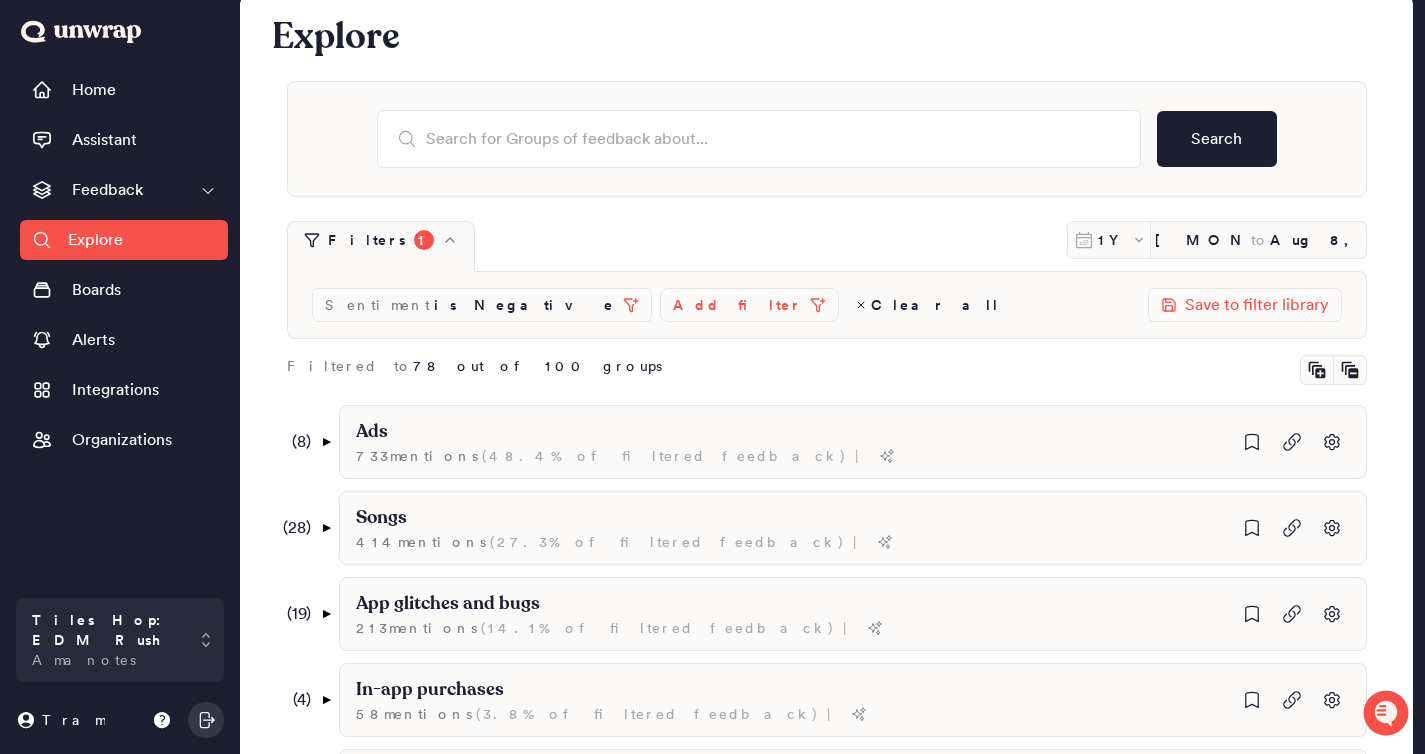 scroll, scrollTop: 21, scrollLeft: 0, axis: vertical 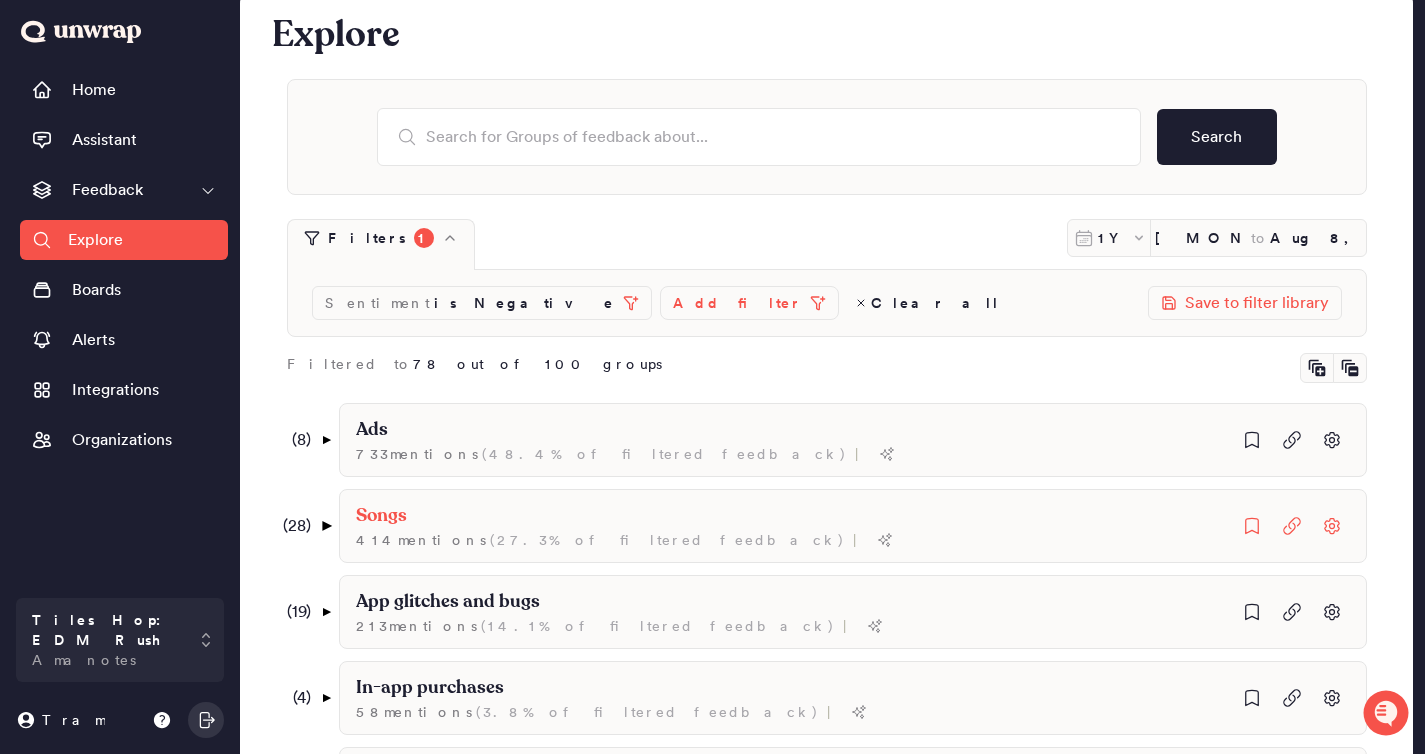 click on "▼" at bounding box center (325, 526) 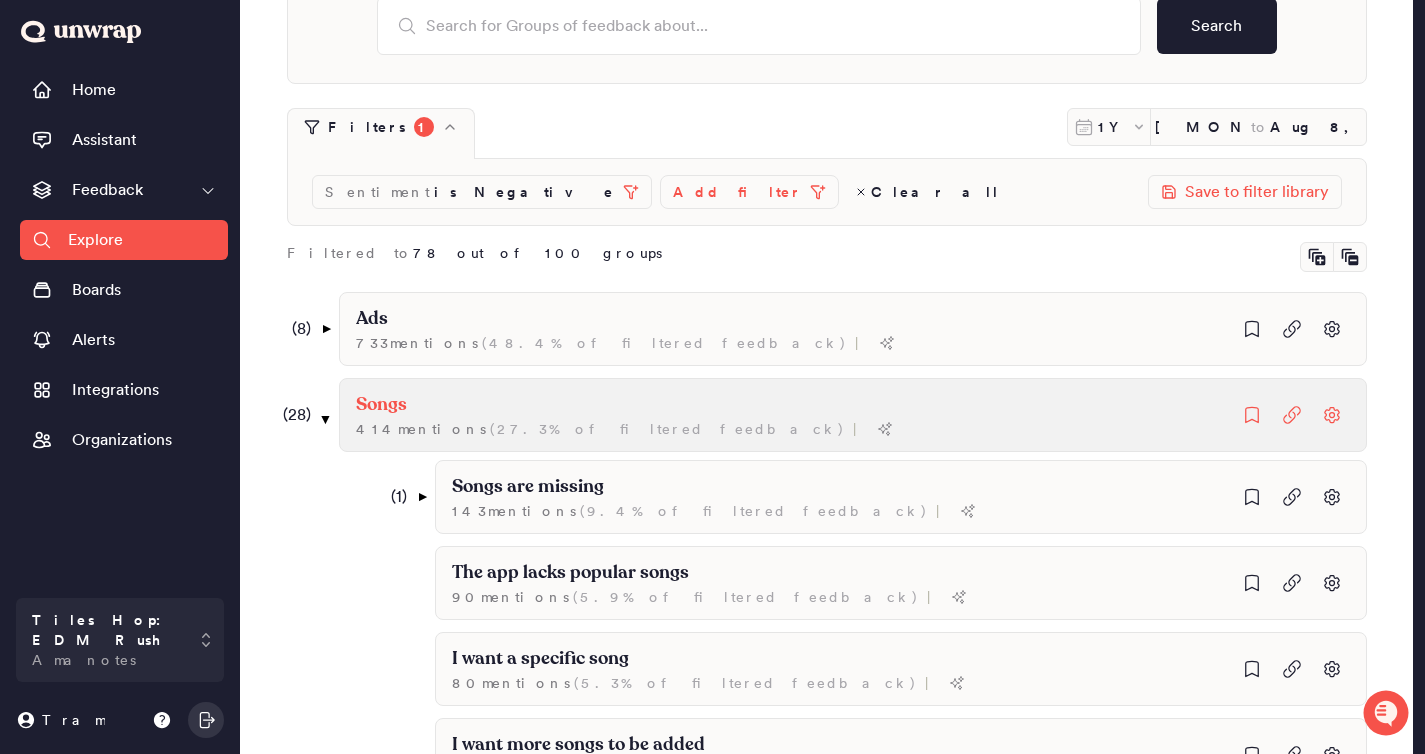 scroll, scrollTop: 102, scrollLeft: 0, axis: vertical 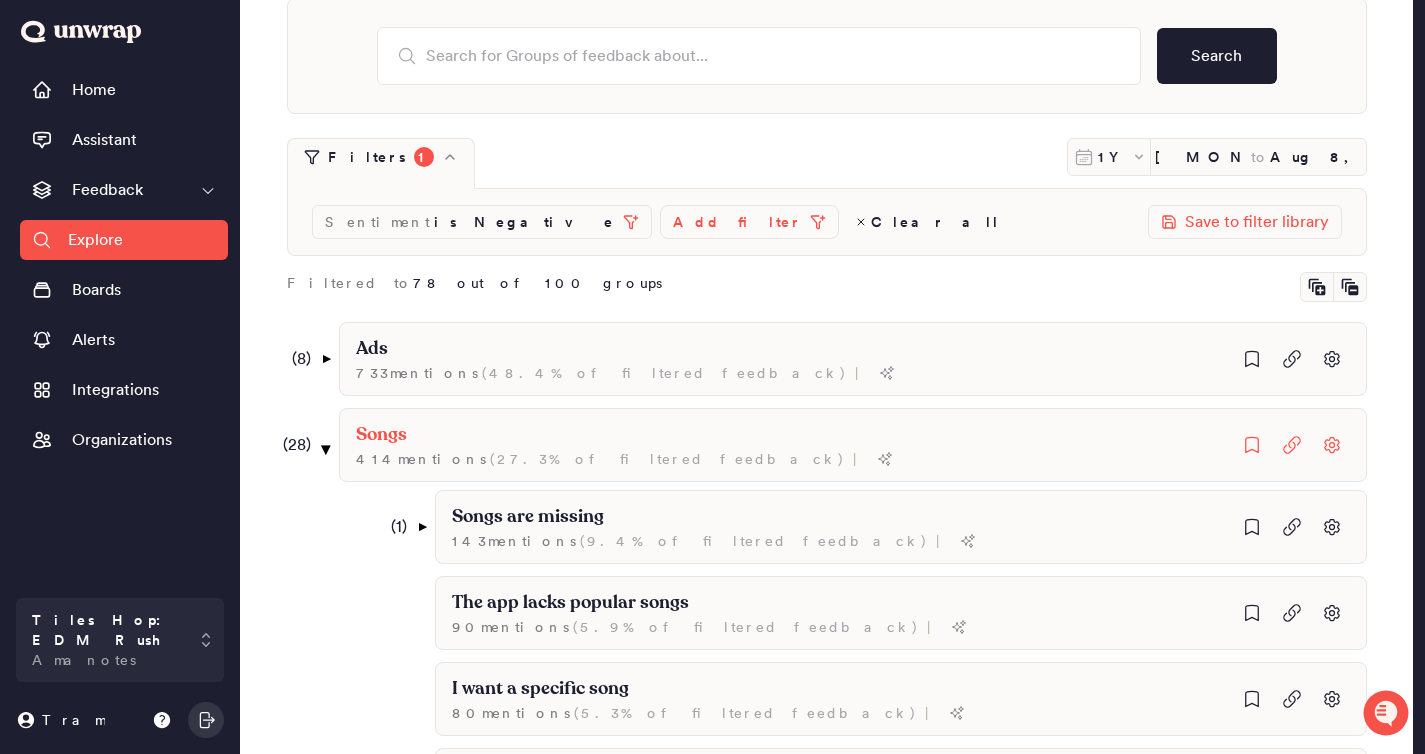 click on "▼" at bounding box center (325, 449) 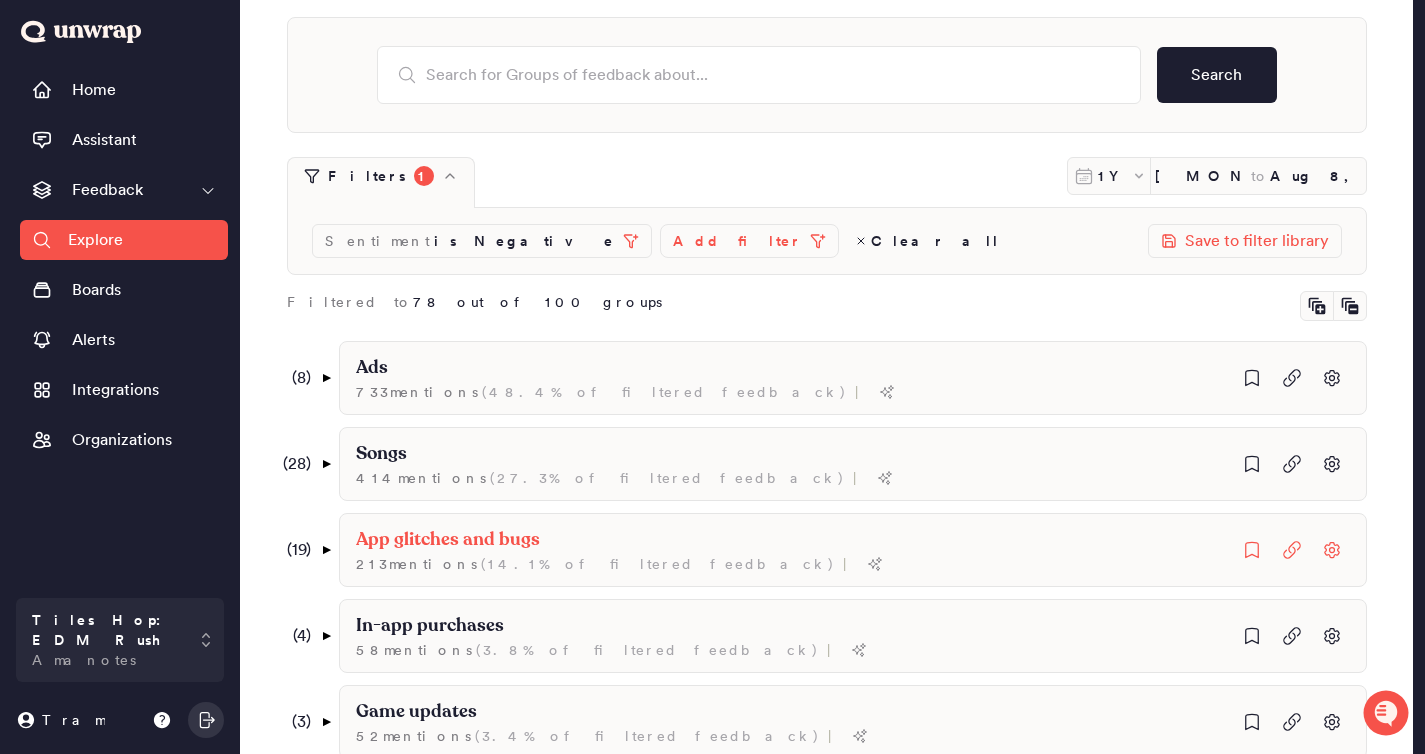 scroll, scrollTop: 84, scrollLeft: 0, axis: vertical 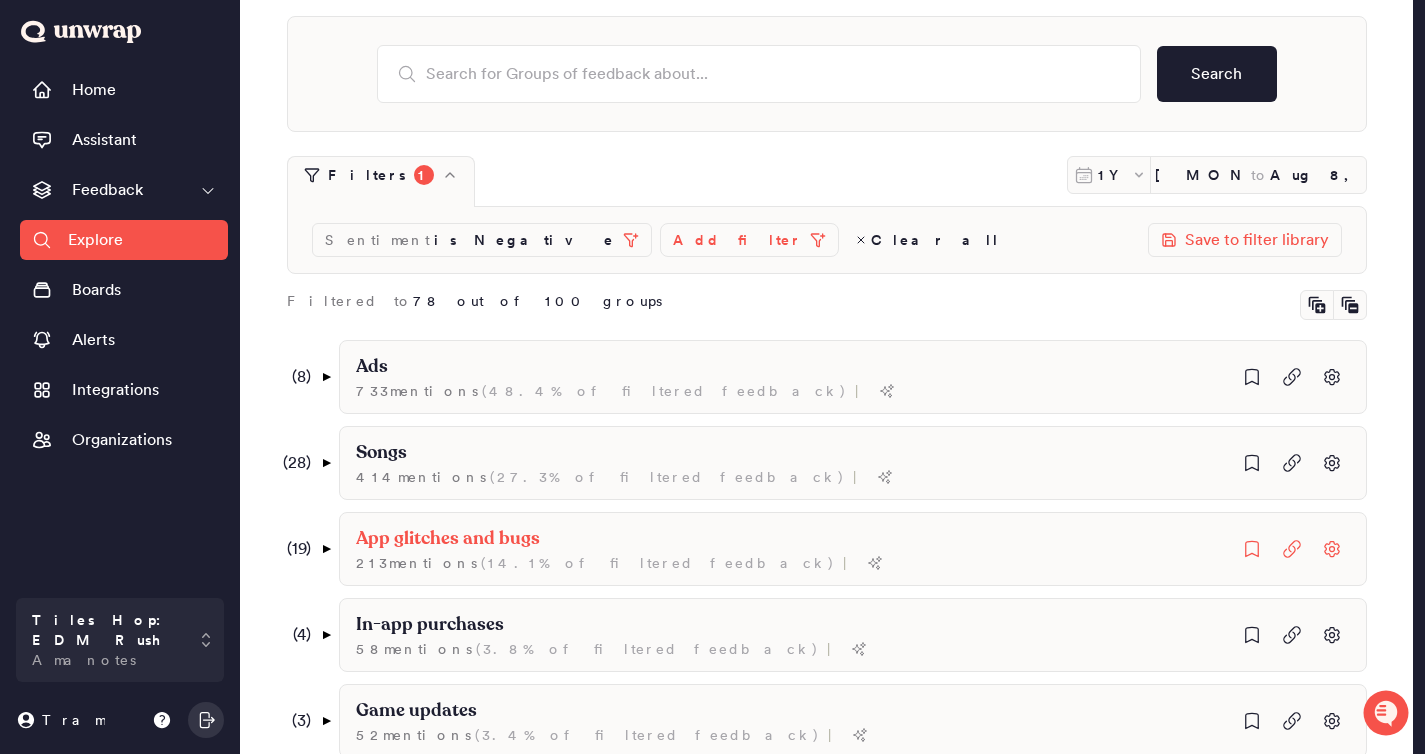 click on "( 19 ) ▼" at bounding box center [304, 549] 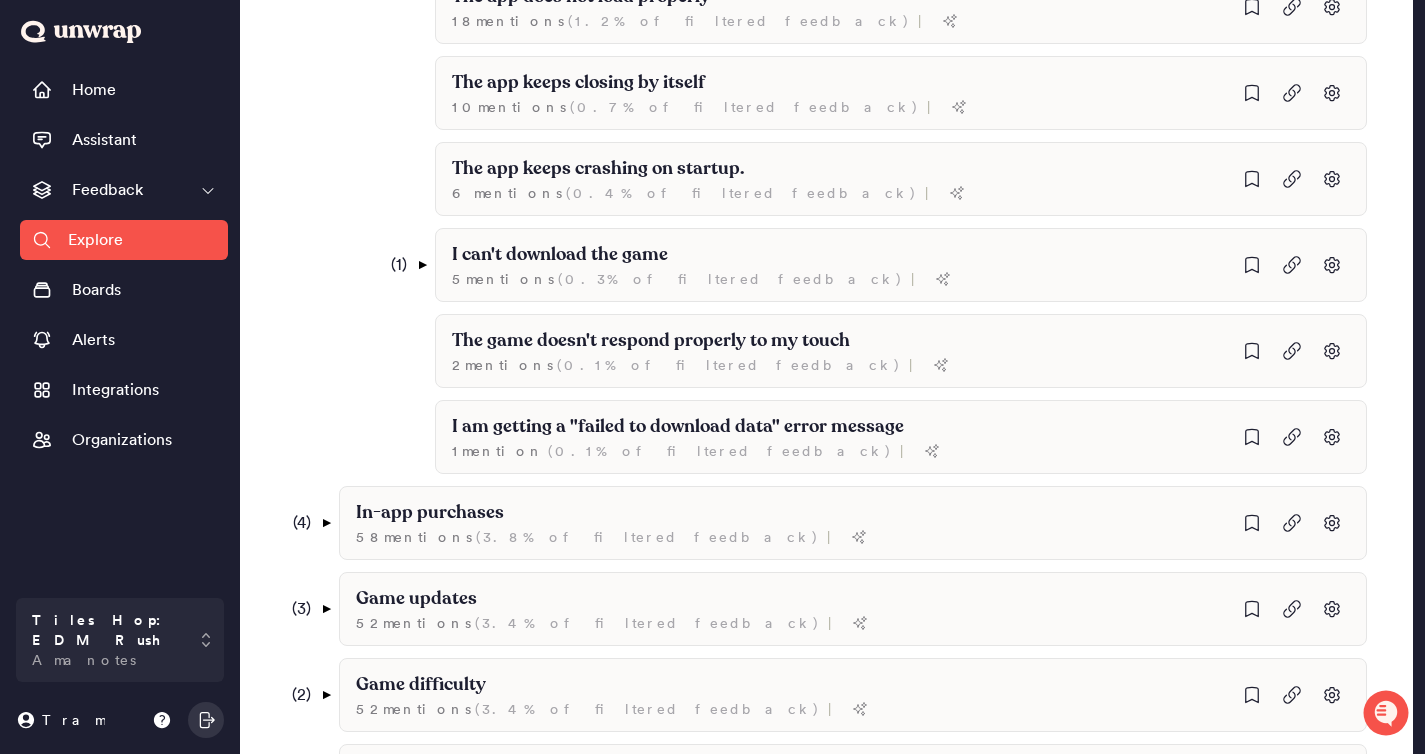 scroll, scrollTop: 1045, scrollLeft: 0, axis: vertical 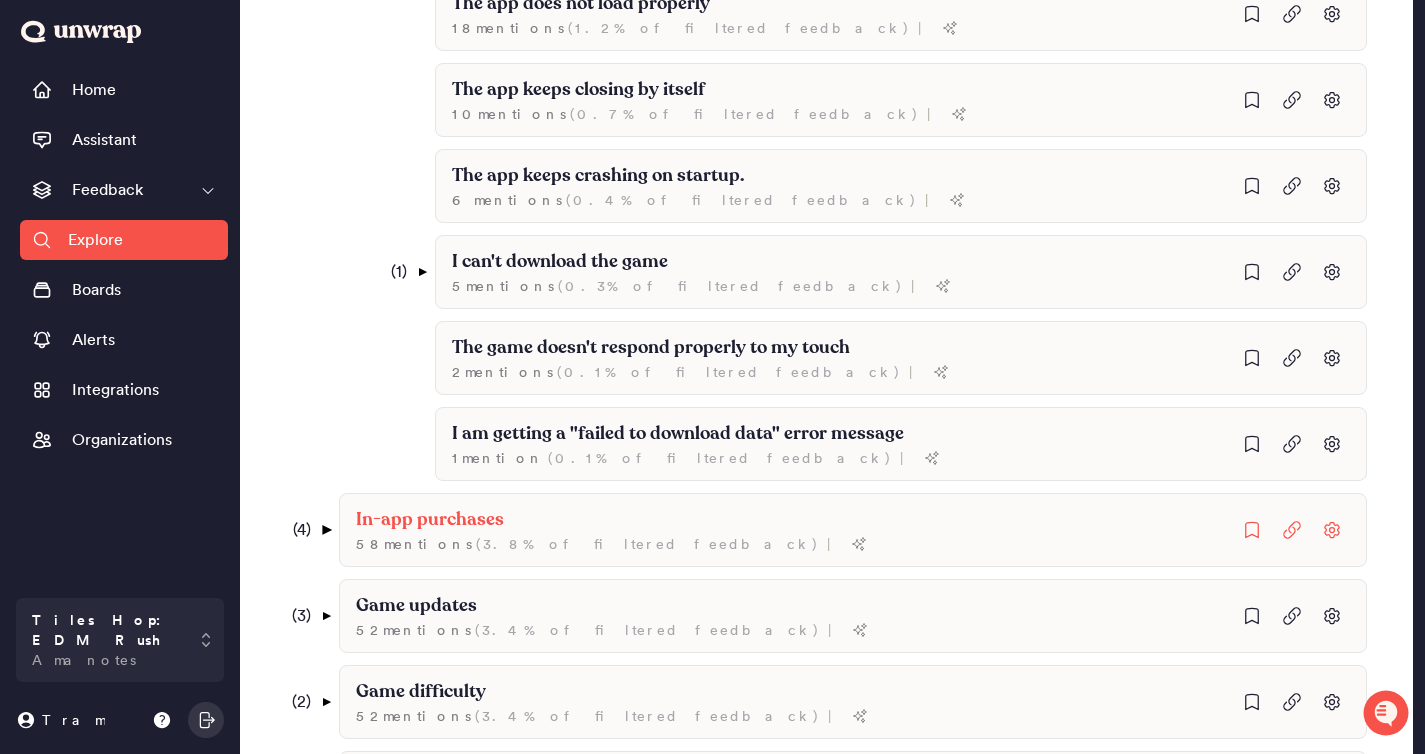 click on "▼" at bounding box center [325, 530] 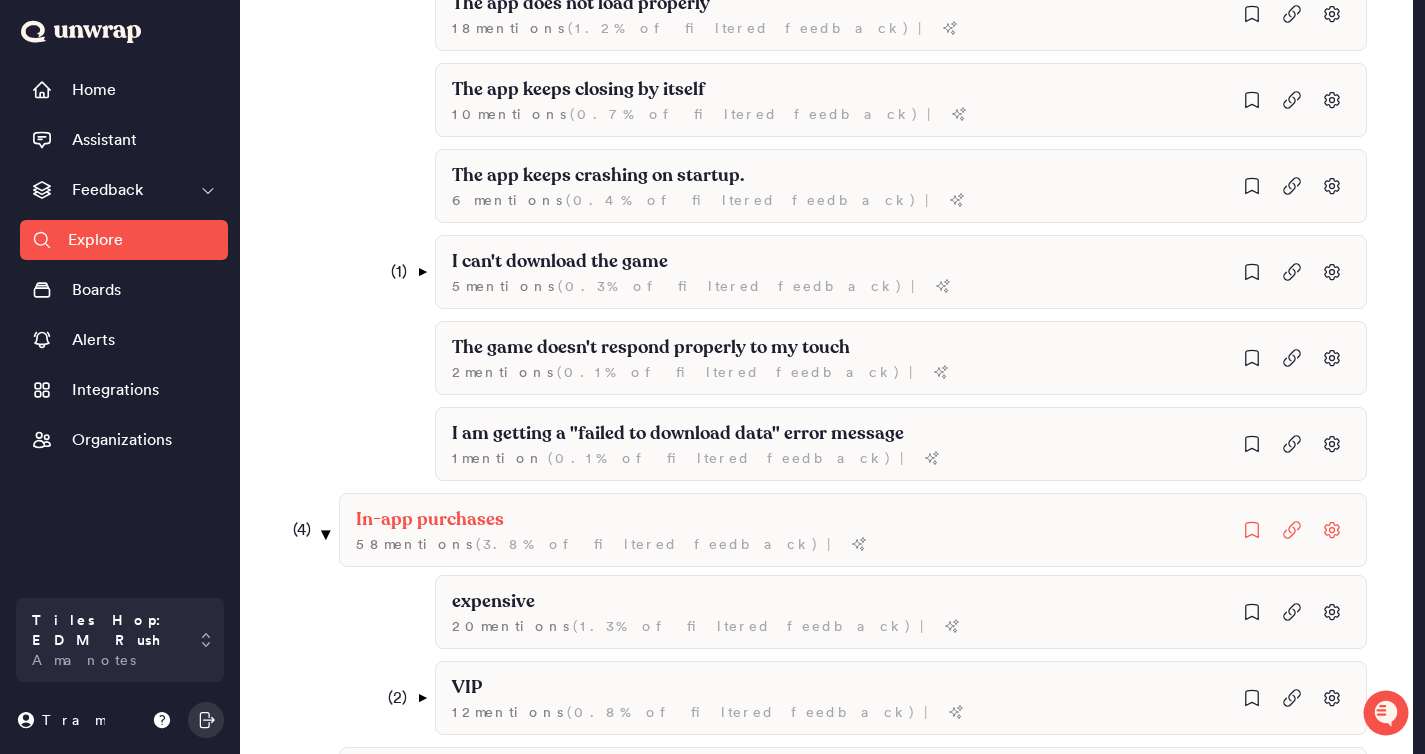 click on "▼" at bounding box center [325, 534] 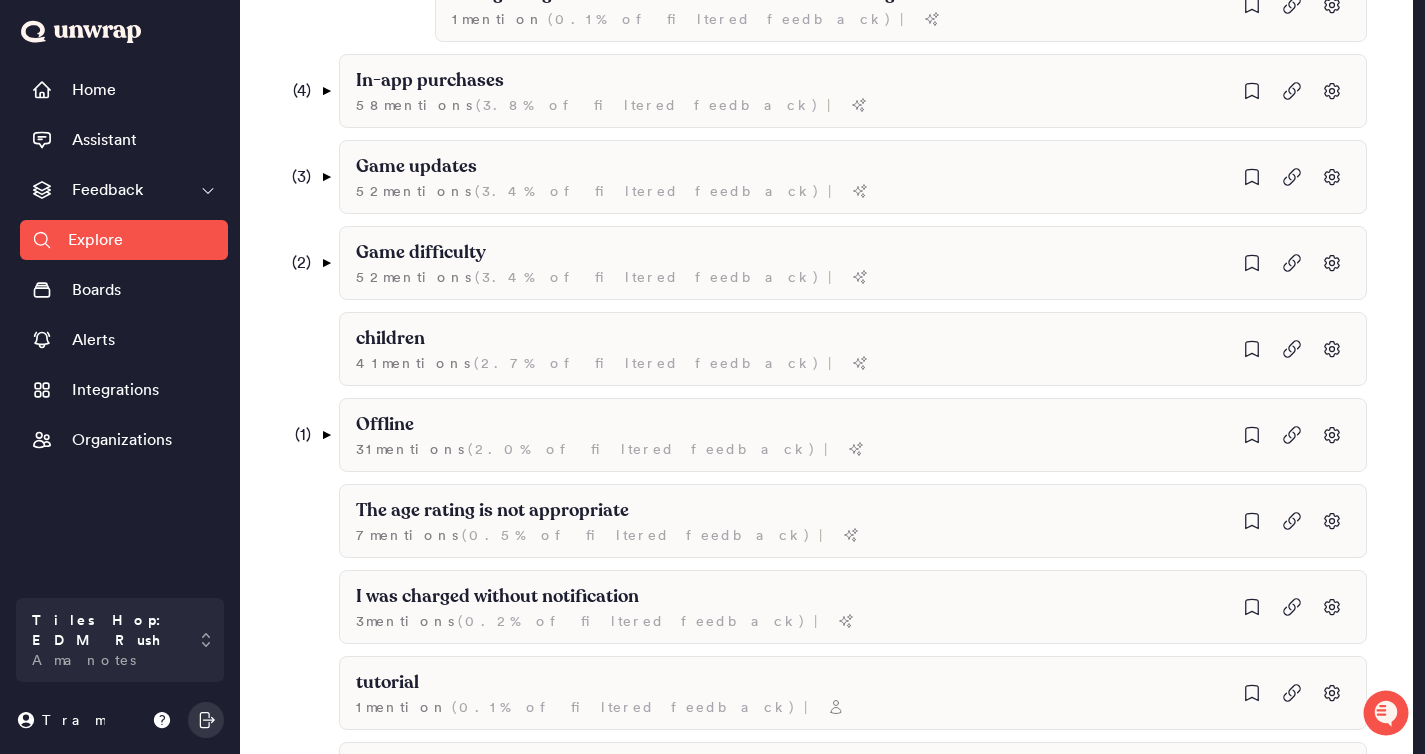 scroll, scrollTop: 1426, scrollLeft: 0, axis: vertical 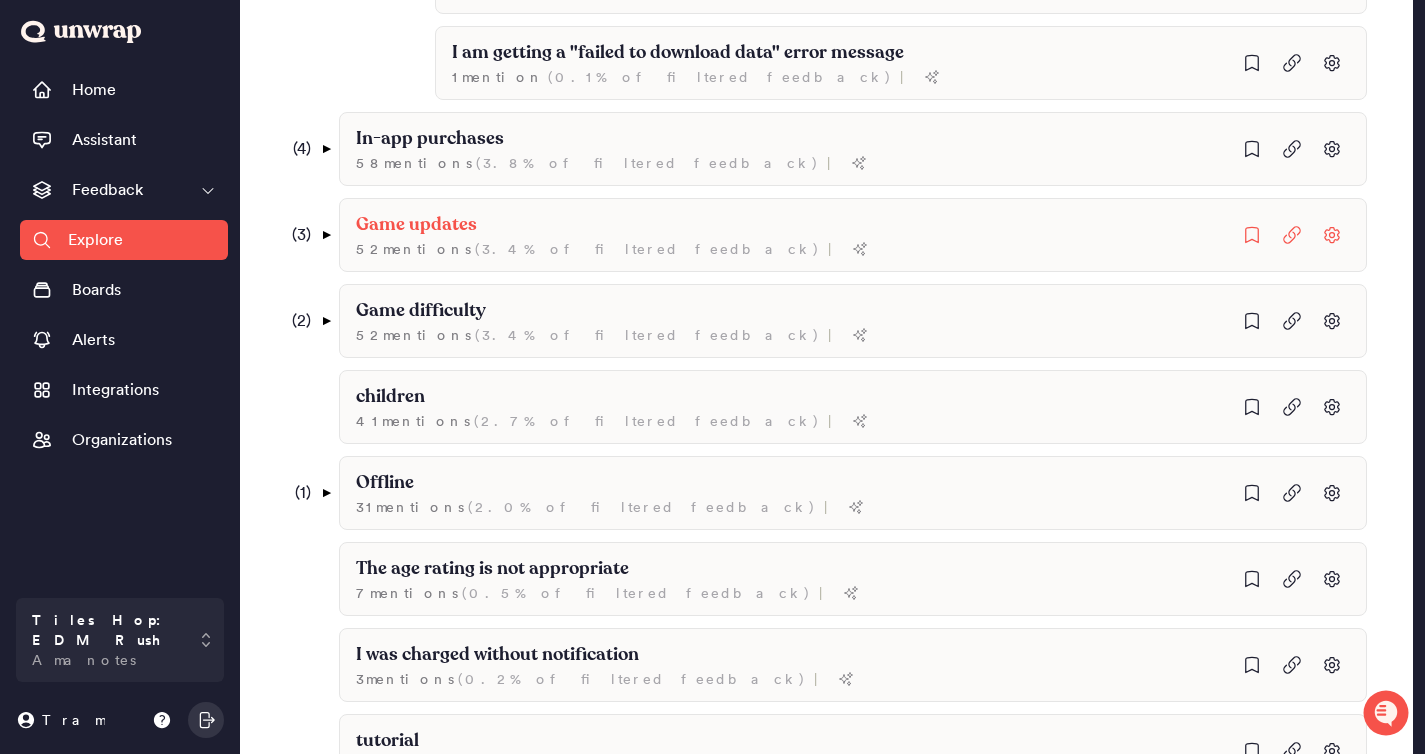 click on "( 3 ) ▼" at bounding box center (304, 235) 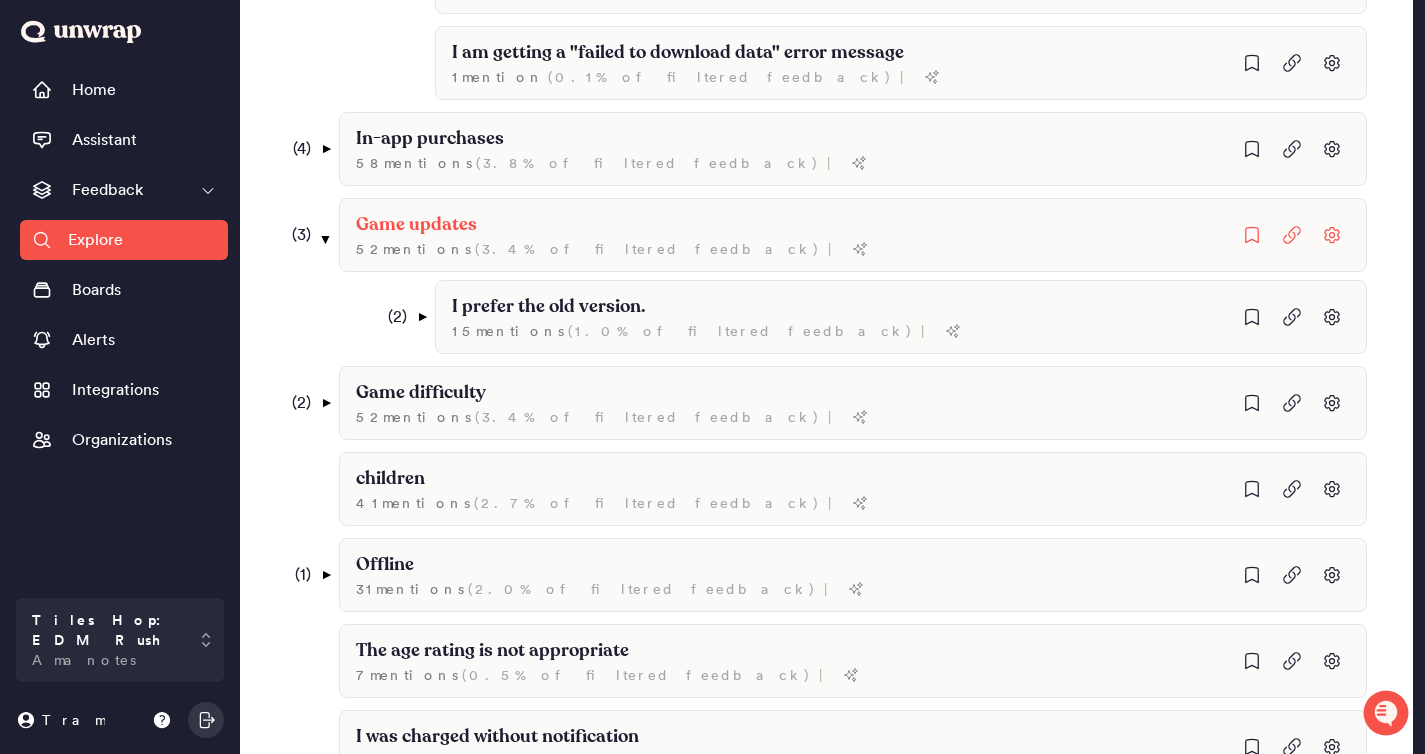 click on "▼" at bounding box center [326, 239] 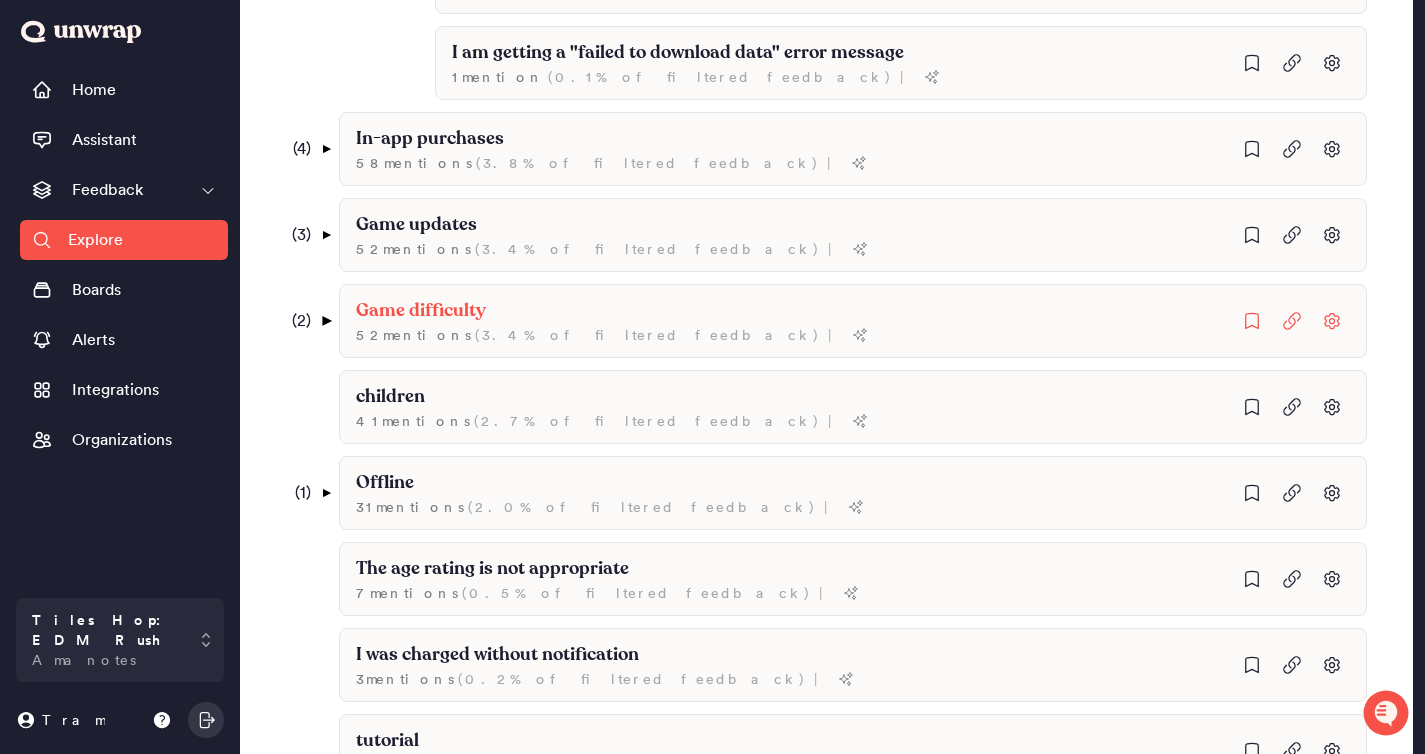 click on "▼" at bounding box center [325, 321] 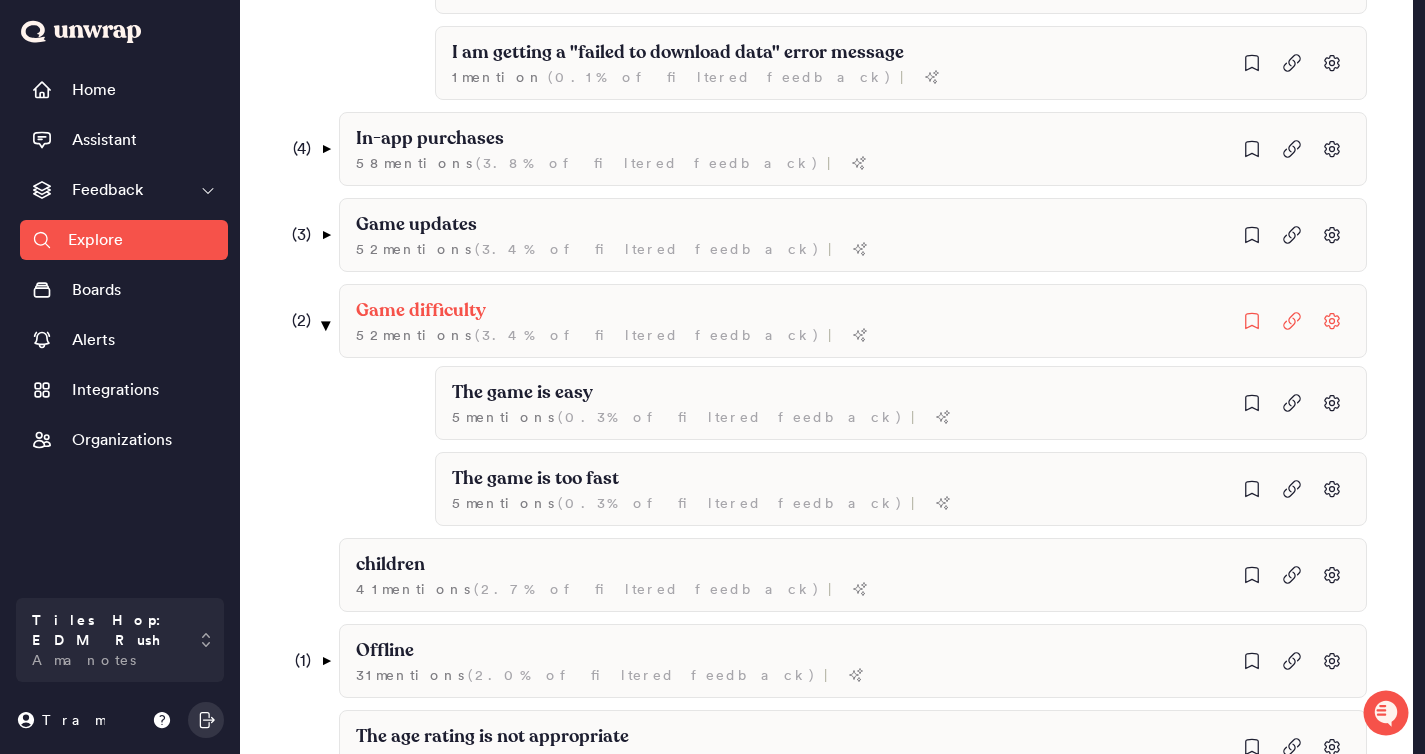 click on "▼" at bounding box center (325, 325) 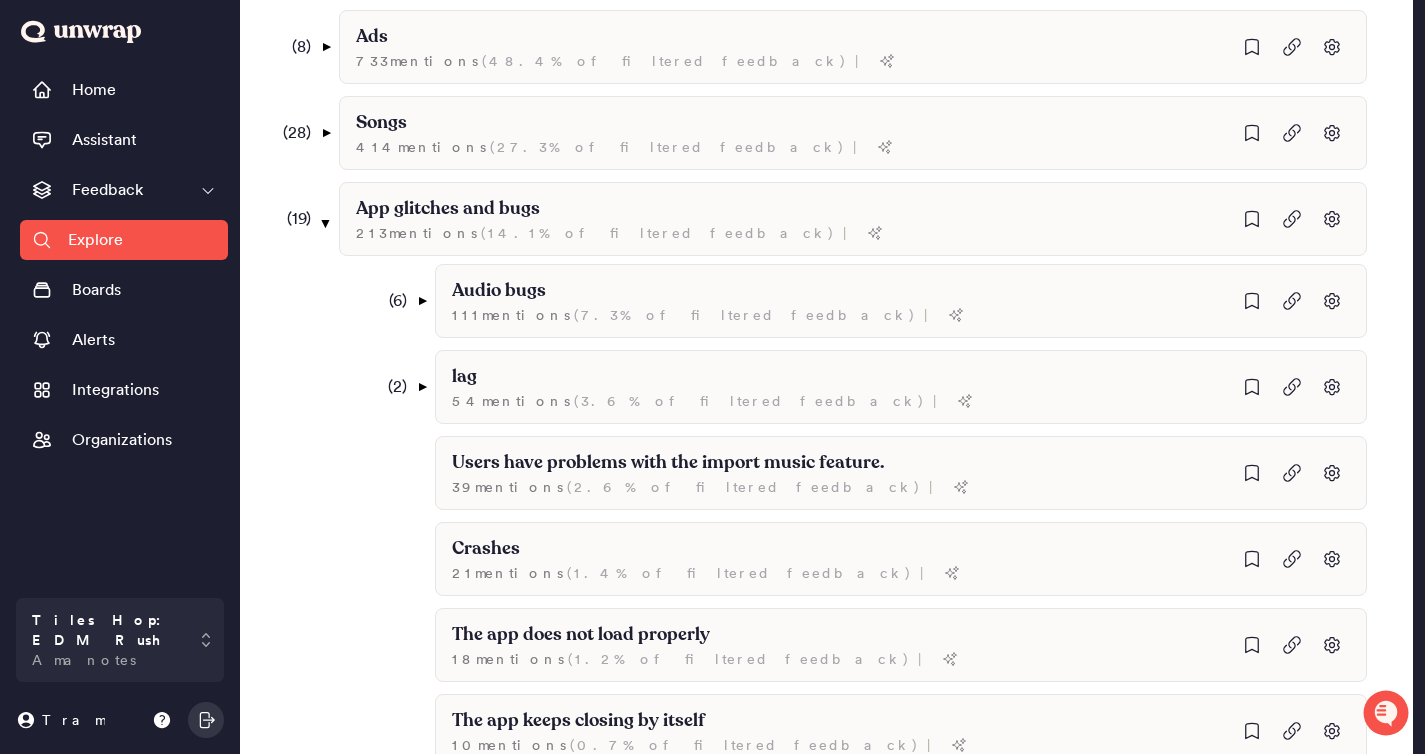 scroll, scrollTop: 0, scrollLeft: 0, axis: both 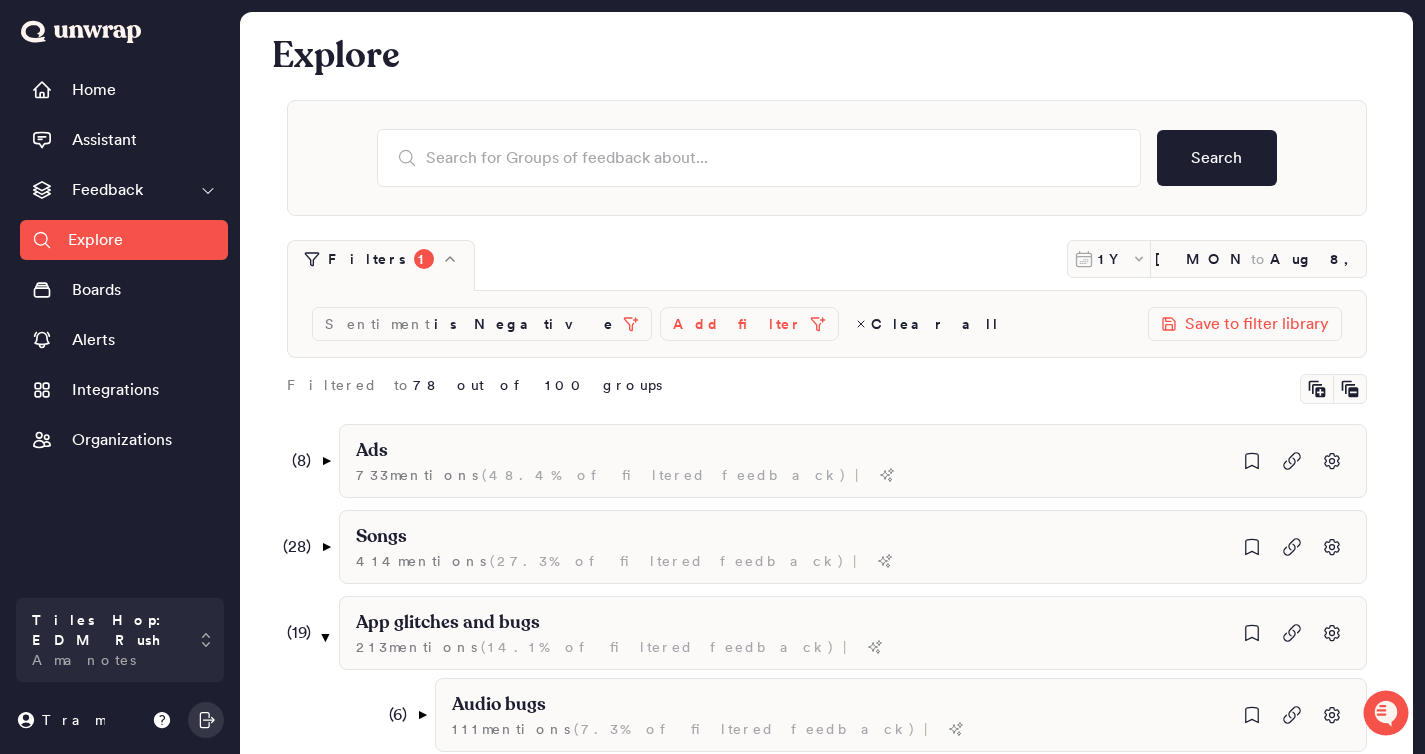 click on "( [NUMBER] ) ▼ Ads [NUMBER]  mention s   ( [PERCENTAGE]% of filtered feedback ) | ( [NUMBER] ) ▼ I am experiencing issues with ads [NUMBER]  mention s   ( [PERCENTAGE]% of filtered feedback ) | The ads are not being removed [NUMBER]  mention s   ( [PERCENTAGE]% of filtered feedback ) | too many ads [NUMBER]  mention s   ( [PERCENTAGE]% of filtered feedback ) | There are no ads [NUMBER]  mention s   ( [PERCENTAGE]% of filtered feedback ) | I am forced to watch an ad after dying [NUMBER]  mention s   ( [PERCENTAGE]% of filtered feedback ) | The ads are too long [NUMBER]  mention s   ( [PERCENTAGE]% of filtered feedback ) | I think [PRODUCT] is a better game than this one. [NUMBER]  mention s   ( [PERCENTAGE]% of filtered feedback ) | I can't watch ads offline [NUMBER]  mention   ( [PERCENTAGE]% of filtered feedback ) | ( [NUMBER] ) ▼ Songs [NUMBER]  mention s   ( [PERCENTAGE]% of filtered feedback ) | ( [NUMBER] ) ▼ Songs are missing [NUMBER]  mention s   ( [PERCENTAGE]% of filtered feedback ) | Not all [ARTIST] songs are available [NUMBER]  mention   ( [PERCENTAGE]% of filtered feedback ) | The app lacks popular songs [NUMBER]  mention s   ( [PERCENTAGE]% of filtered feedback ) | I want a specific song [NUMBER] s" at bounding box center [843, 1409] 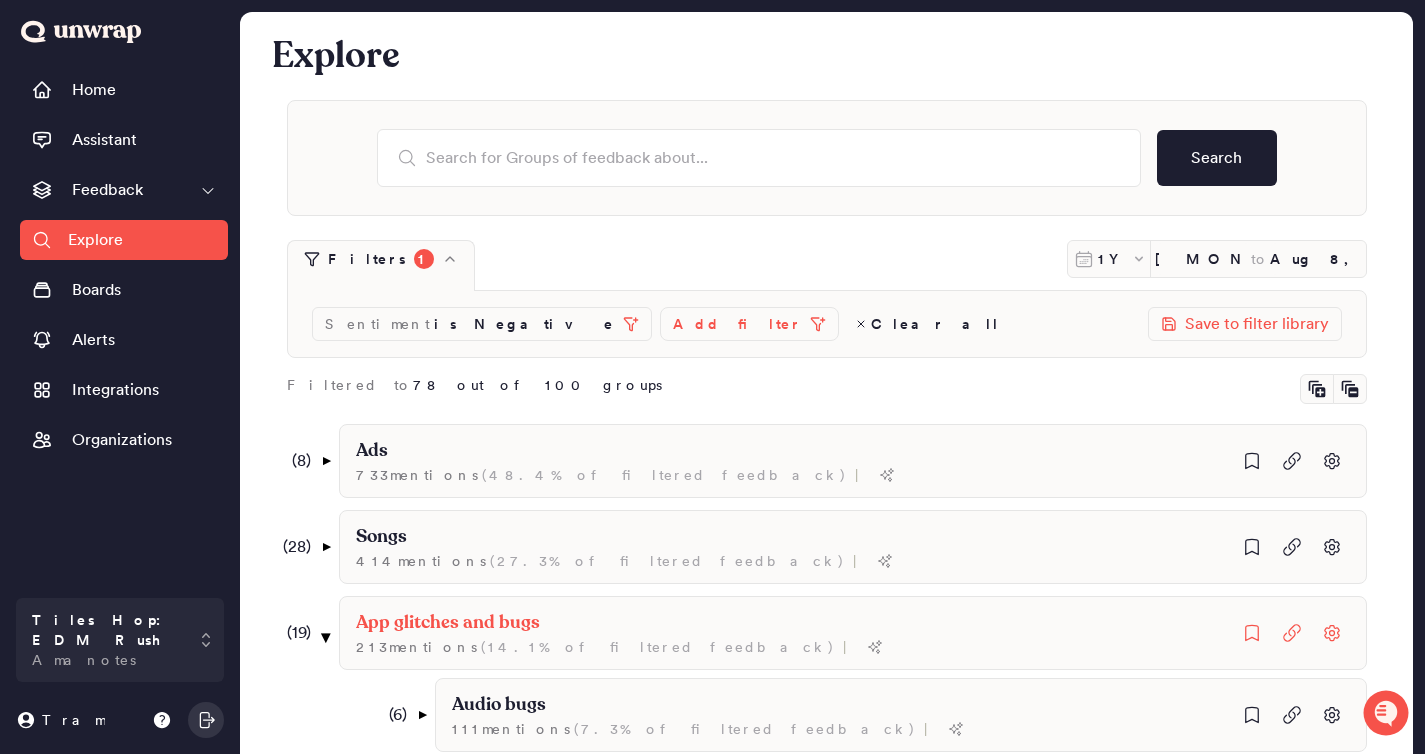click on "▼" at bounding box center [325, 637] 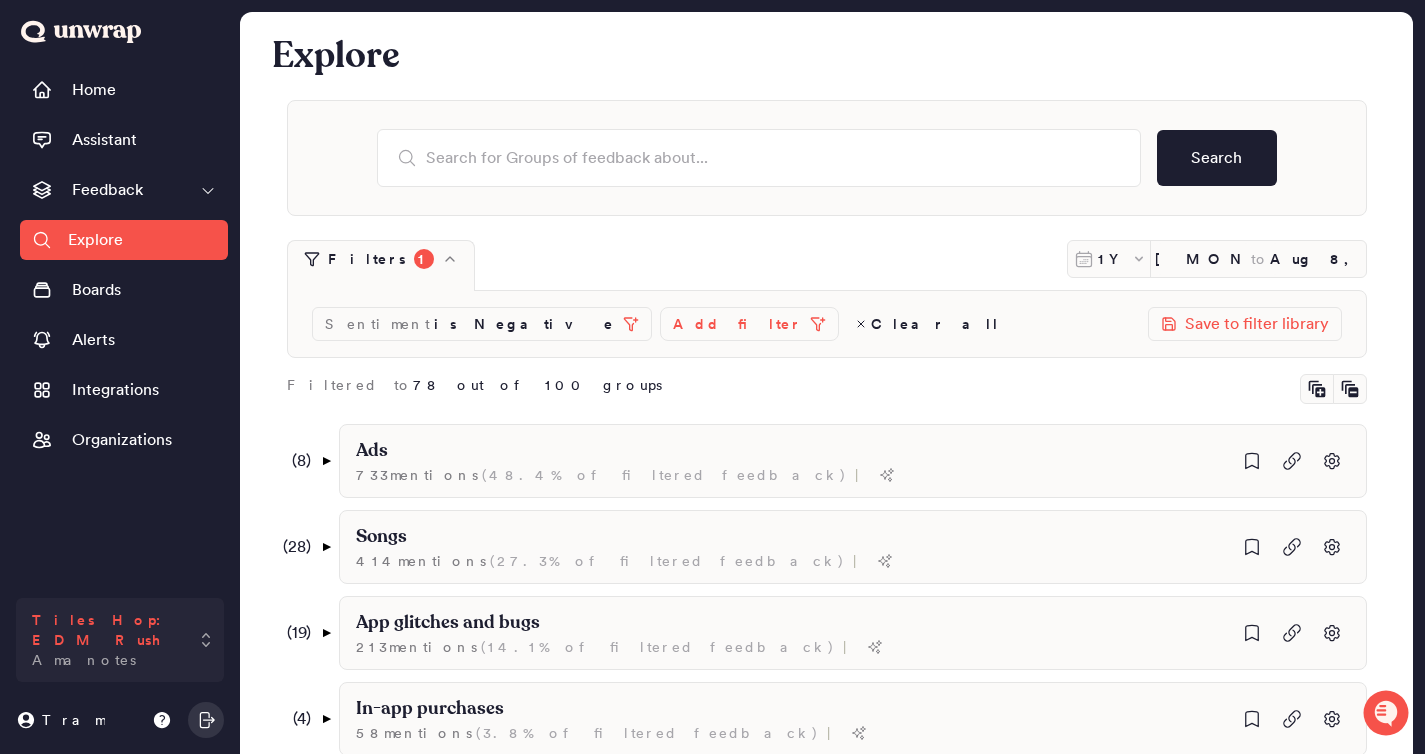 click on "Tiles Hop: EDM Rush Amanotes" at bounding box center (120, 640) 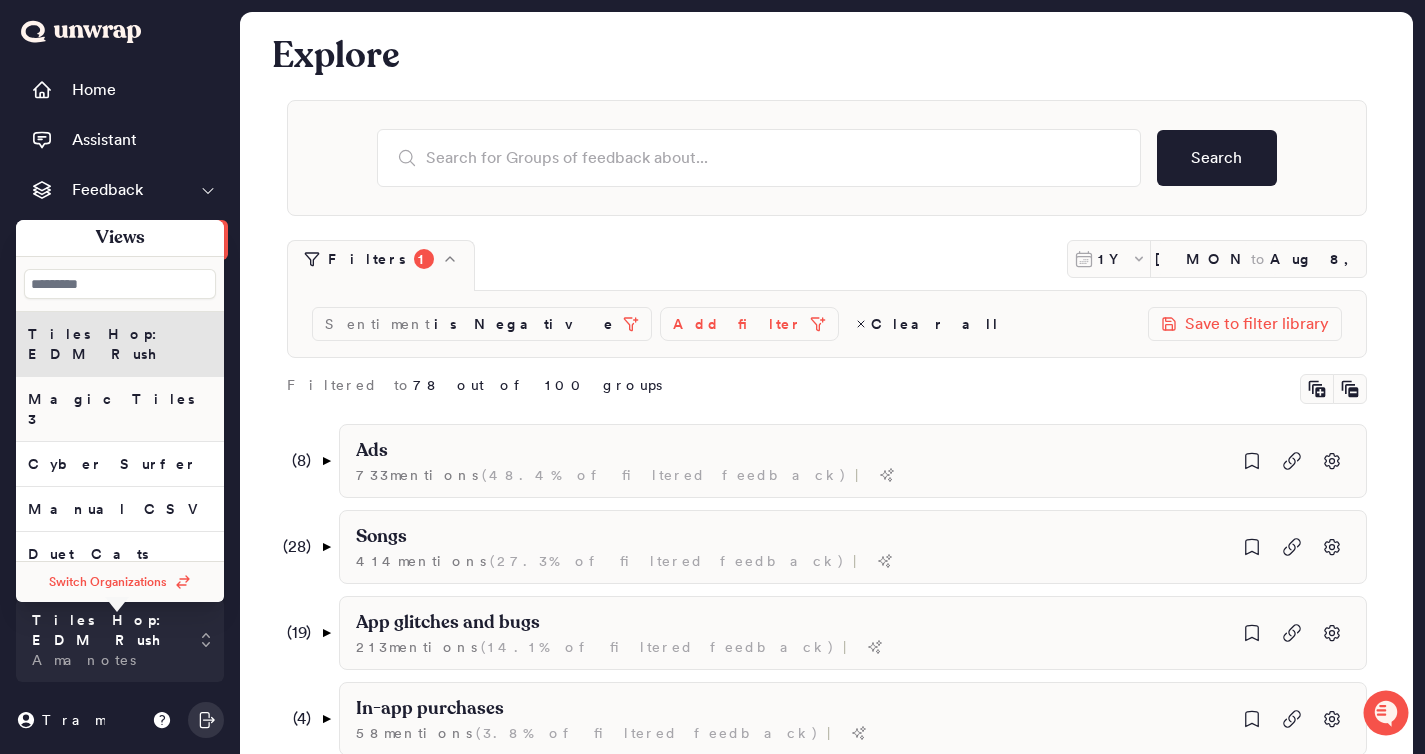 click on "Magic Tiles 3" at bounding box center (120, 409) 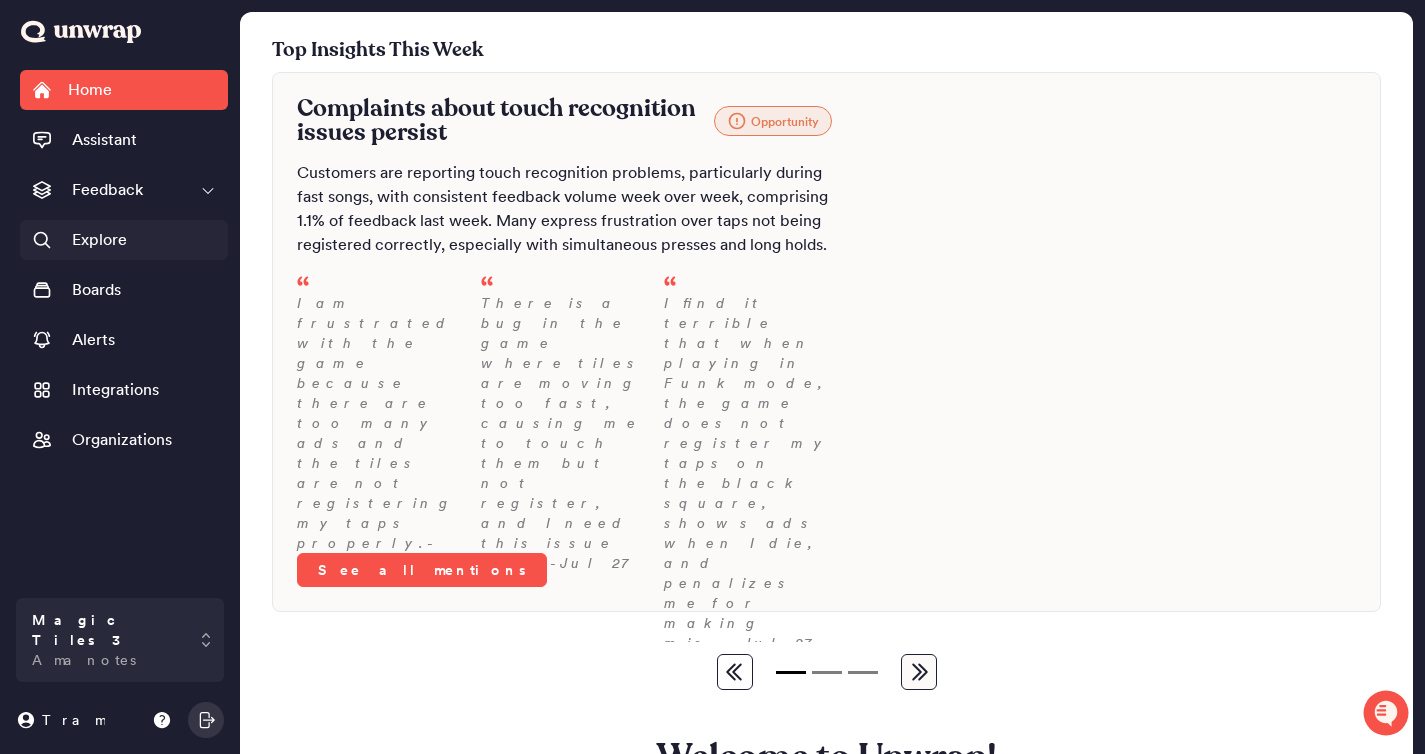 click on "Explore" at bounding box center [124, 240] 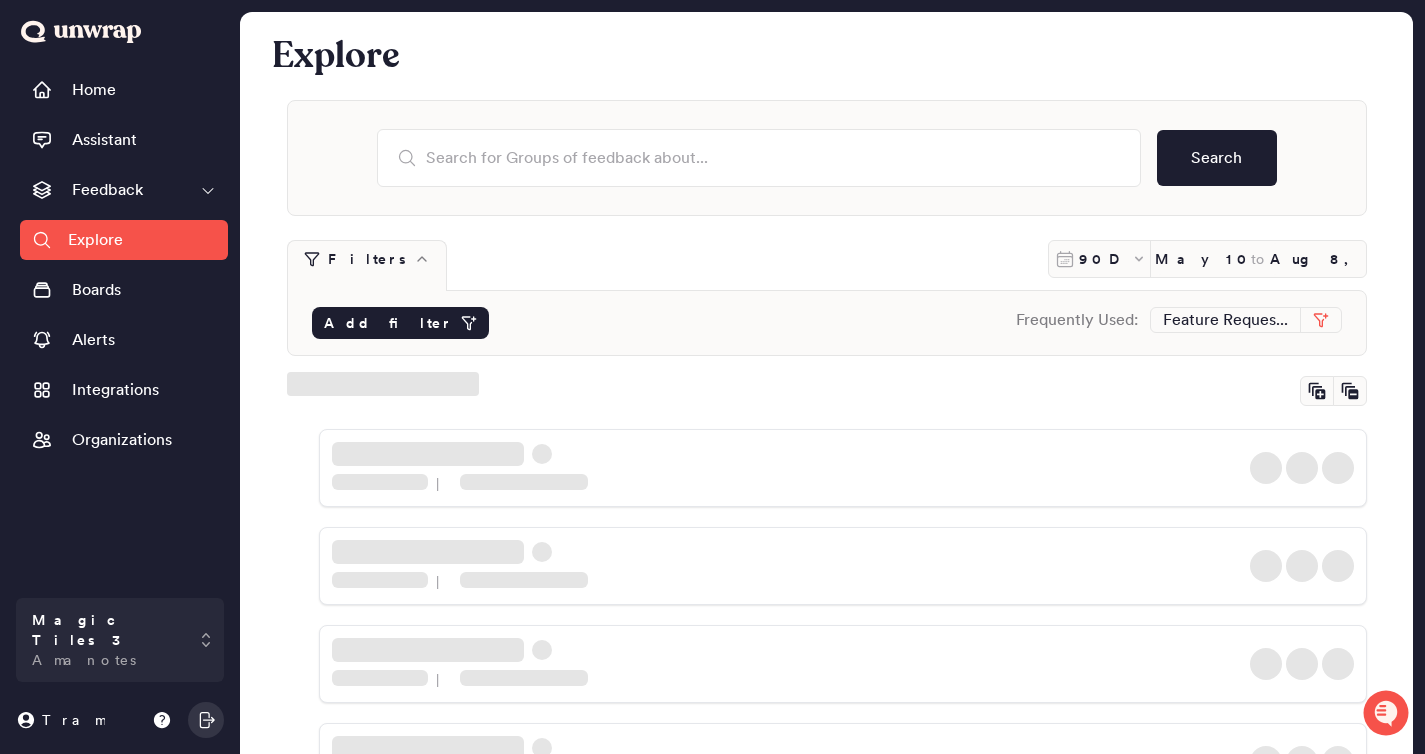 click on "Add filter" at bounding box center (388, 323) 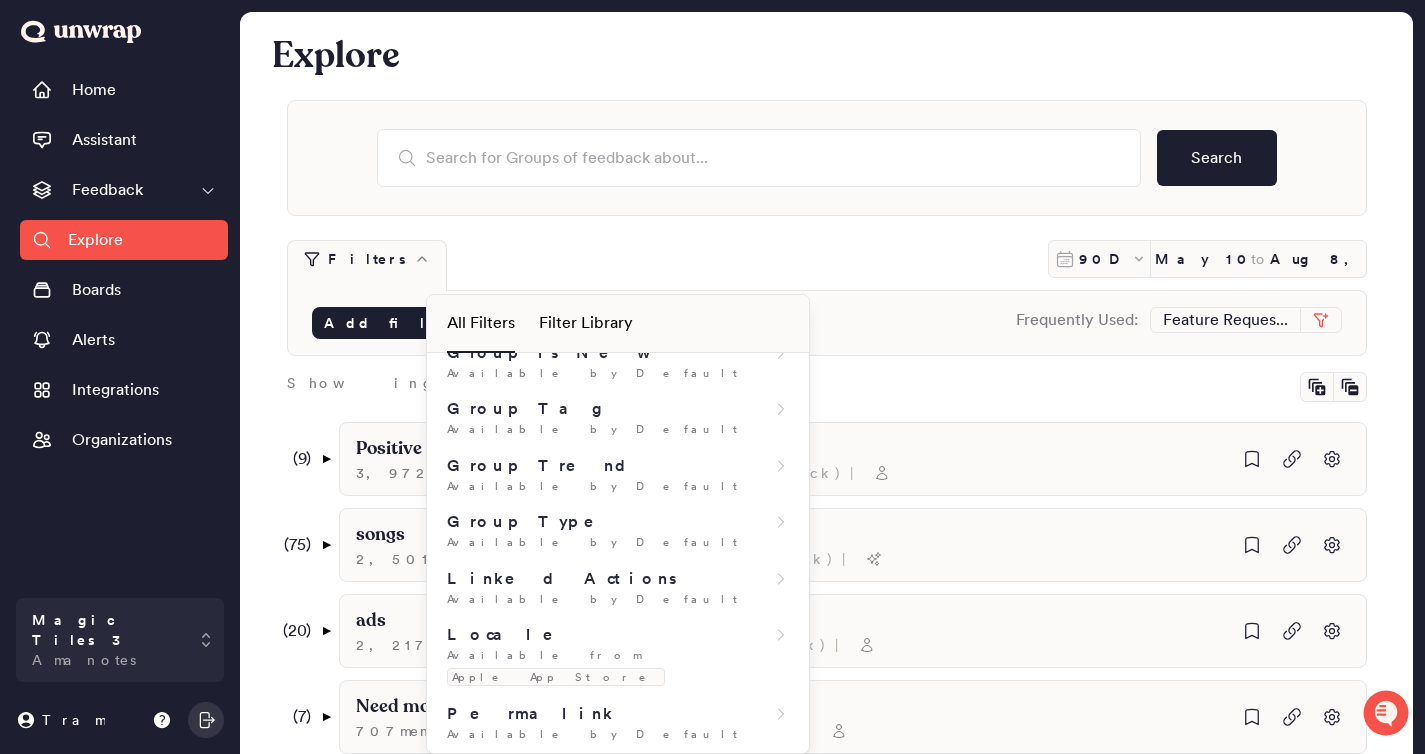 scroll, scrollTop: 747, scrollLeft: 0, axis: vertical 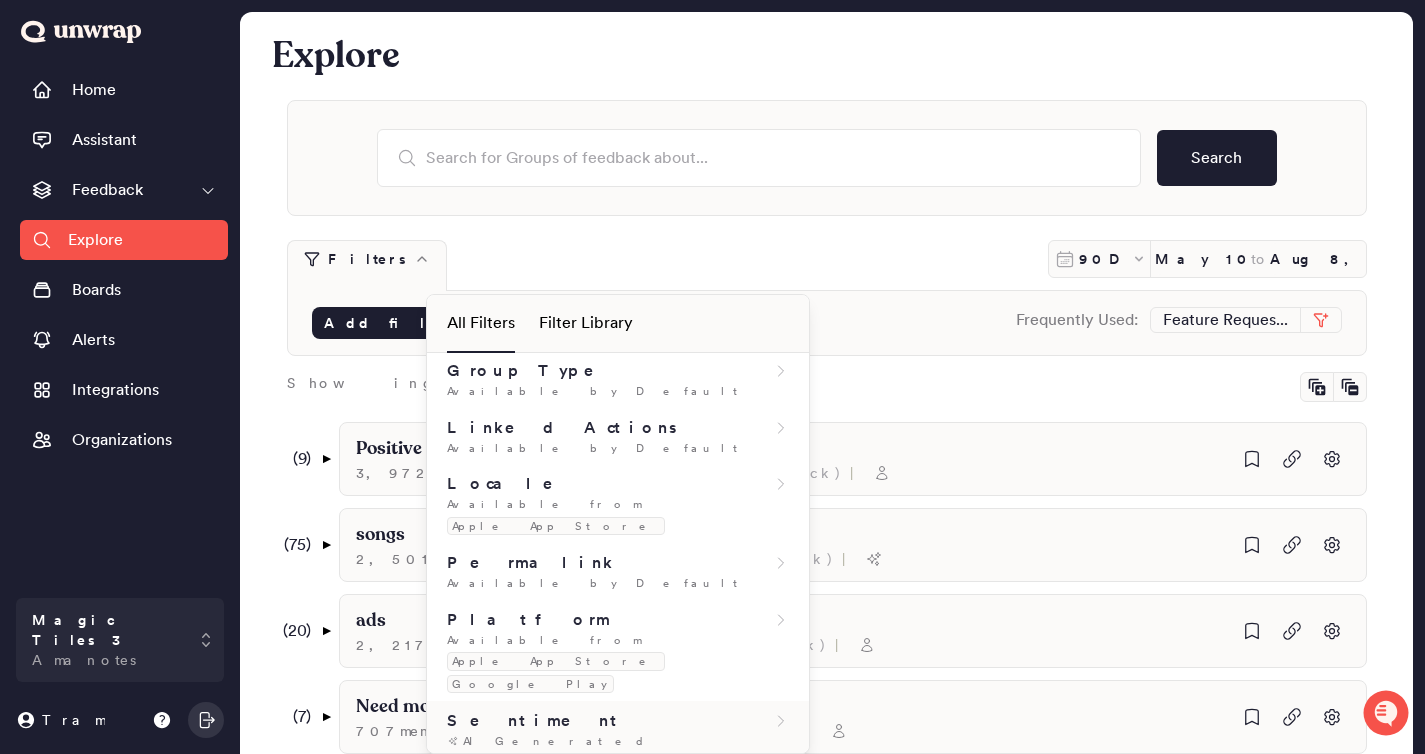 click on "AI Generated" at bounding box center (618, 741) 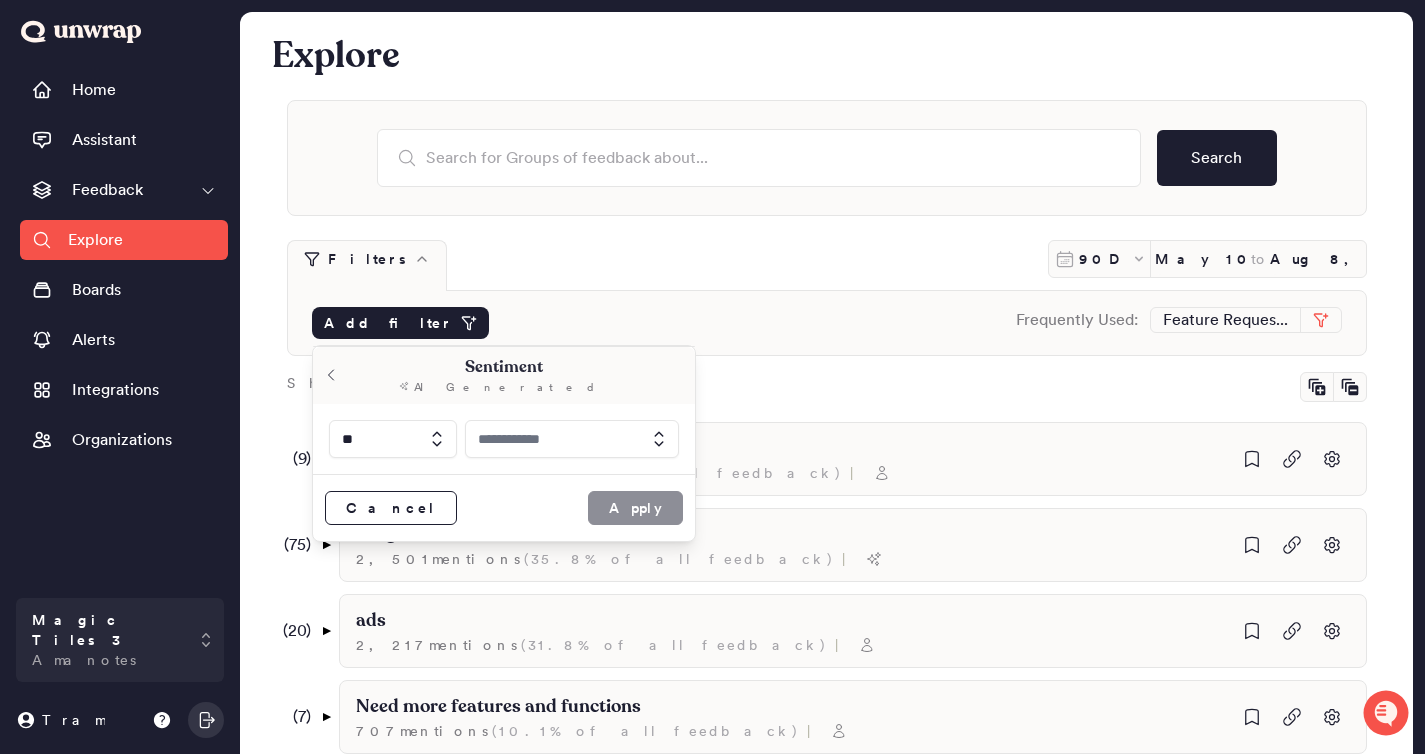 click at bounding box center [572, 439] 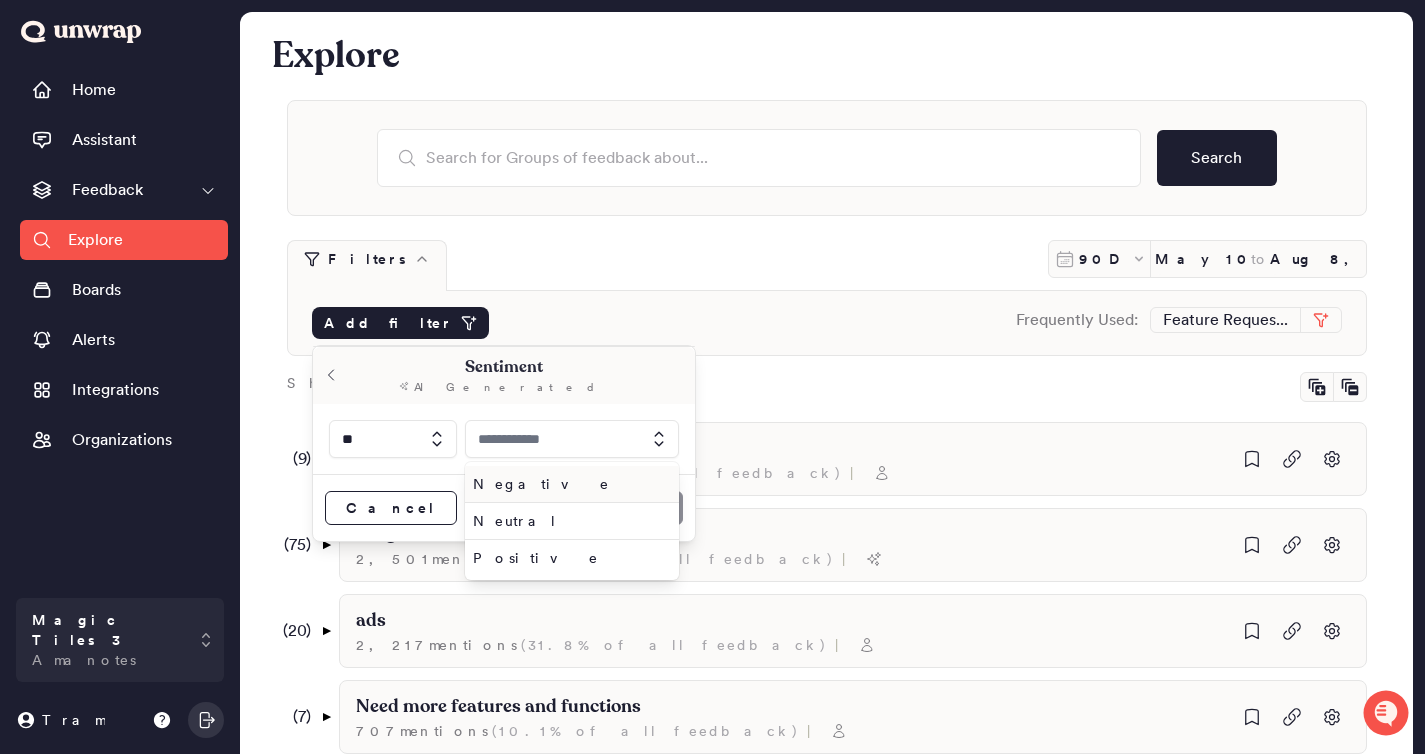 click on "Negative" at bounding box center (568, 484) 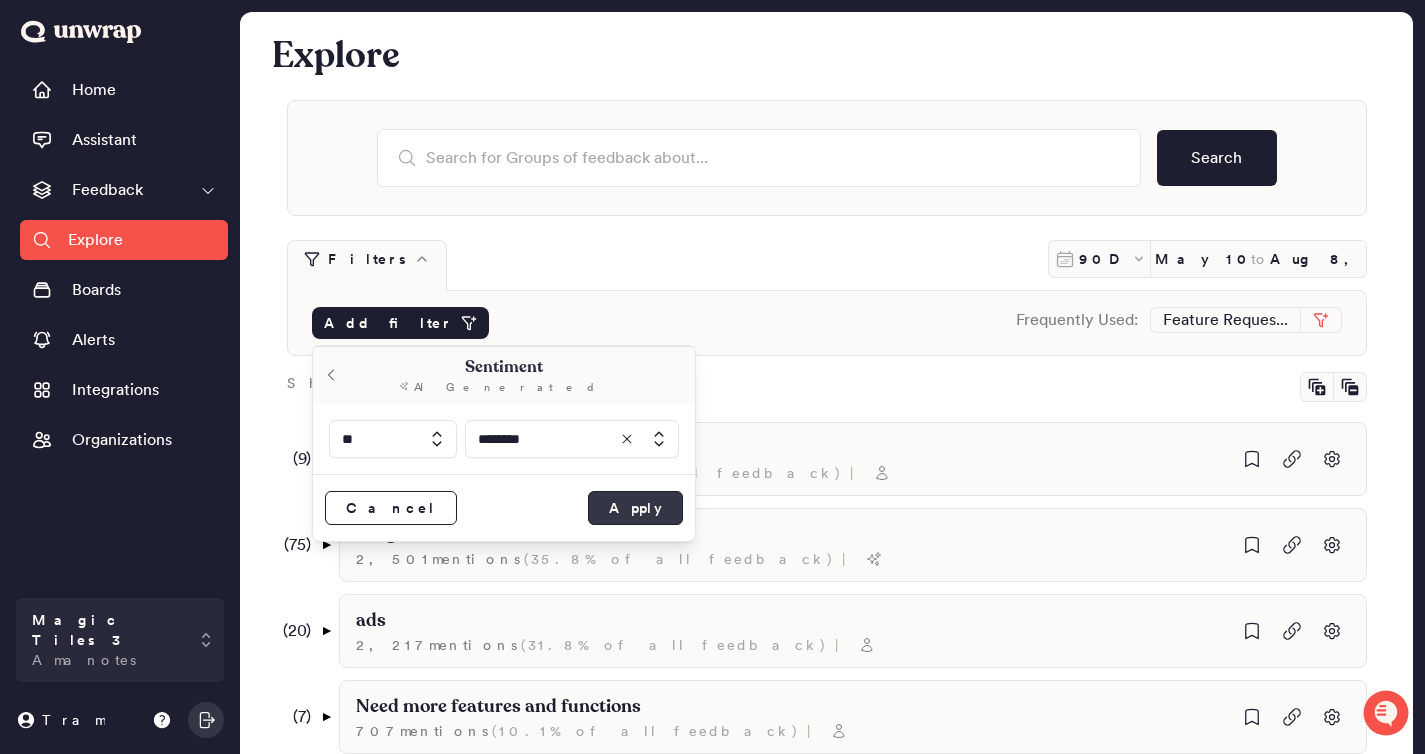 click on "Apply" at bounding box center [635, 508] 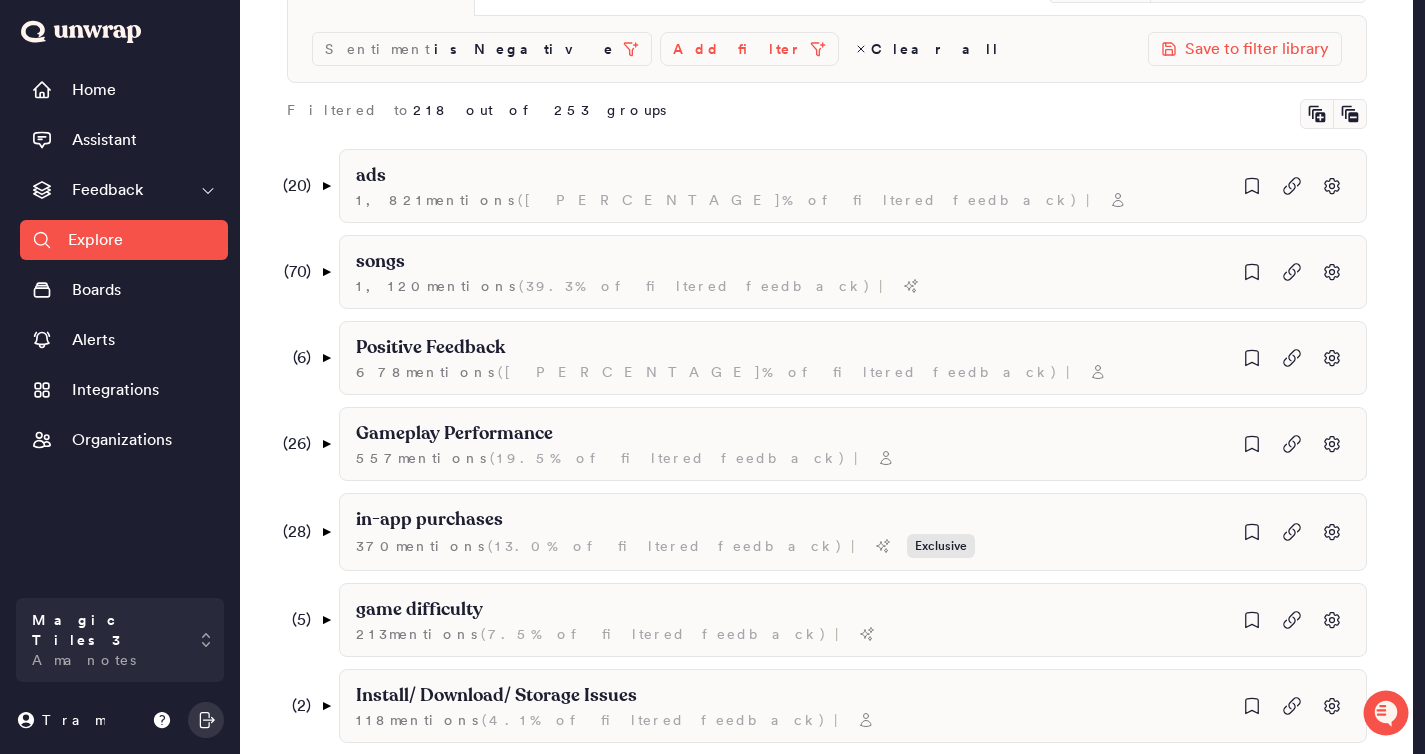 scroll, scrollTop: 261, scrollLeft: 0, axis: vertical 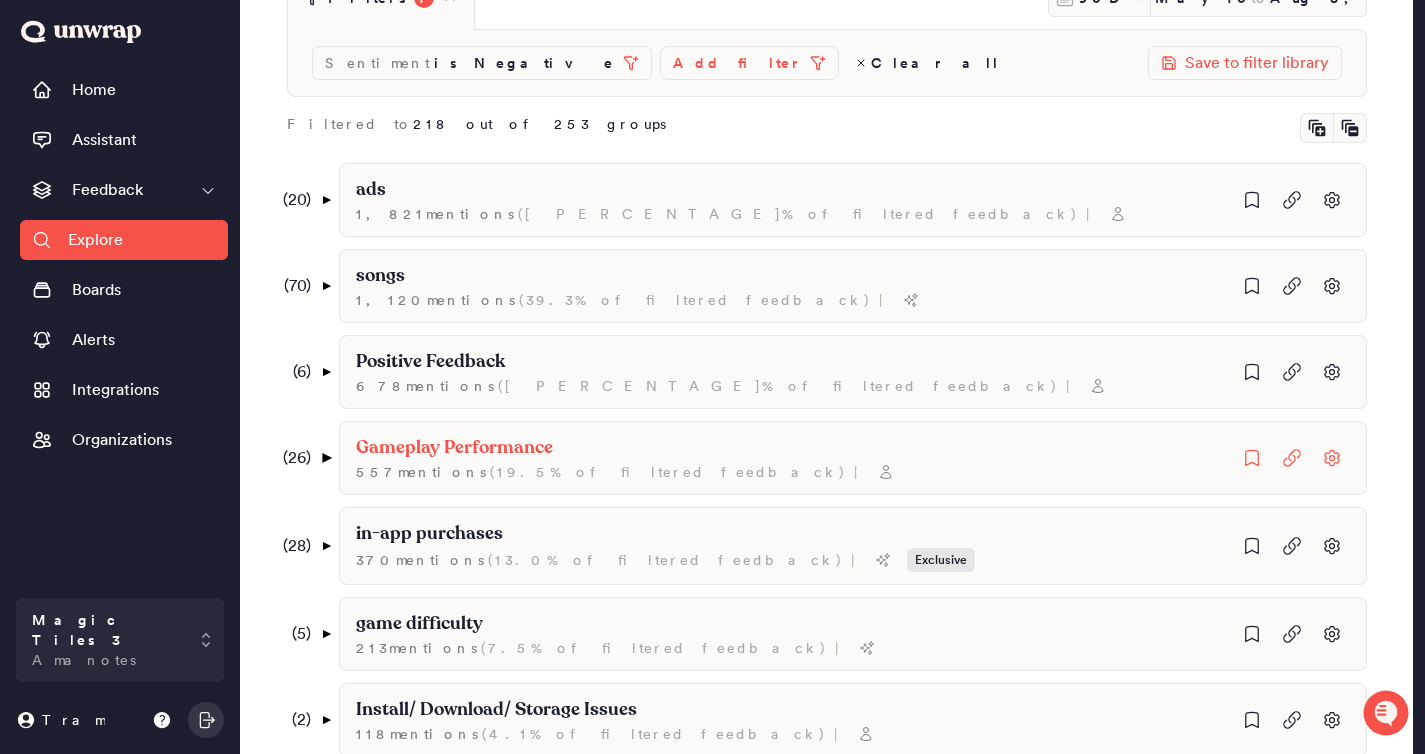 click on "▼" at bounding box center [325, 458] 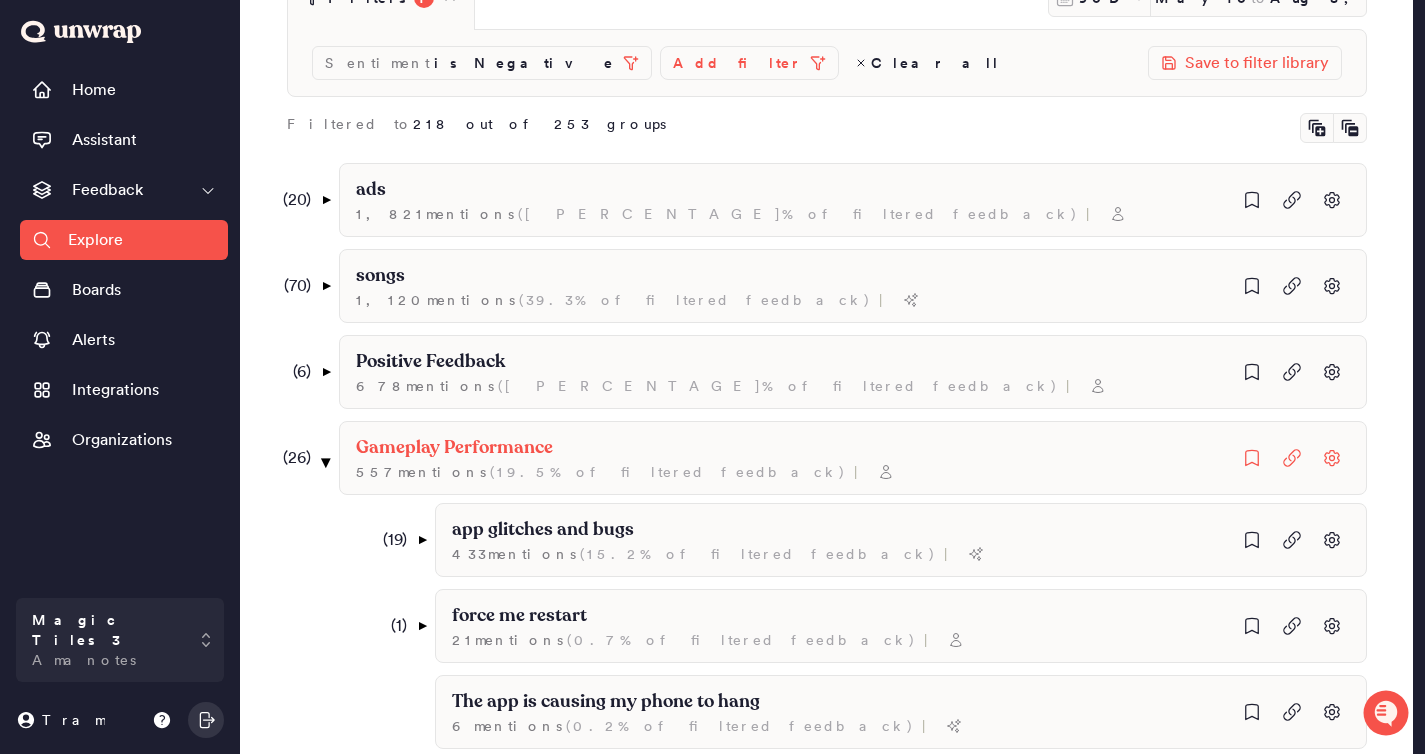 click on "▼" at bounding box center [325, 462] 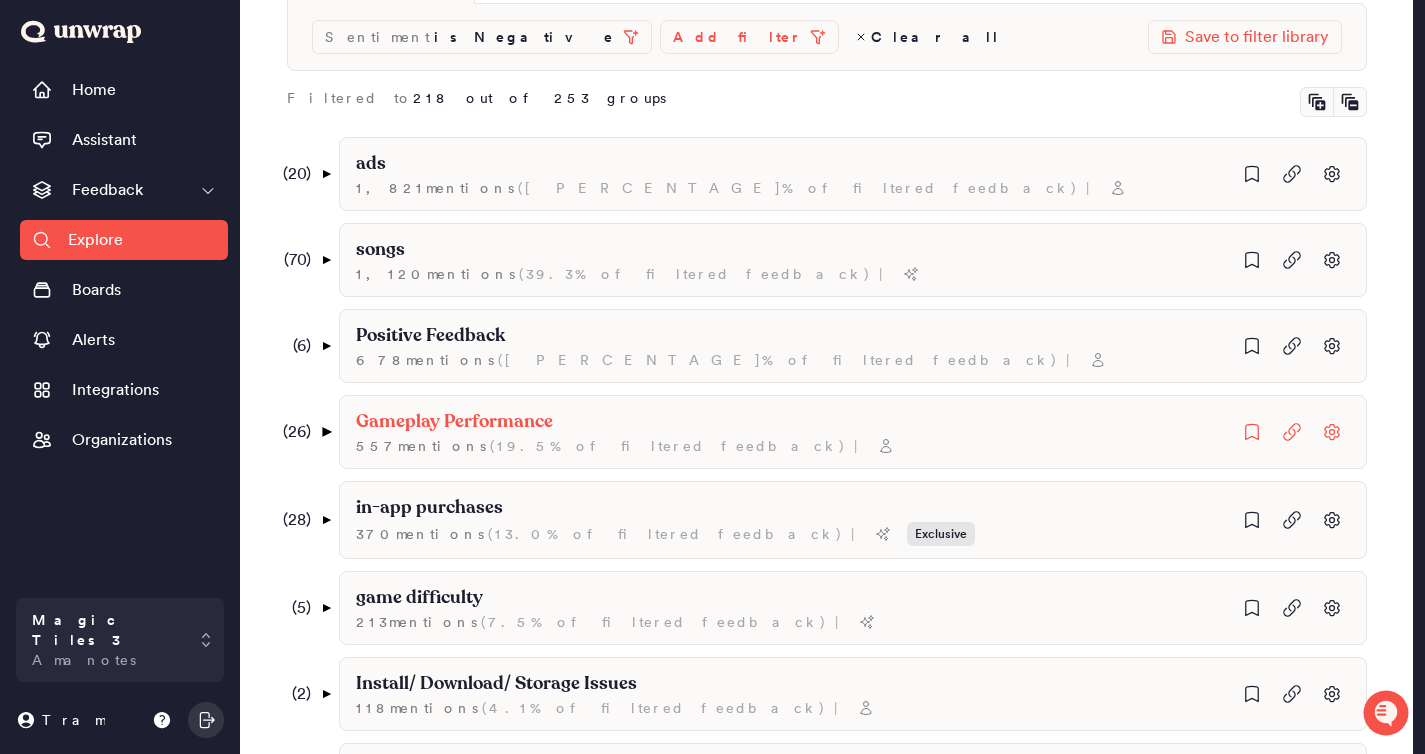 scroll, scrollTop: 306, scrollLeft: 0, axis: vertical 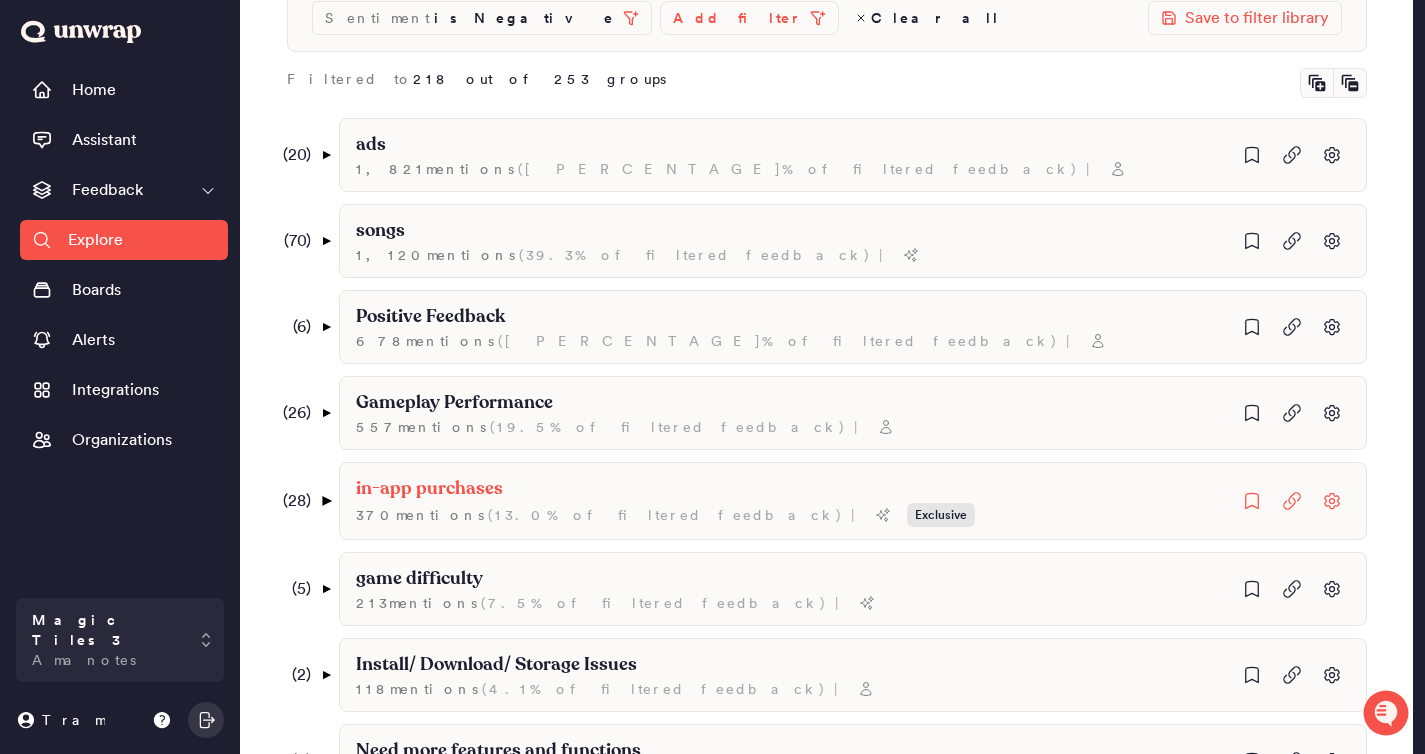 click on "▼" at bounding box center [325, 501] 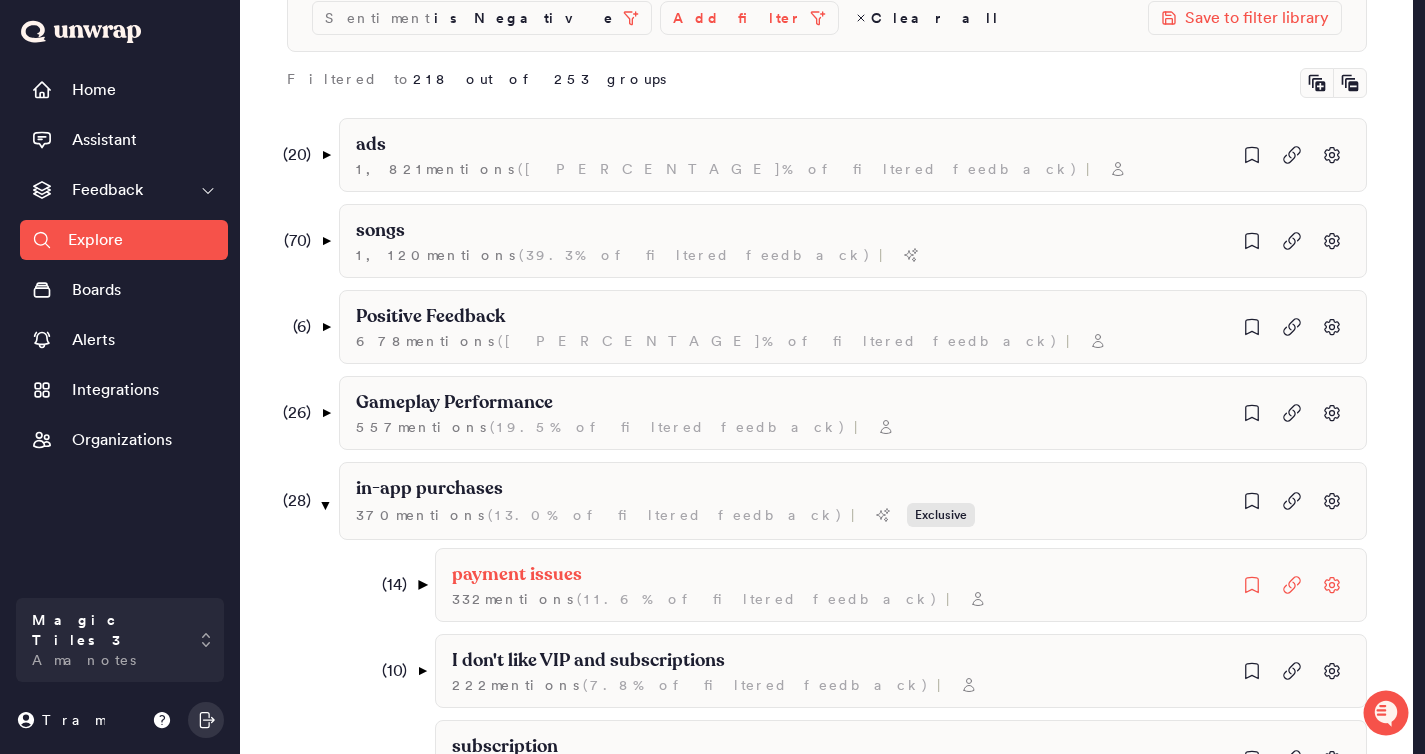 click on "▼" at bounding box center [421, 585] 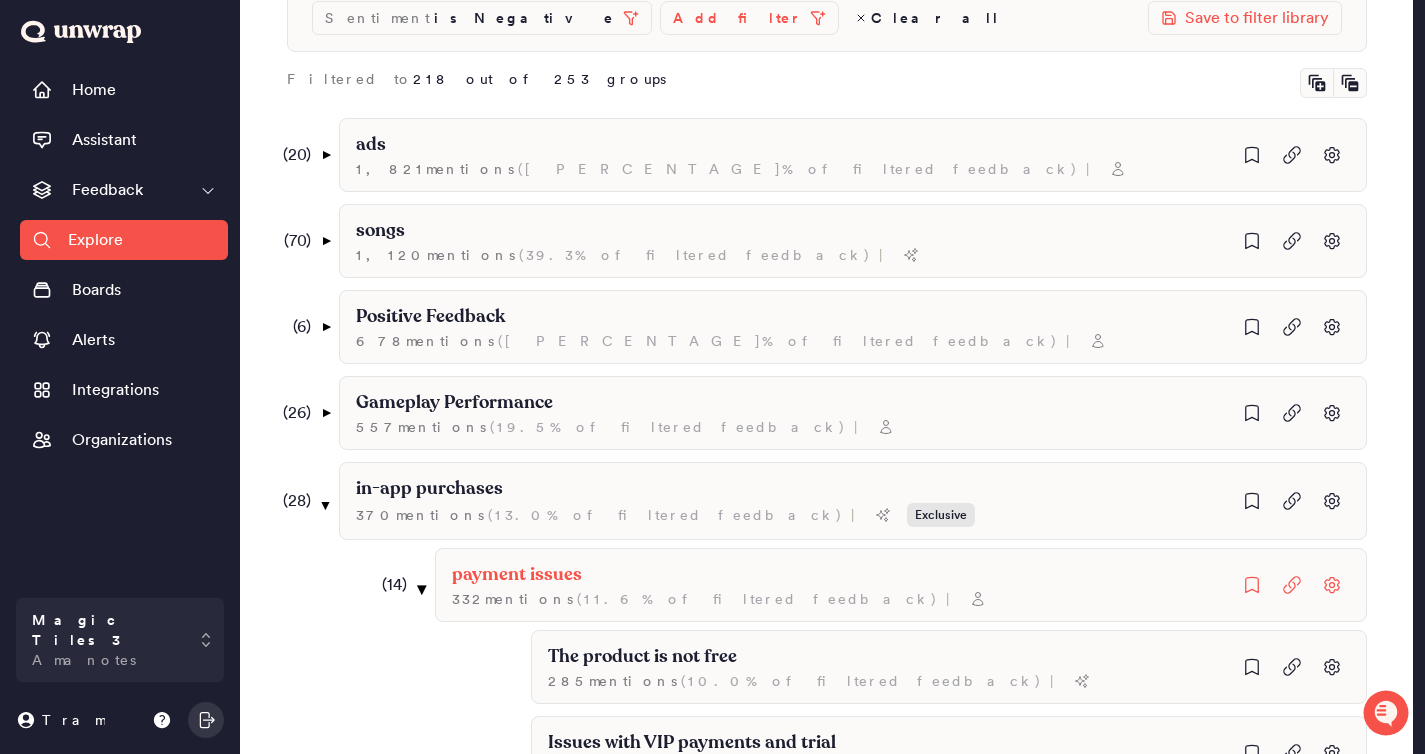click on "▼" at bounding box center (421, 589) 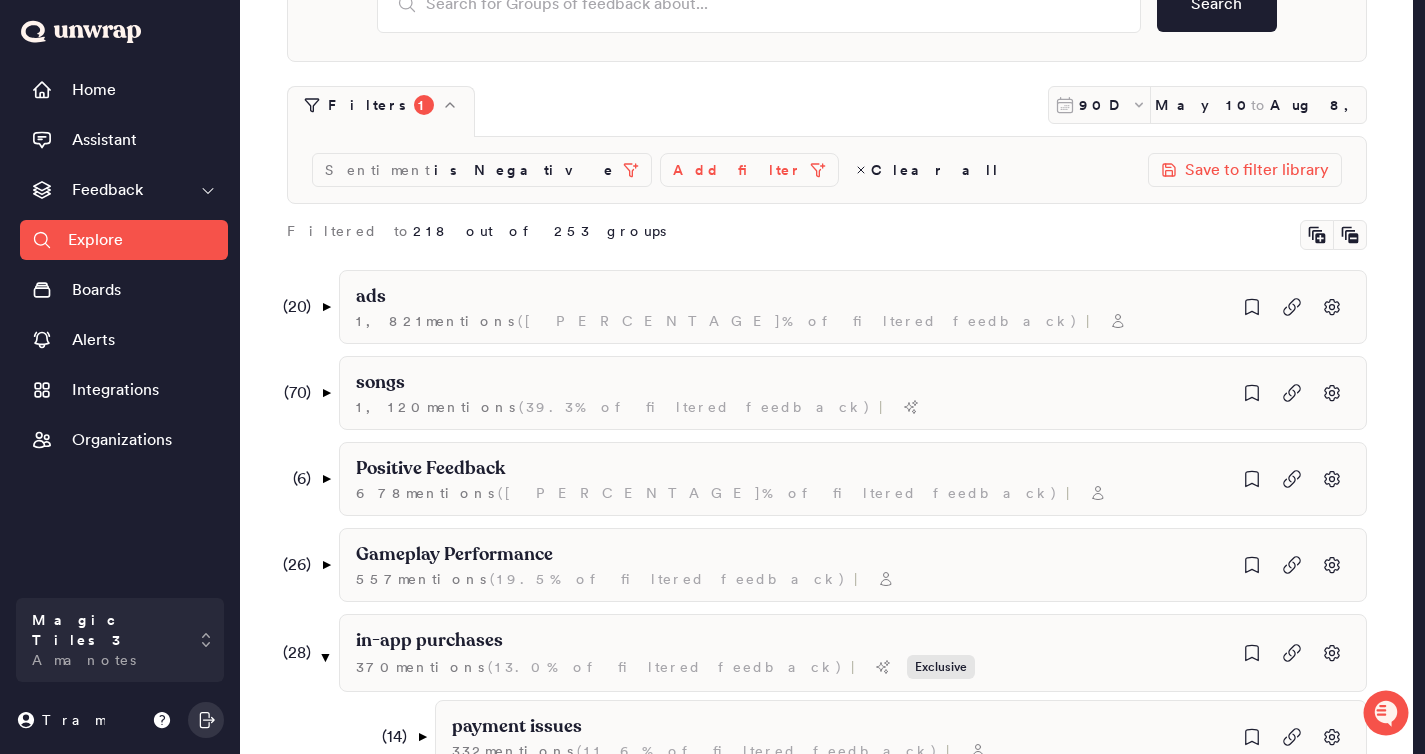 scroll, scrollTop: 45, scrollLeft: 0, axis: vertical 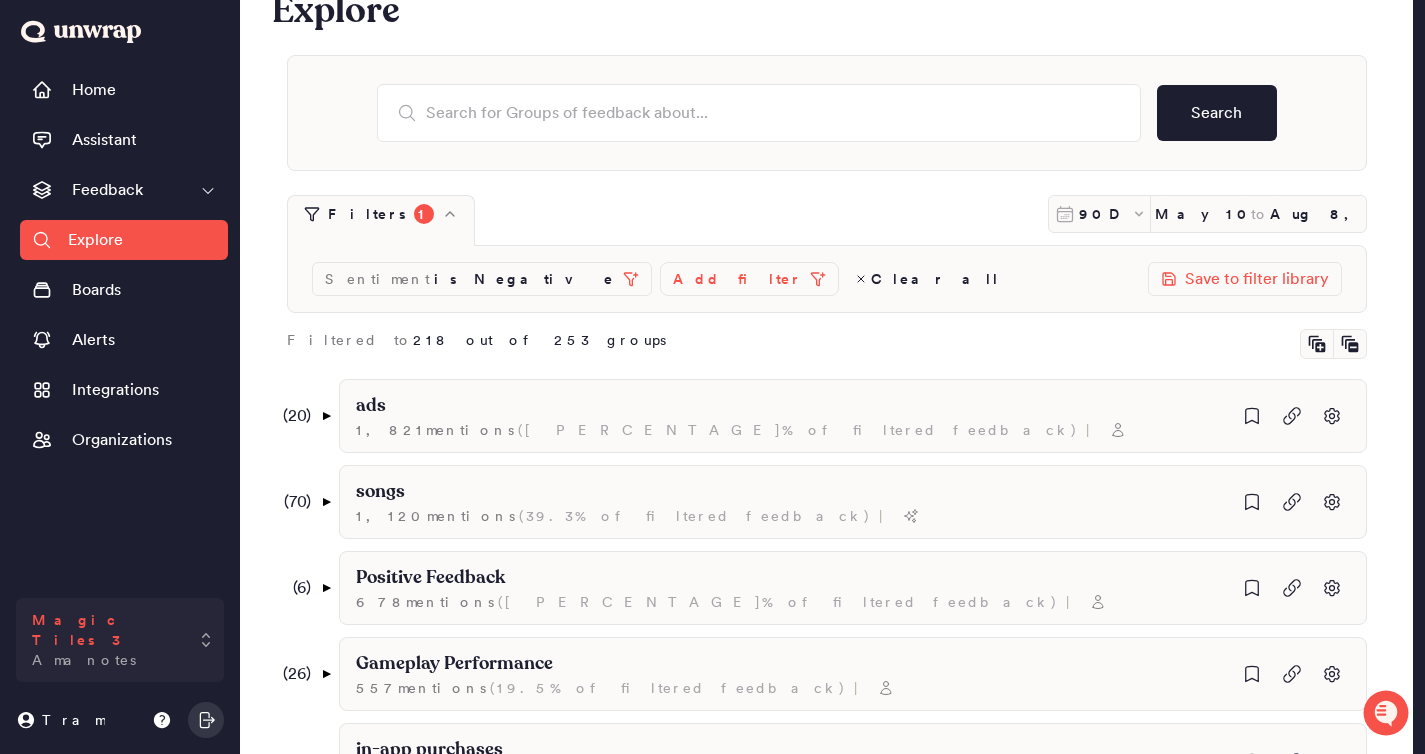 click on "Magic Tiles 3 Amanotes" at bounding box center [120, 640] 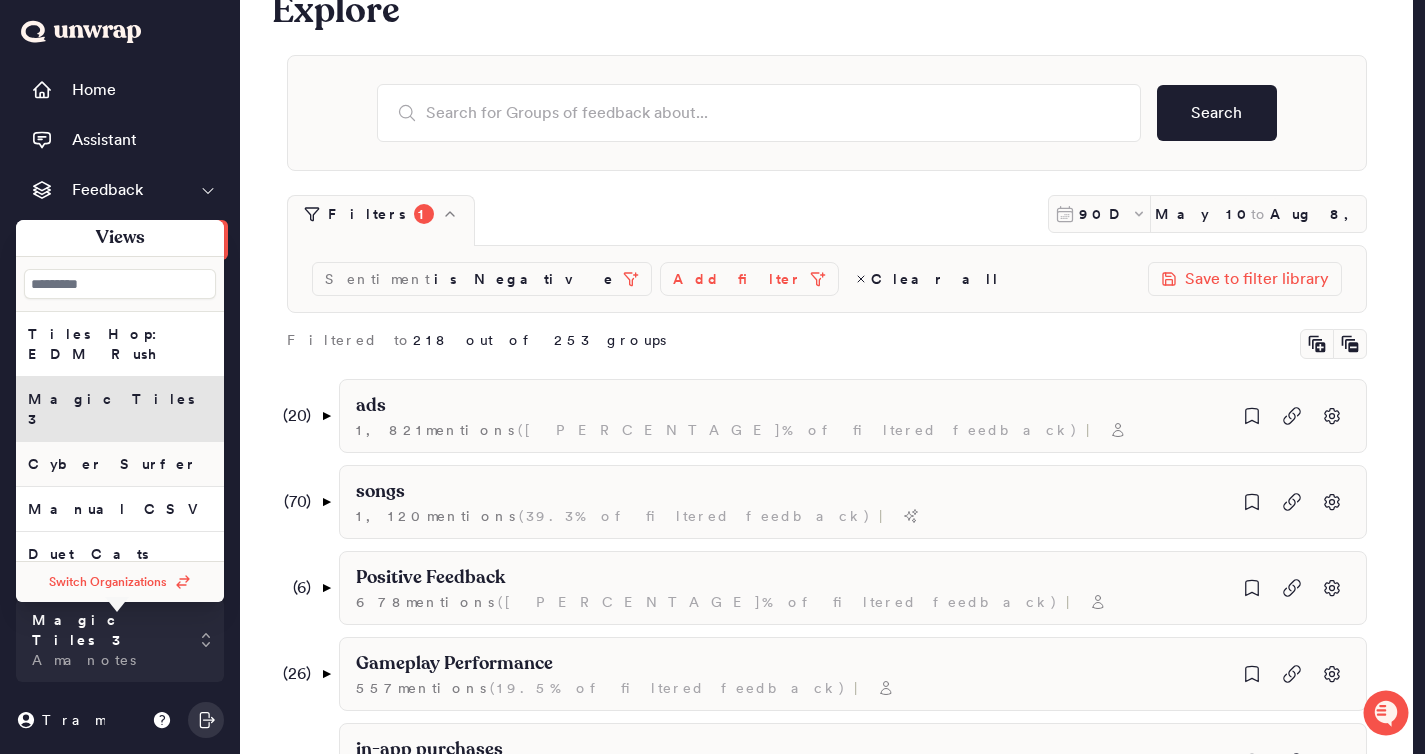 click on "Cyber Surfer" at bounding box center [120, 344] 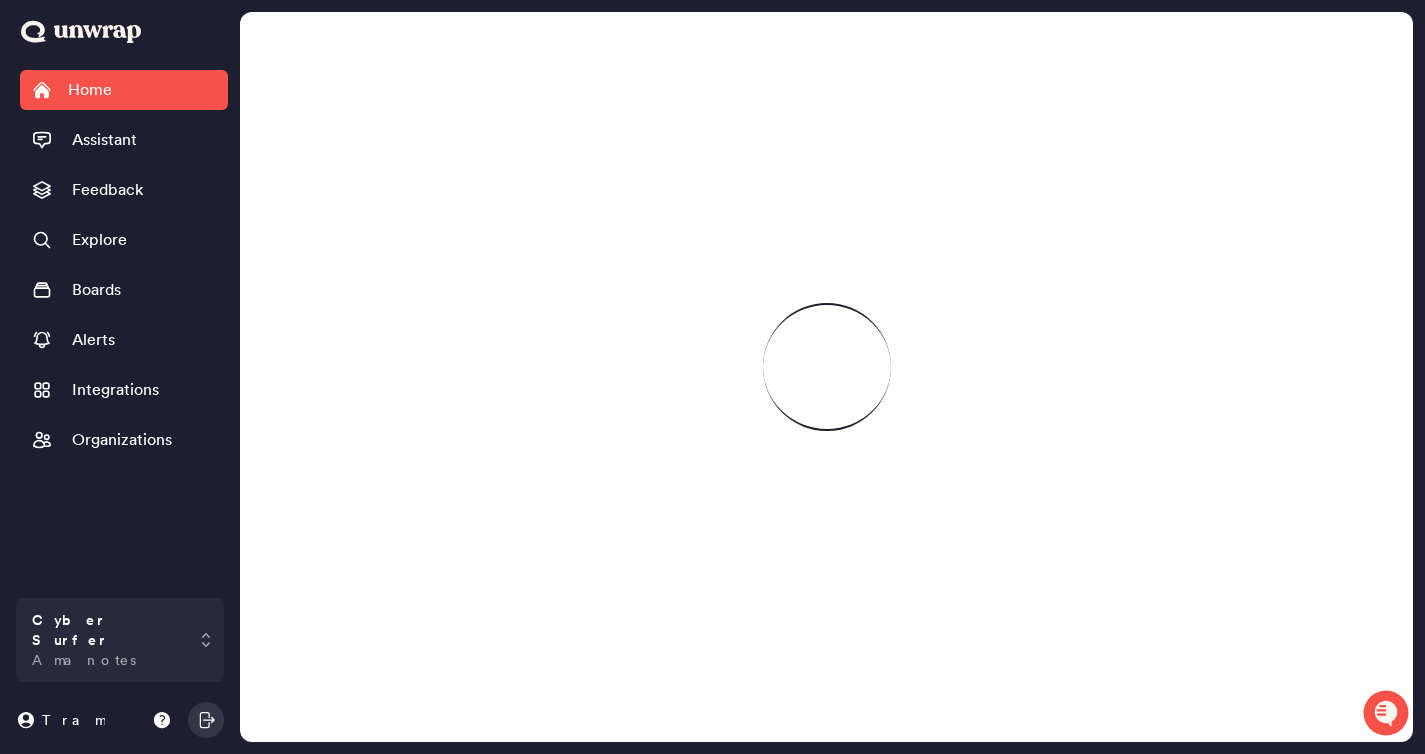 scroll, scrollTop: 0, scrollLeft: 0, axis: both 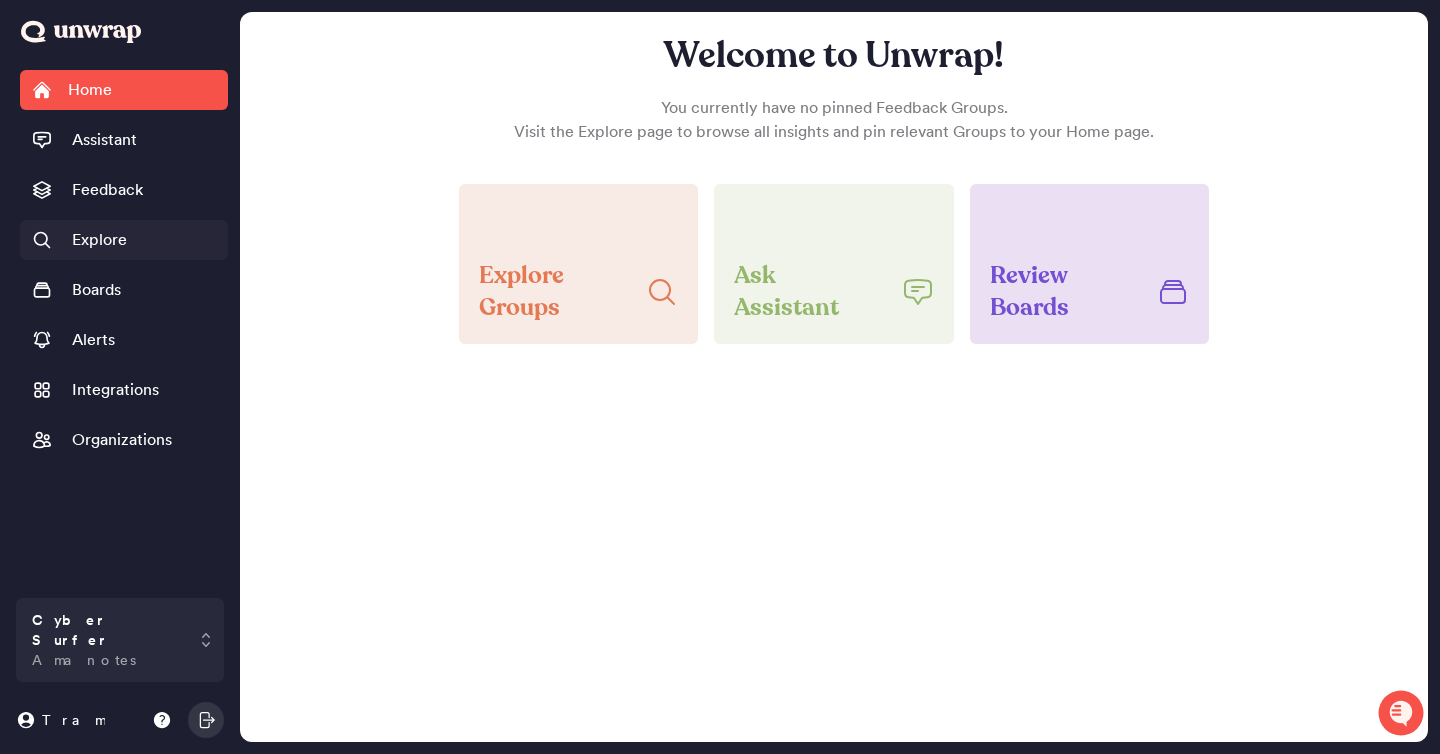 click on "Explore" at bounding box center (124, 240) 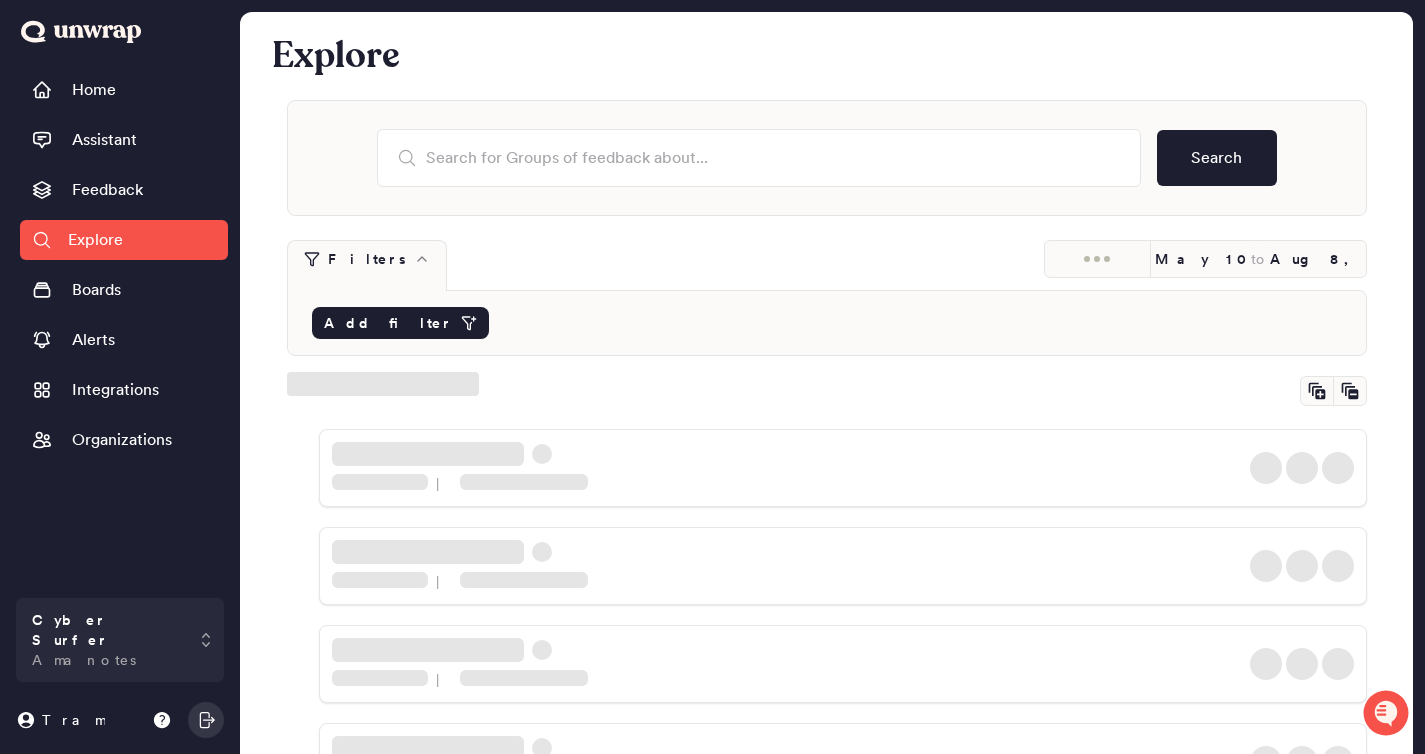 click on "Add filter" at bounding box center (388, 323) 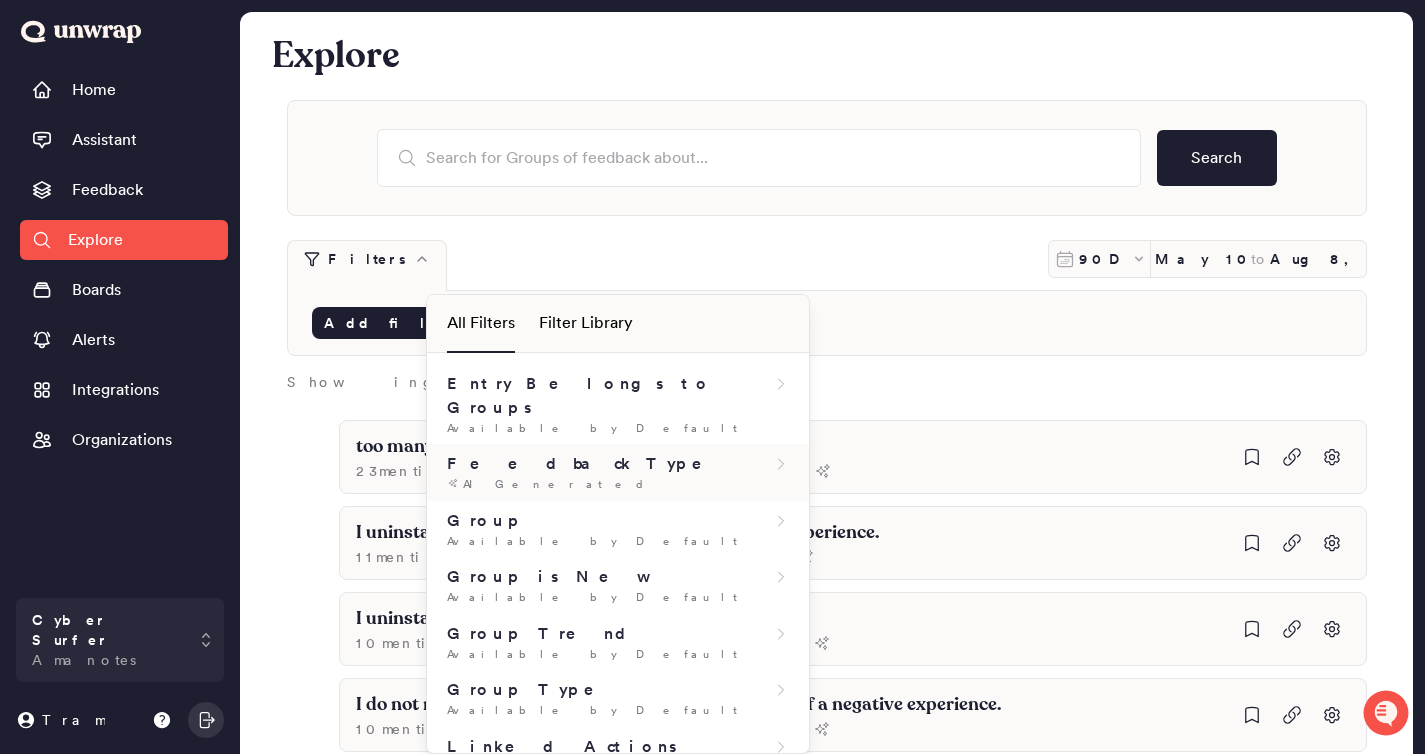 scroll, scrollTop: 632, scrollLeft: 0, axis: vertical 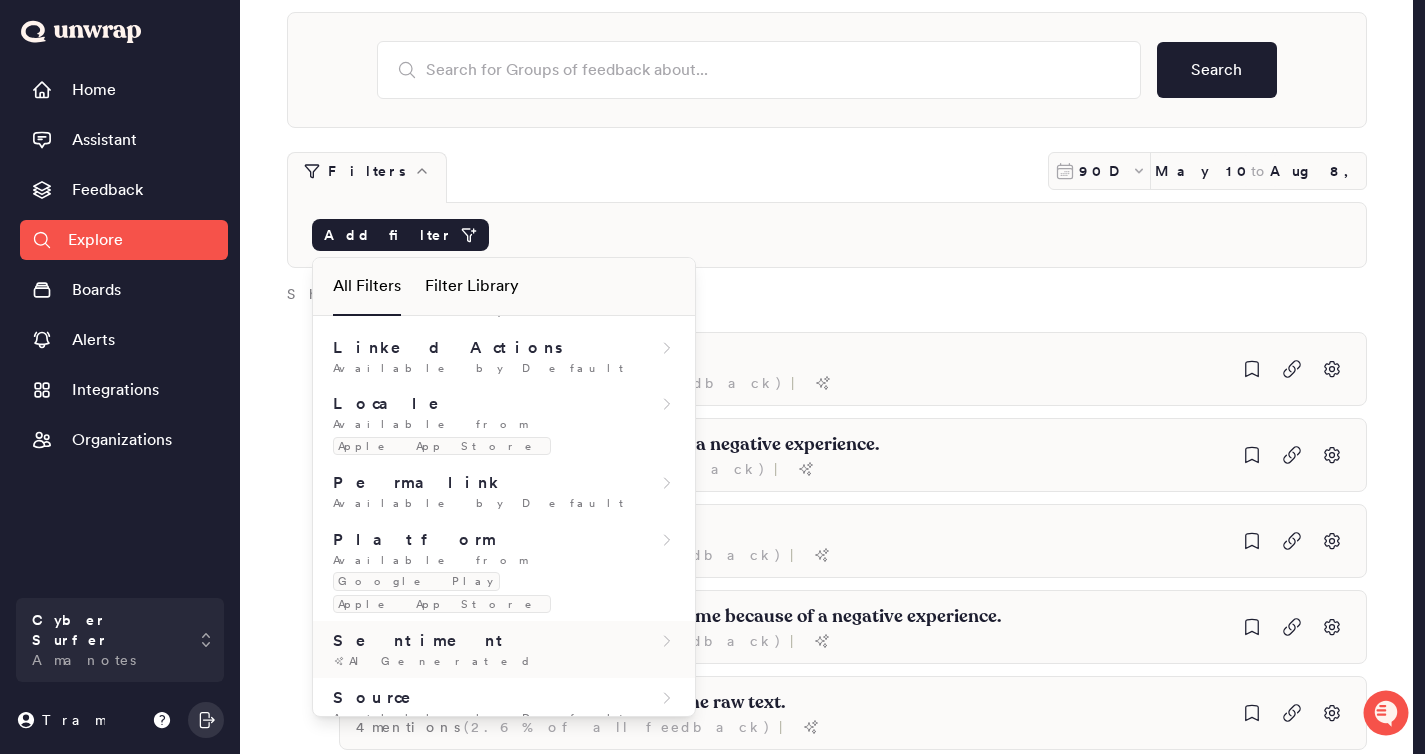 click on "Sentiment" at bounding box center [504, 641] 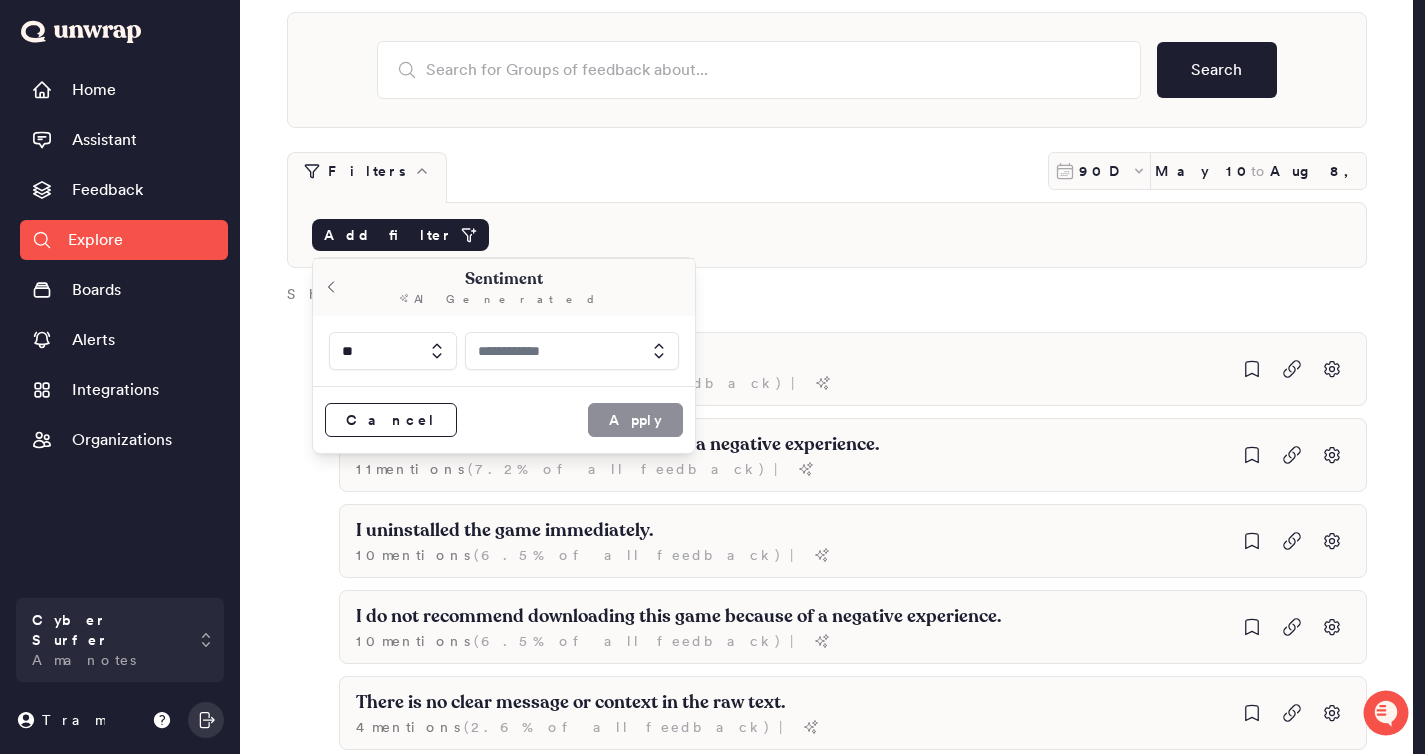 click at bounding box center [572, 351] 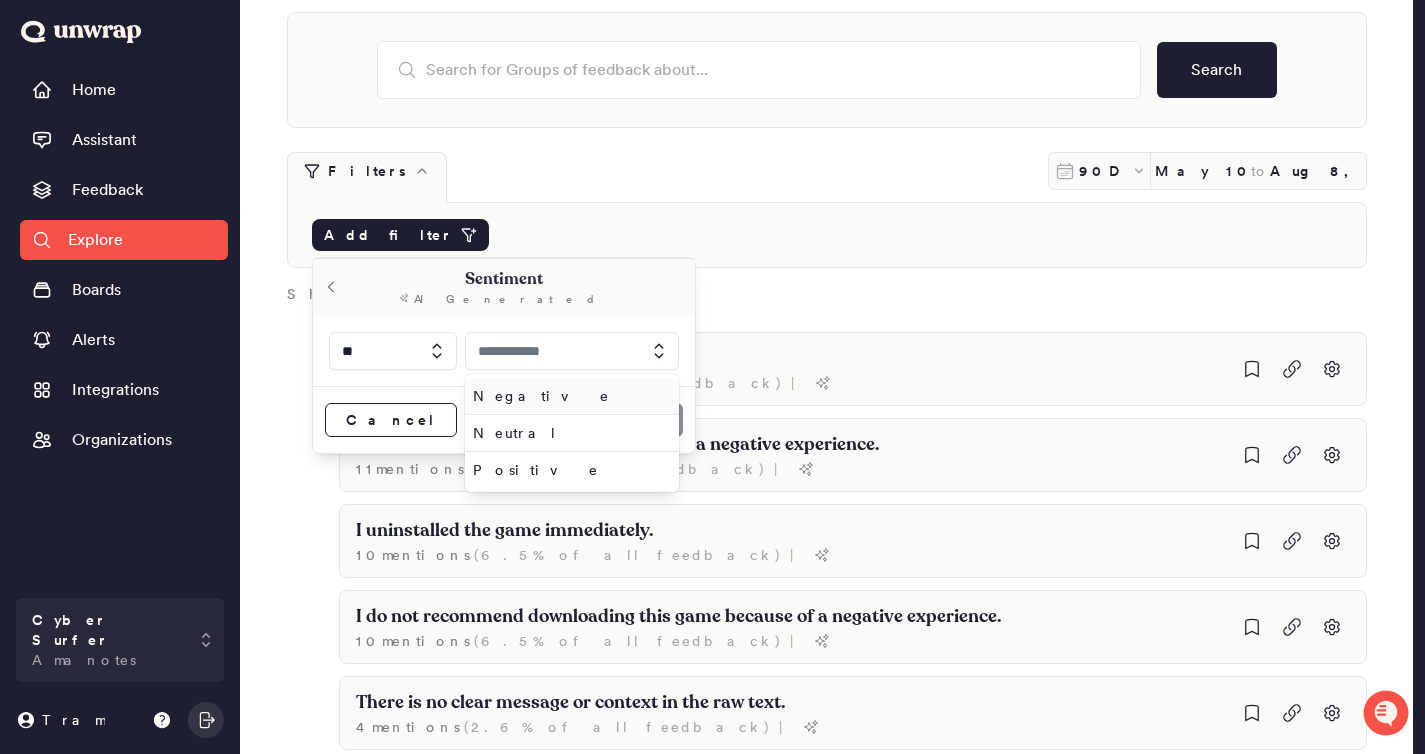 click on "Negative" at bounding box center (568, 396) 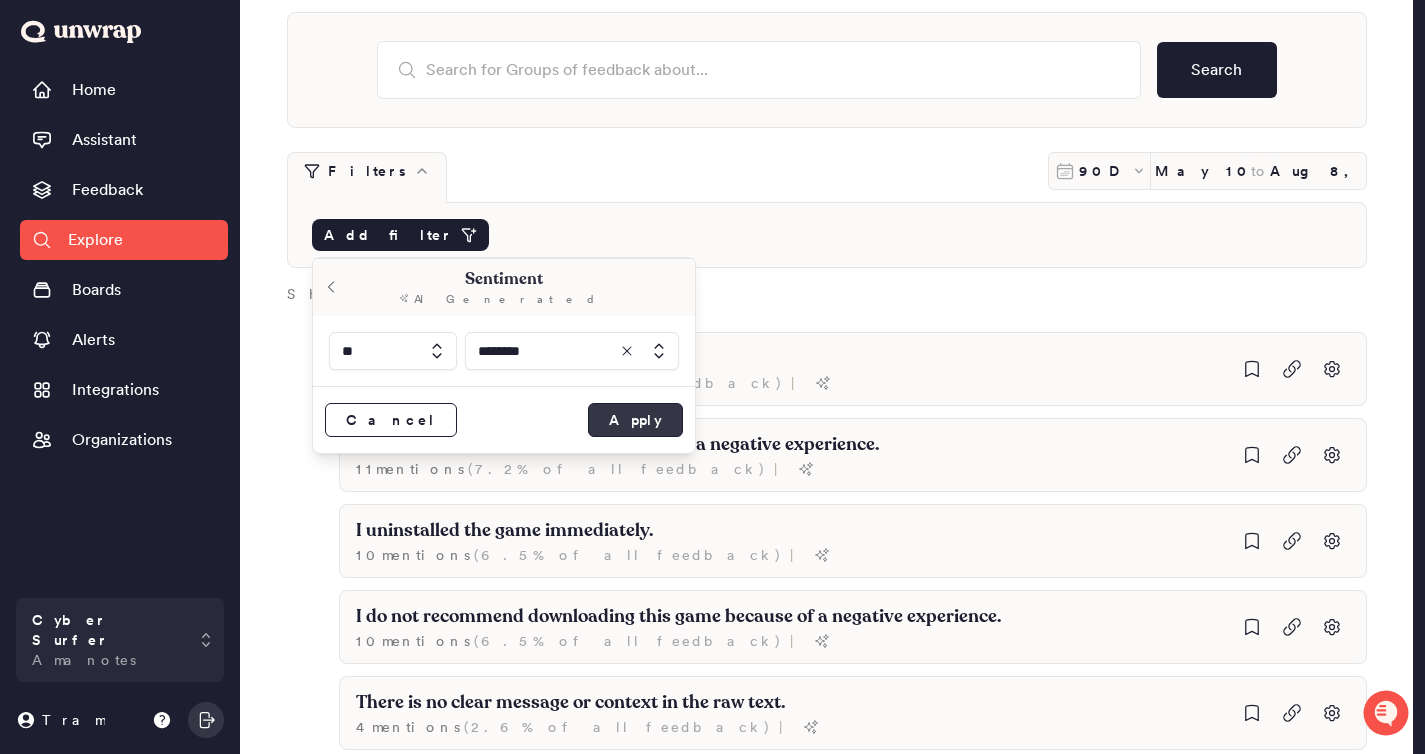 click on "Apply" at bounding box center [635, 420] 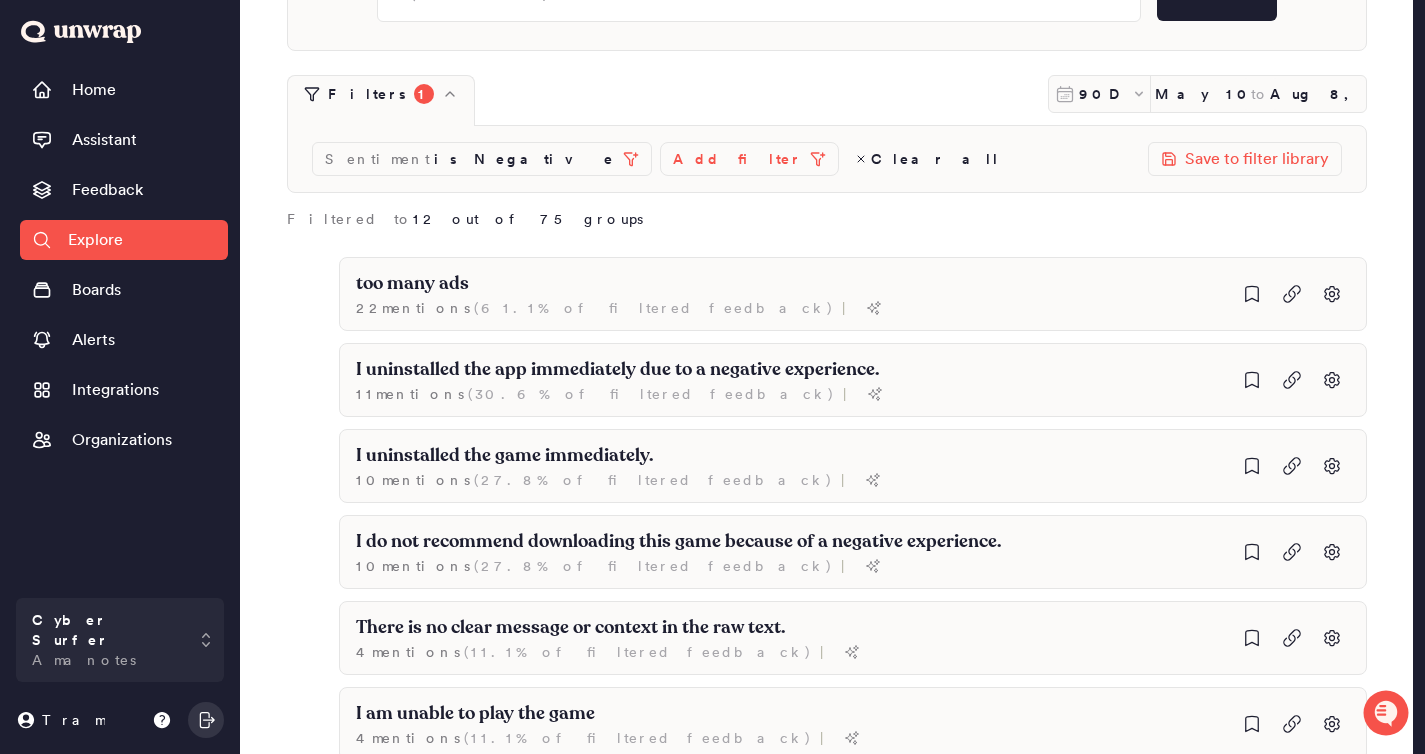 scroll, scrollTop: 163, scrollLeft: 0, axis: vertical 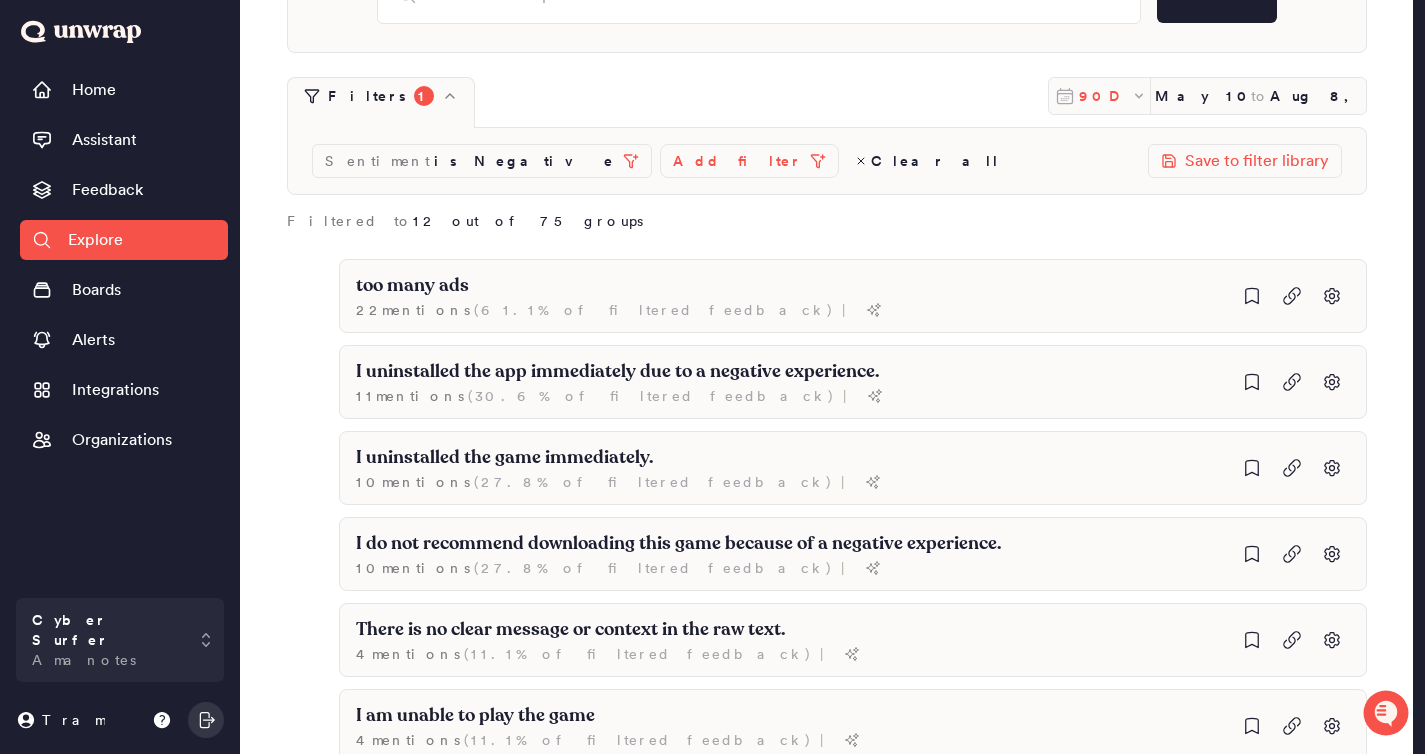 click 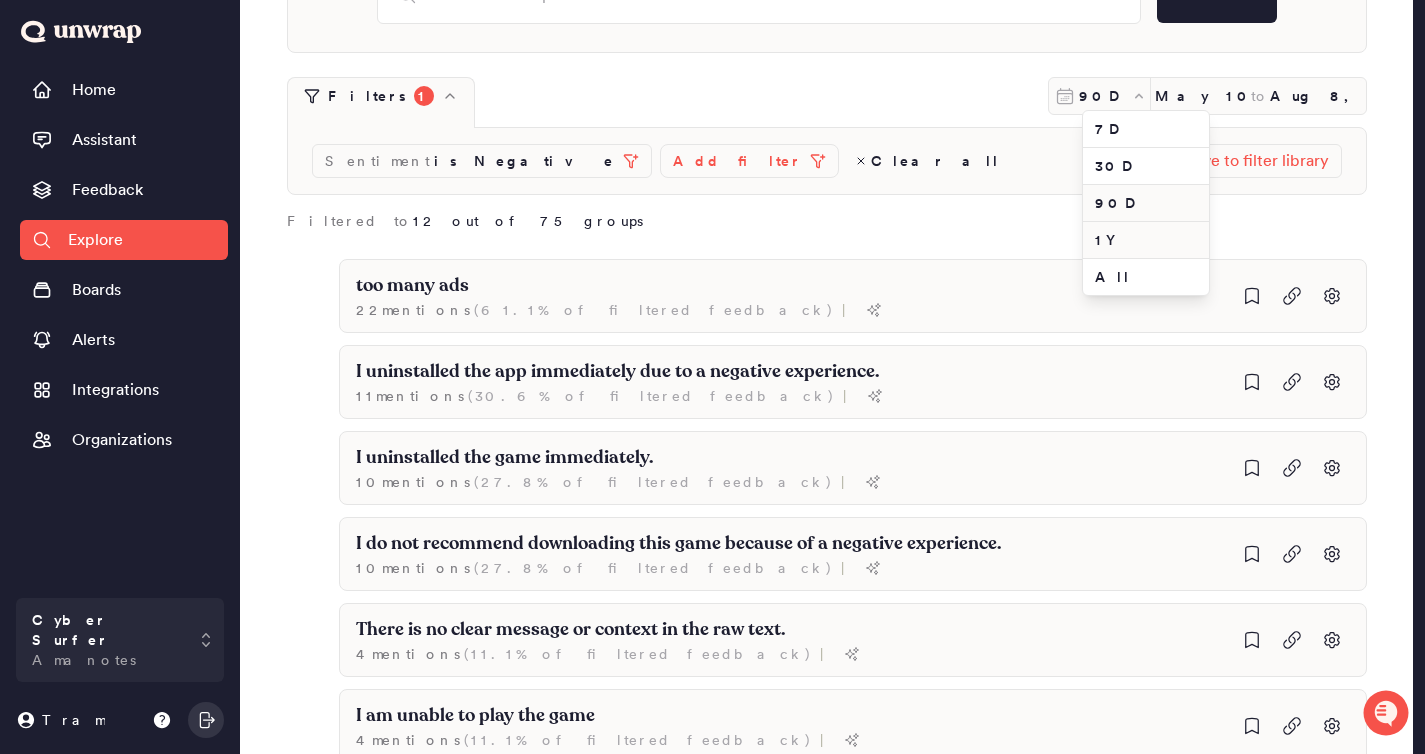 click on "1Y" at bounding box center (1146, 240) 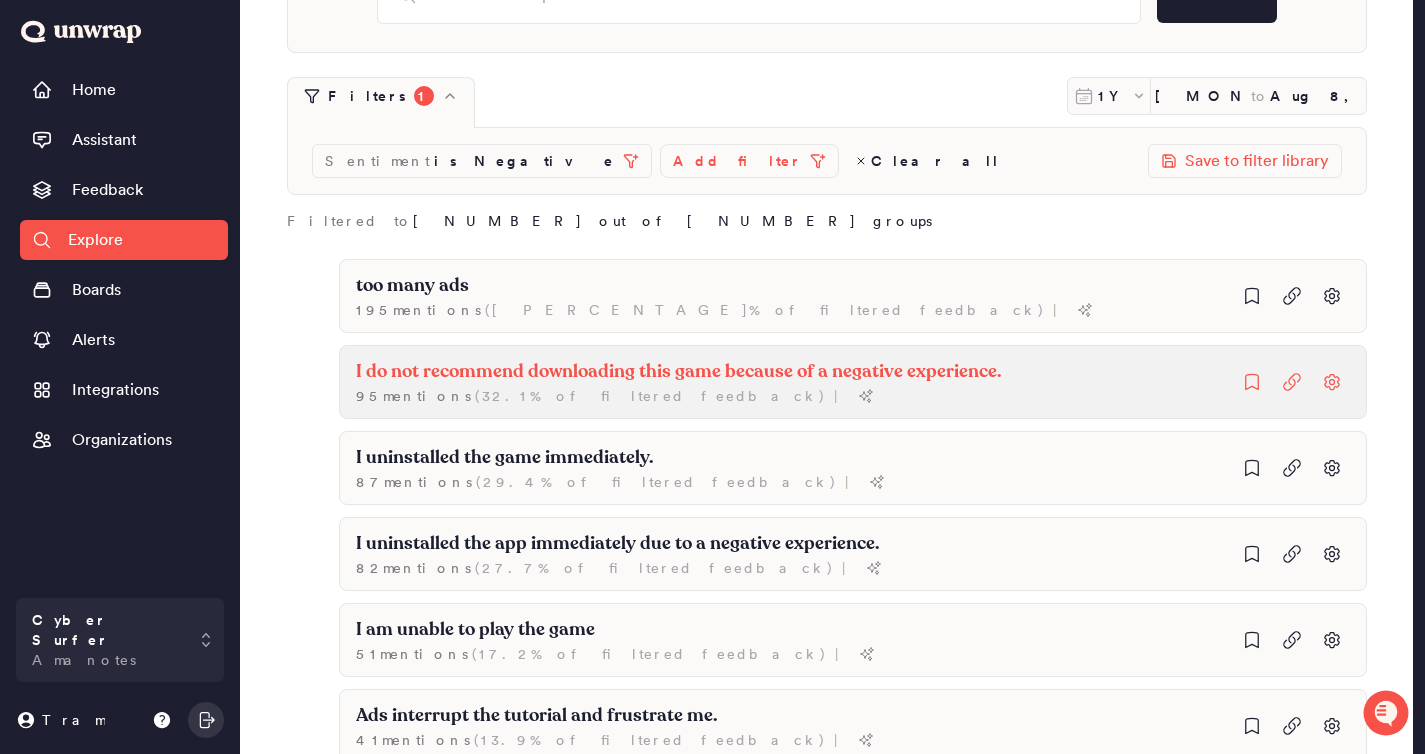 click on "I do not recommend downloading this game because of a negative experience. 95  mention s   ( 32.1% of filtered feedback ) |" at bounding box center (853, 296) 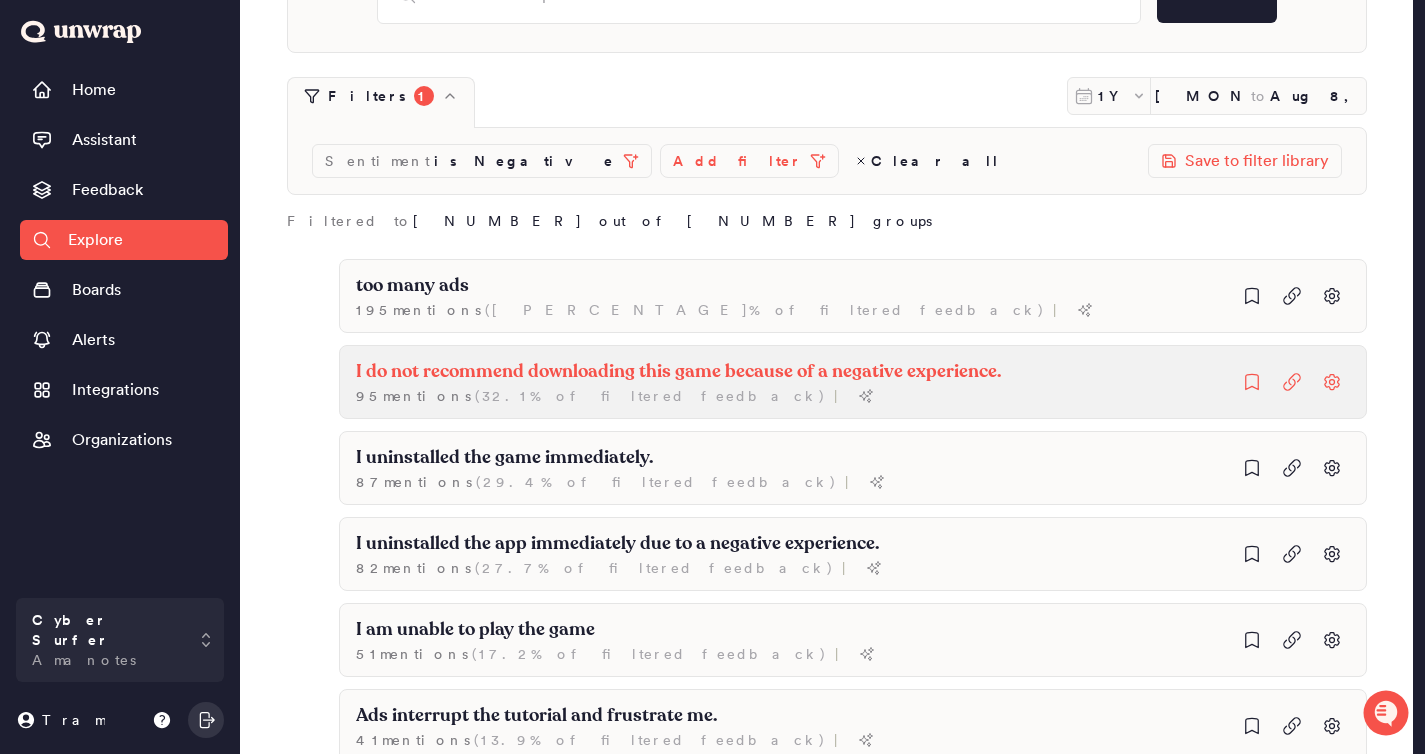scroll, scrollTop: 0, scrollLeft: 0, axis: both 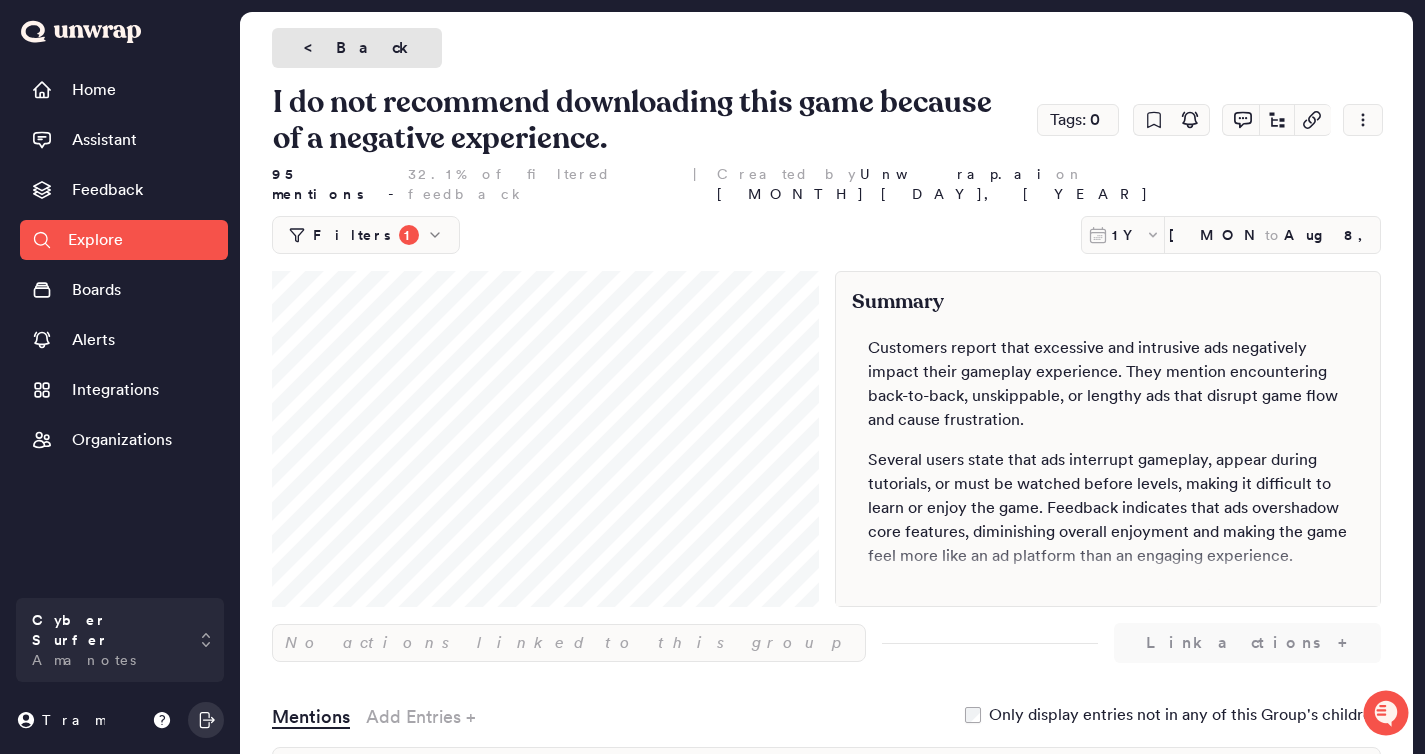 click on "<" at bounding box center [316, 48] 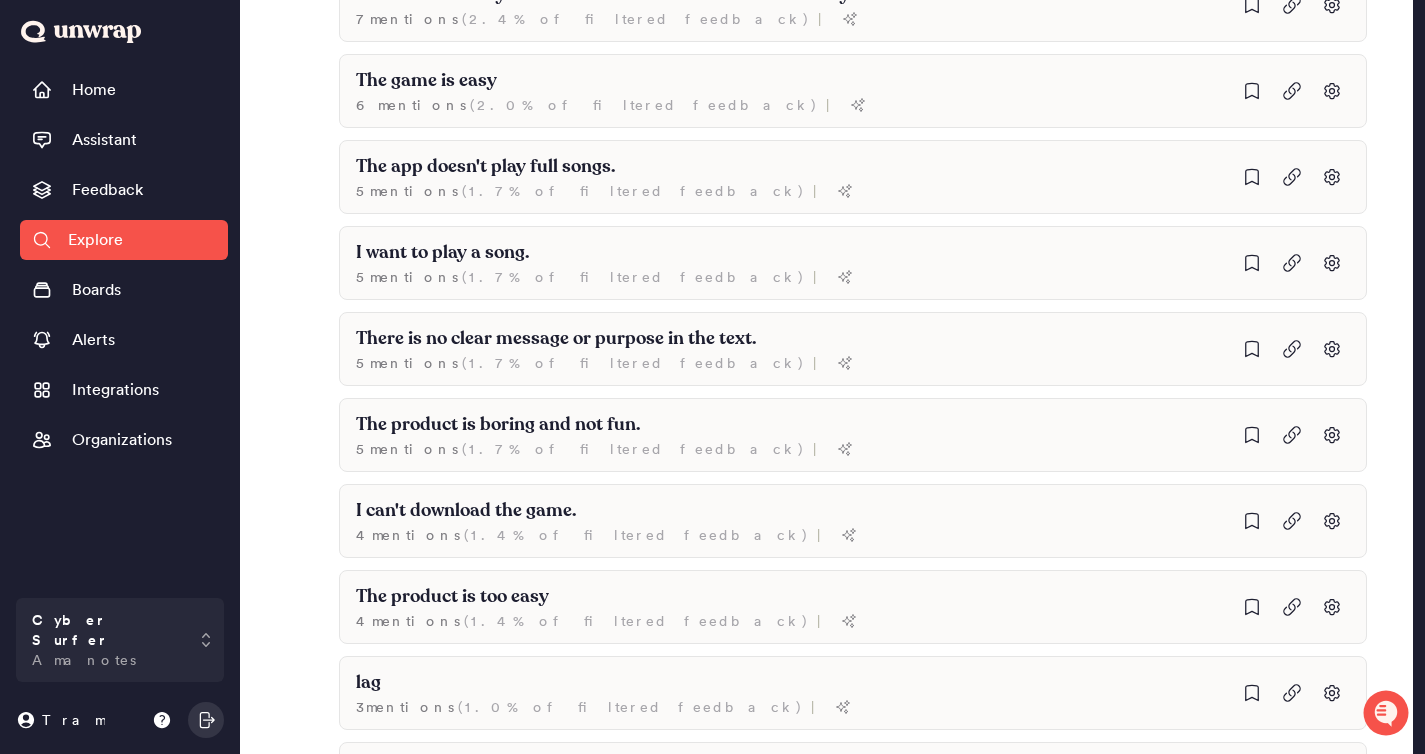 scroll, scrollTop: 1410, scrollLeft: 0, axis: vertical 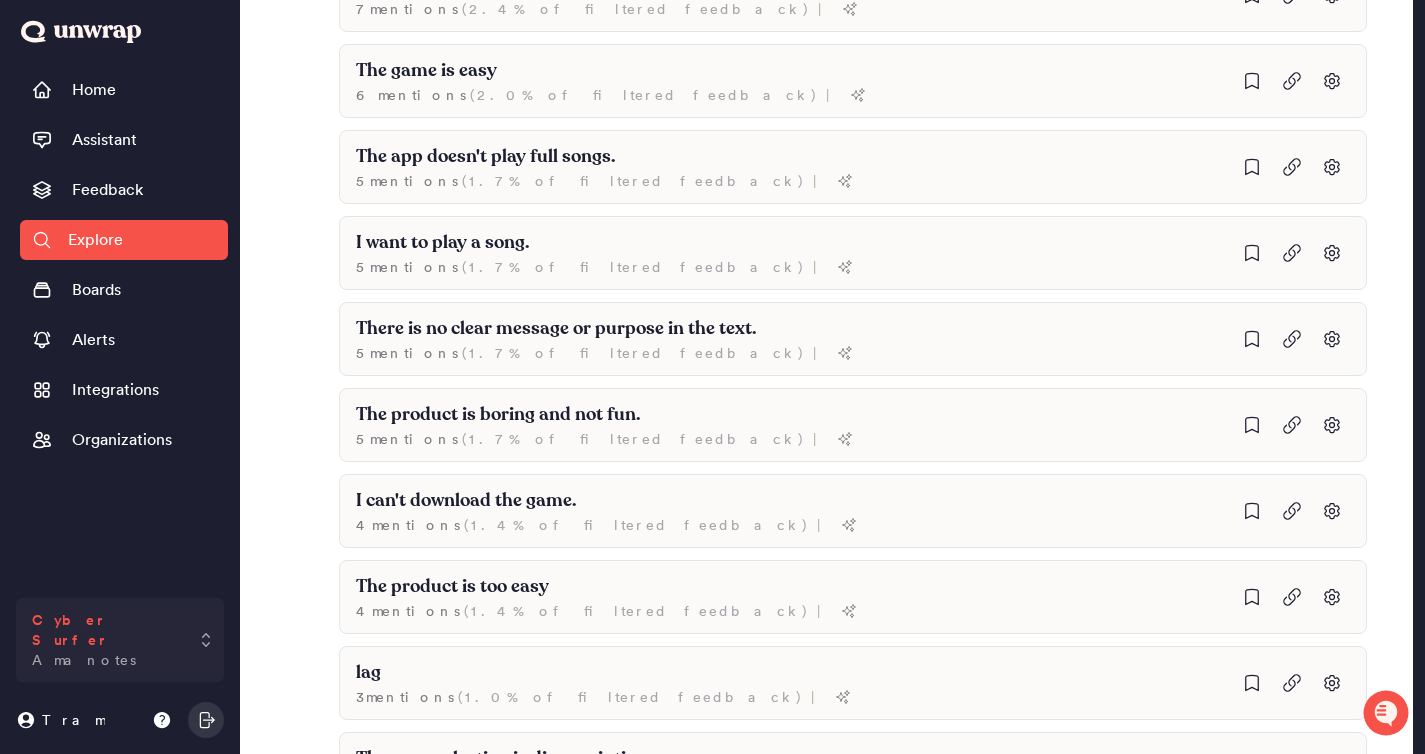 click on "Cyber Surfer Amanotes" at bounding box center (106, 640) 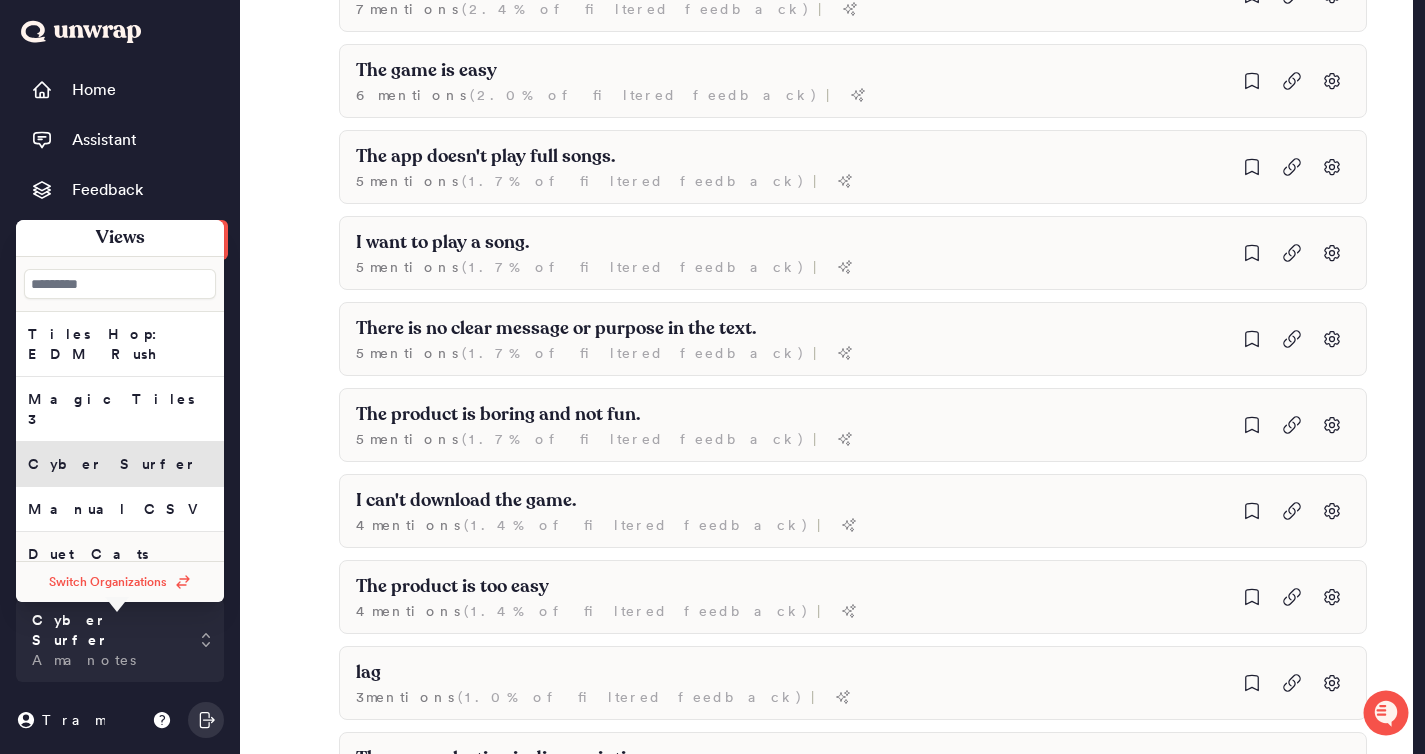 click on "Duet Cats" at bounding box center (120, 344) 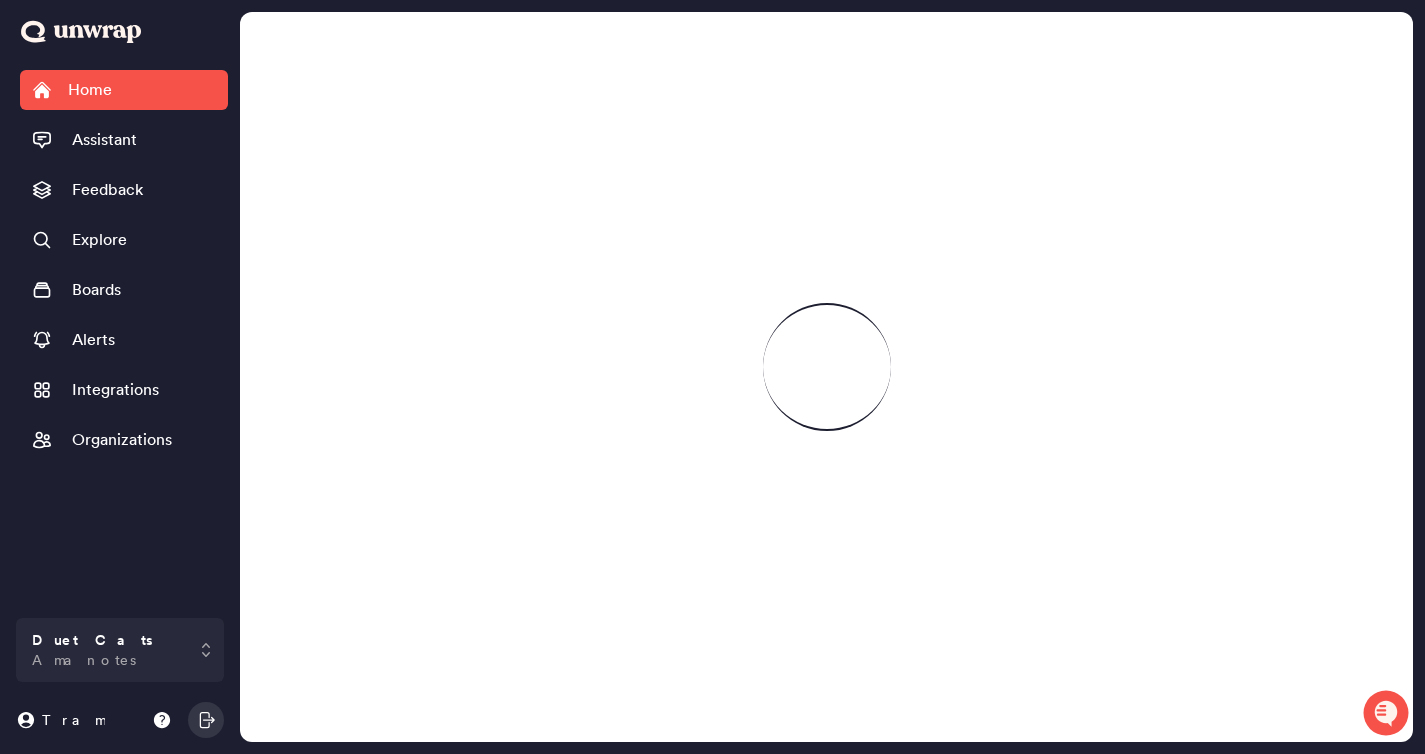 scroll, scrollTop: 0, scrollLeft: 0, axis: both 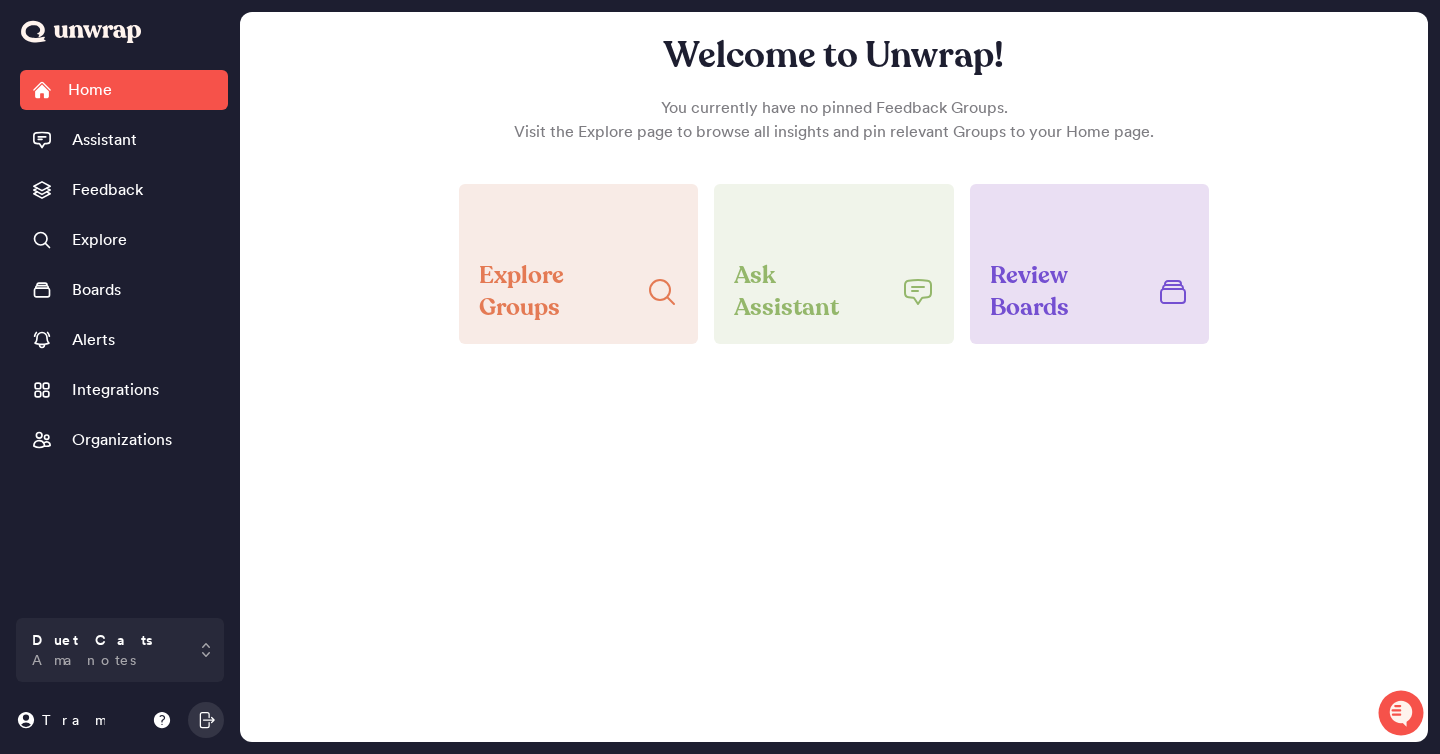 click on "Home Assistant Feedback Explore Boards Alerts Integrations Organizations" at bounding box center (124, 339) 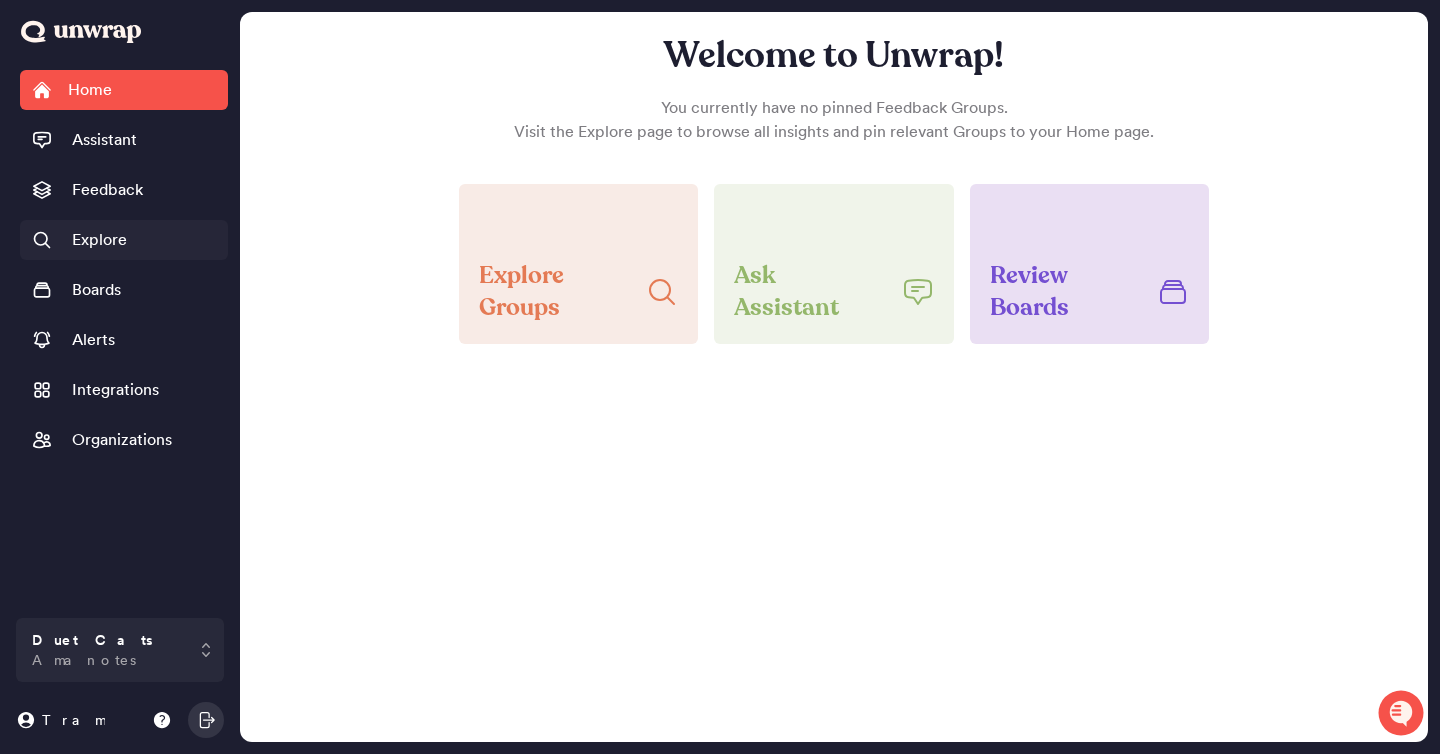 click on "Explore" at bounding box center (99, 240) 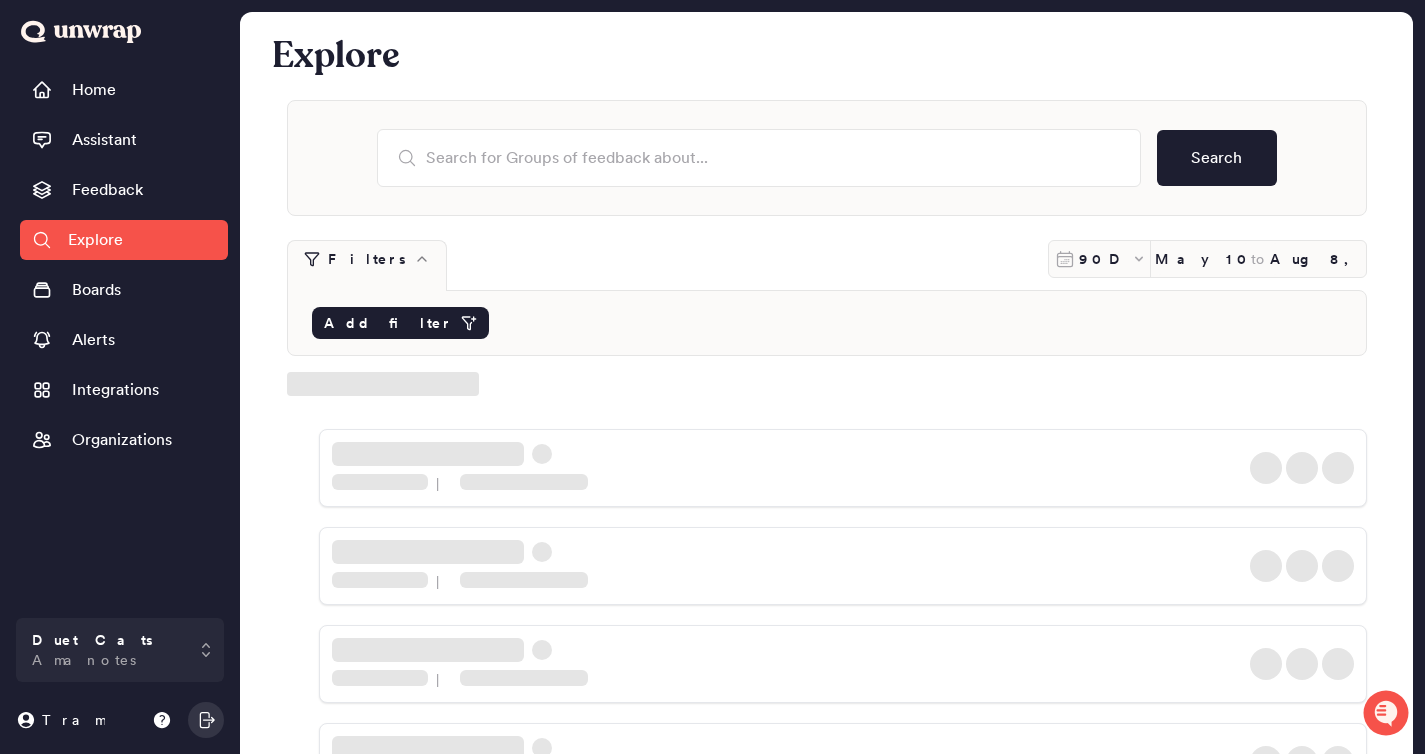 click on "Add filter" at bounding box center [388, 323] 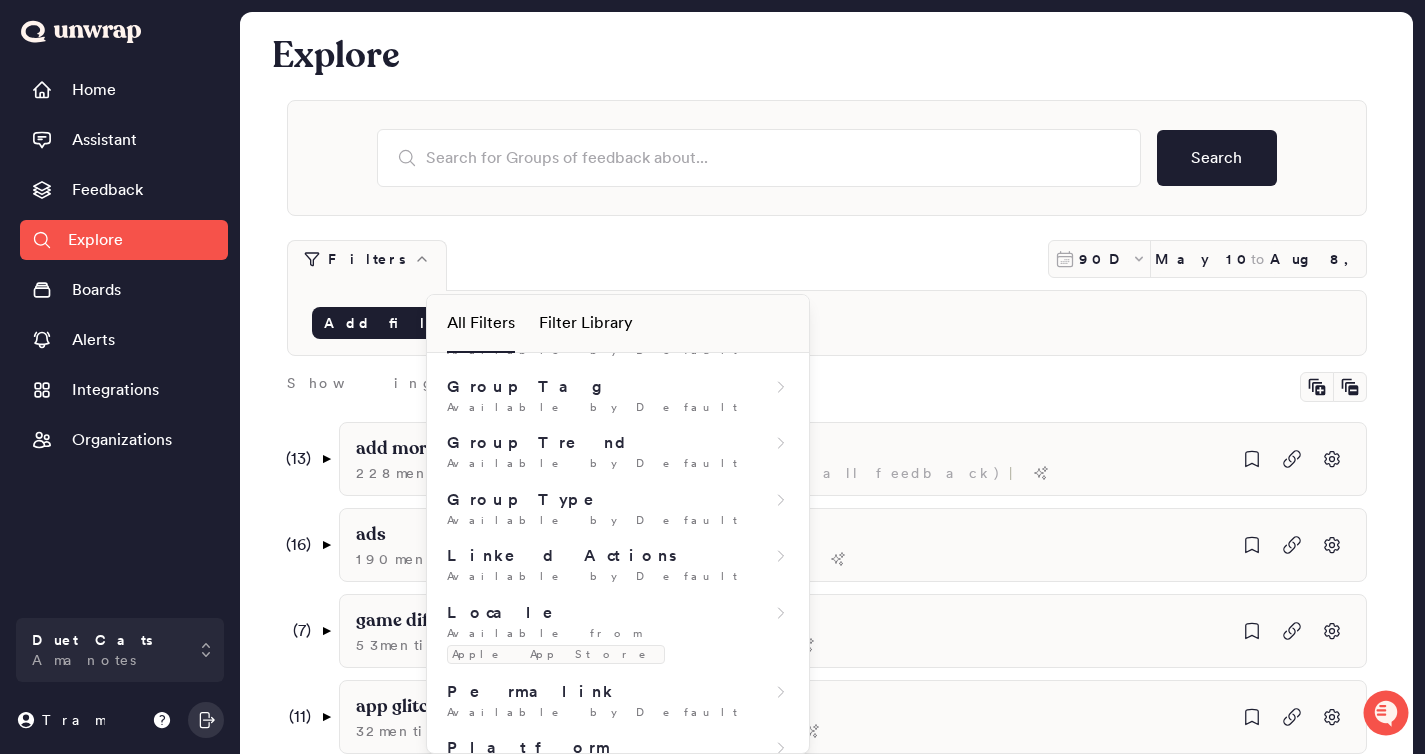 scroll, scrollTop: 806, scrollLeft: 0, axis: vertical 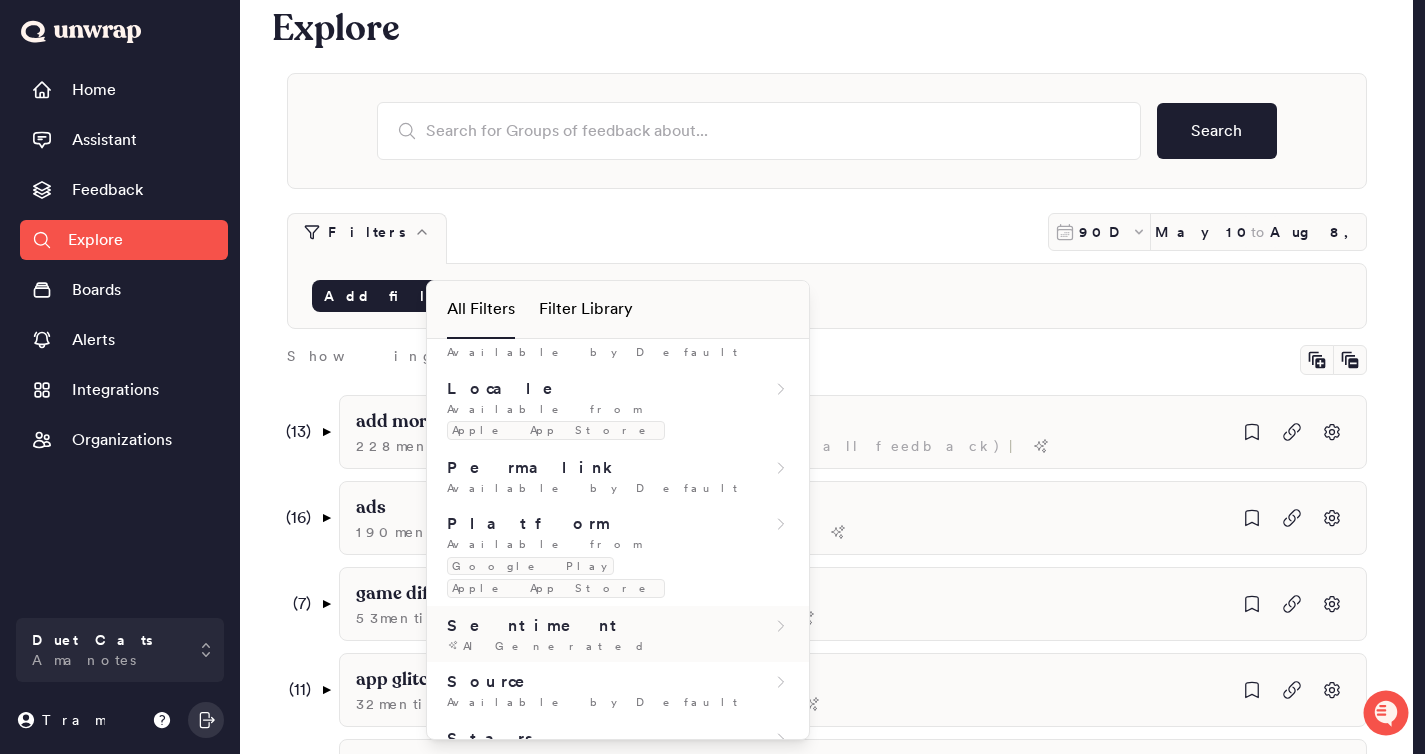 click on "AI Generated" at bounding box center (618, 646) 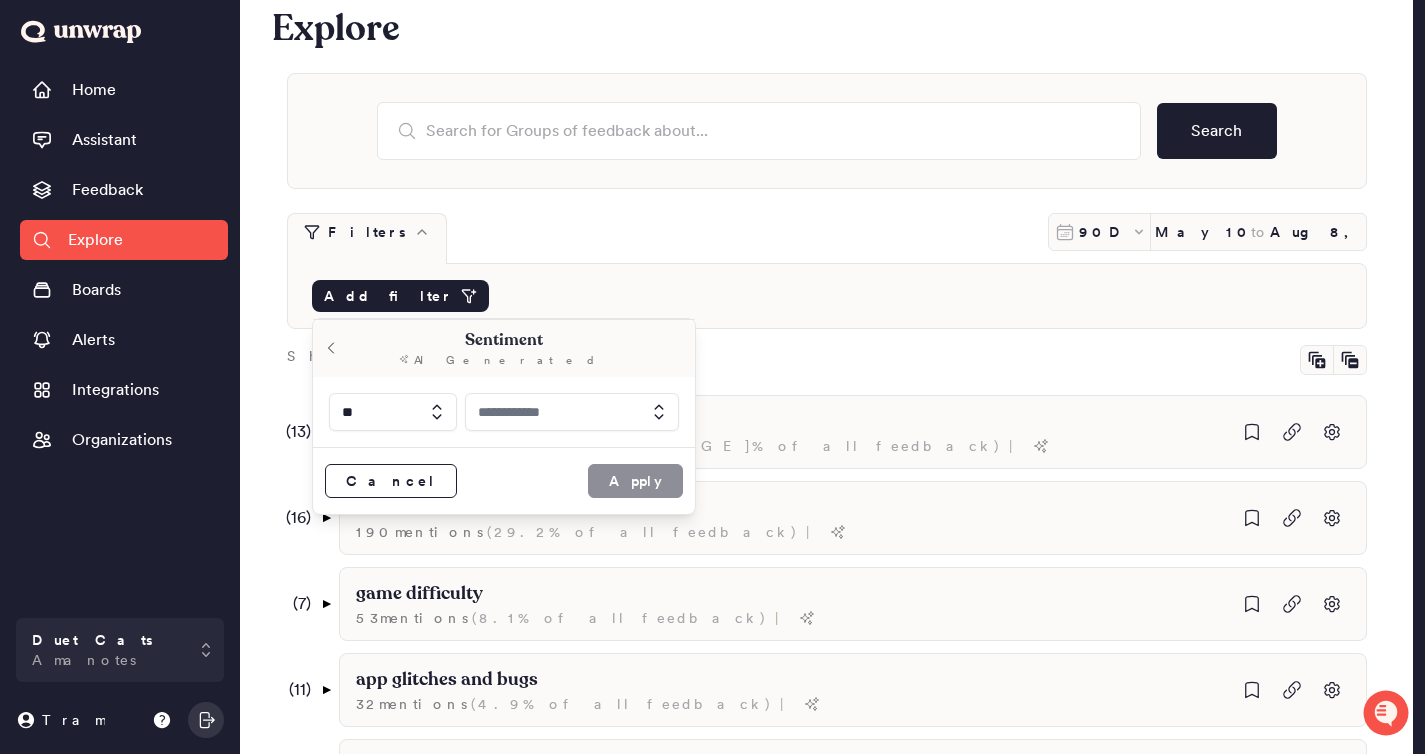 click at bounding box center (572, 412) 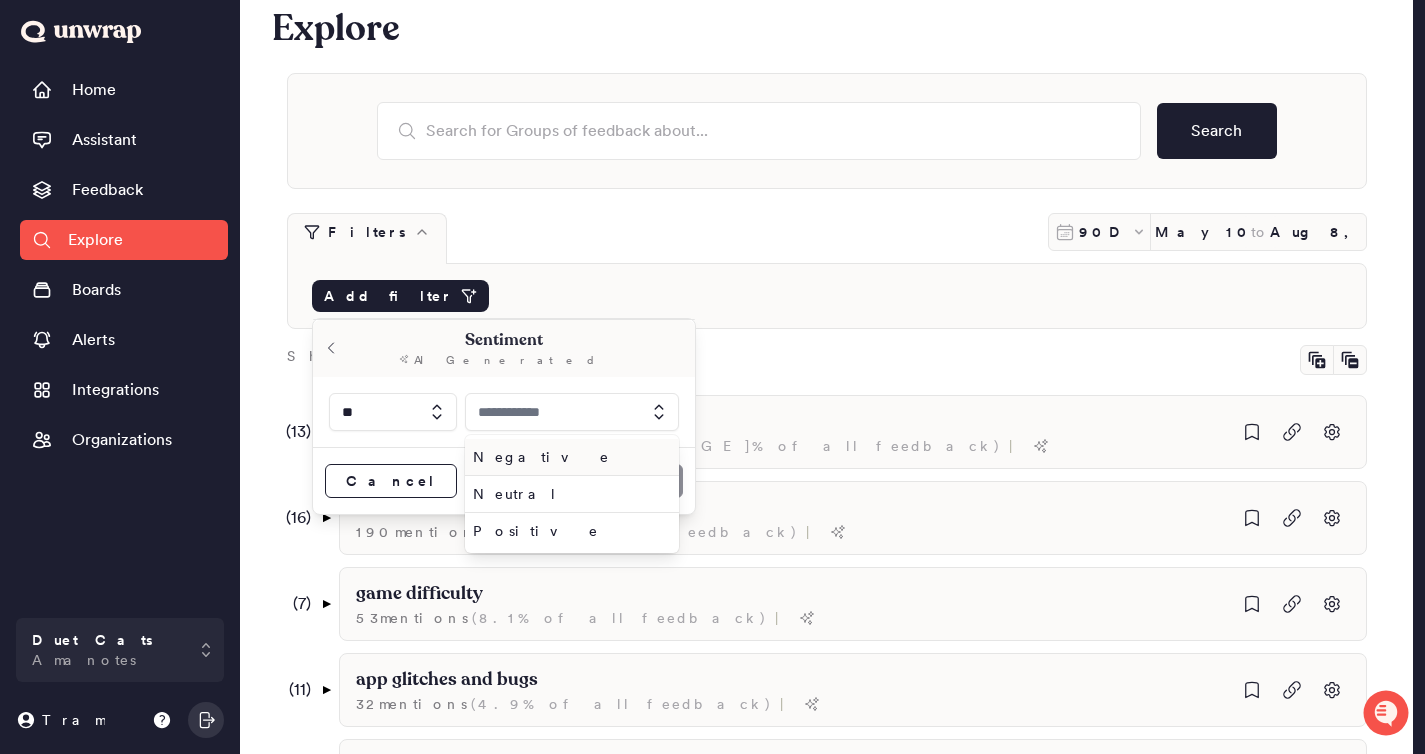 click on "Negative" at bounding box center [568, 457] 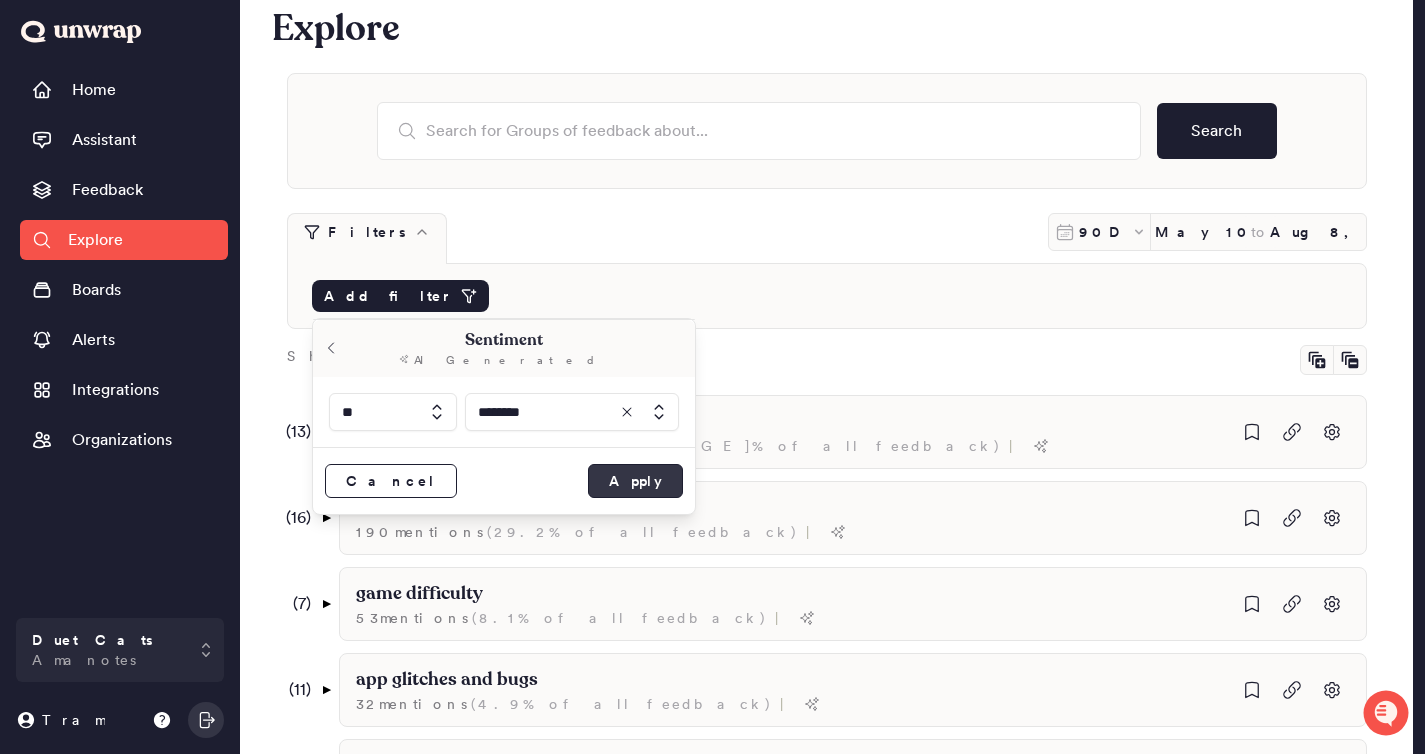 click on "Apply" at bounding box center (635, 481) 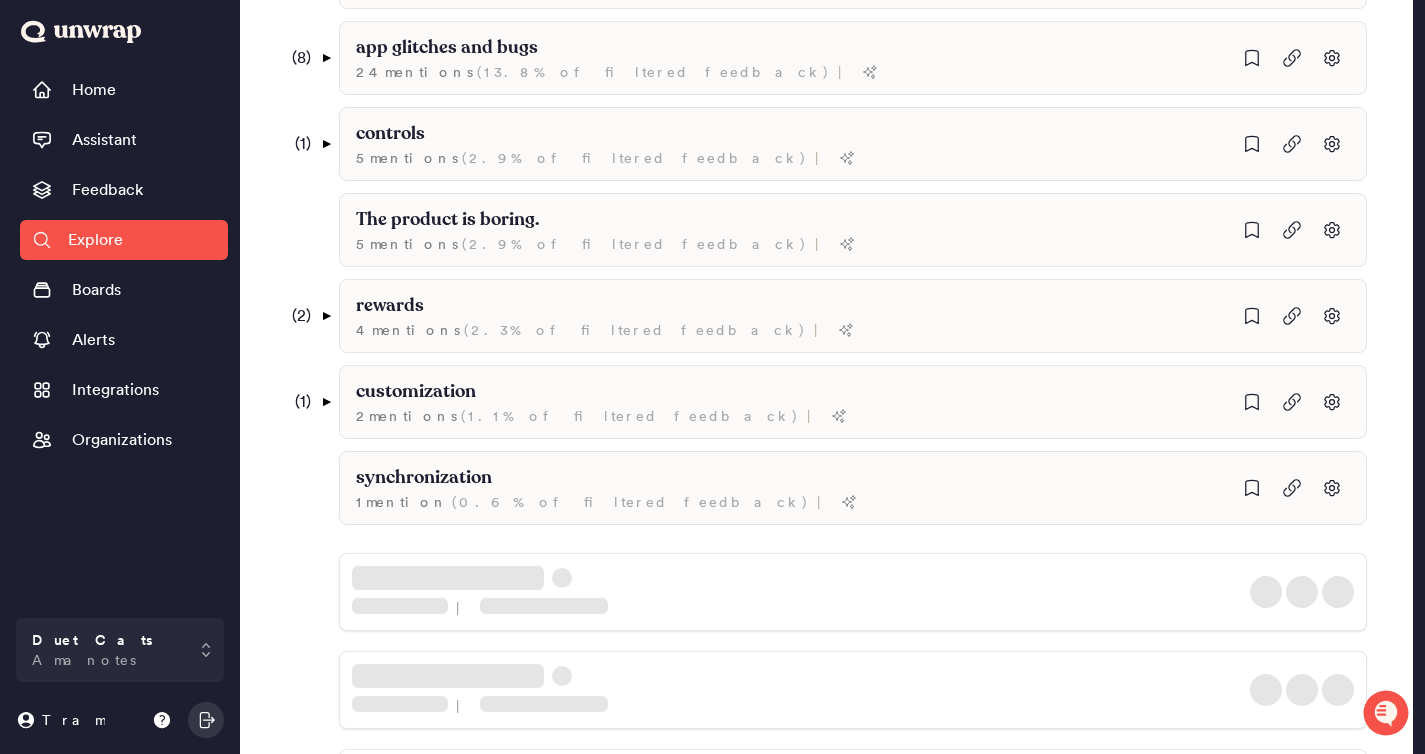 scroll, scrollTop: 508, scrollLeft: 0, axis: vertical 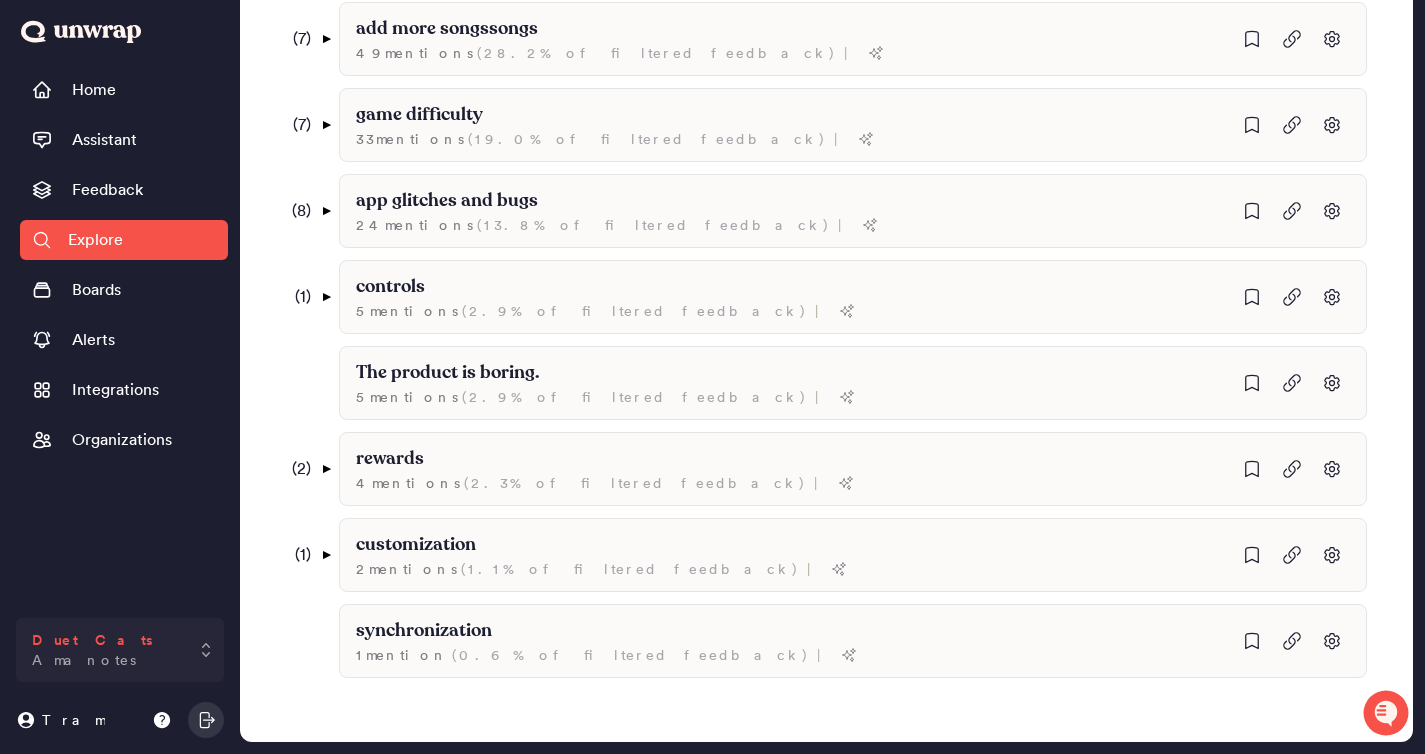 click on "Amanotes" at bounding box center (84, 660) 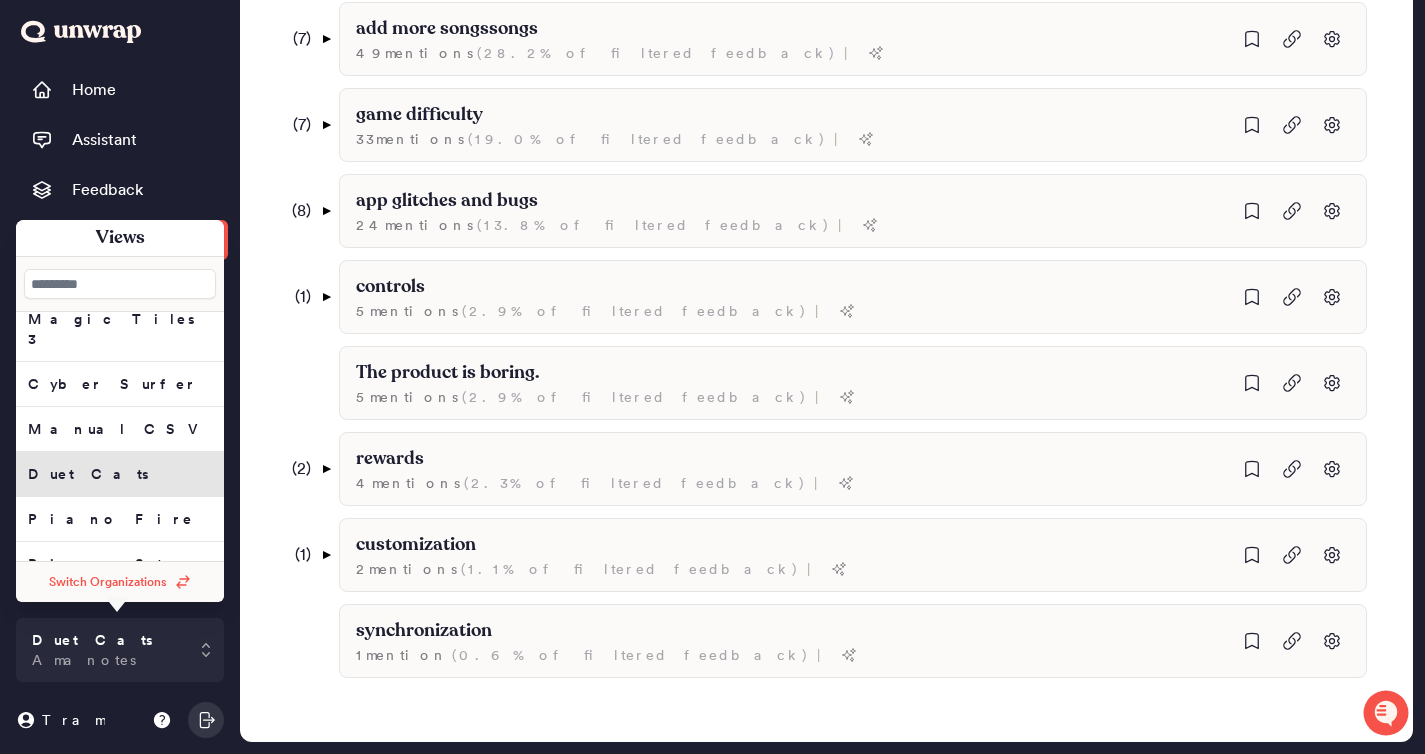 scroll, scrollTop: 107, scrollLeft: 0, axis: vertical 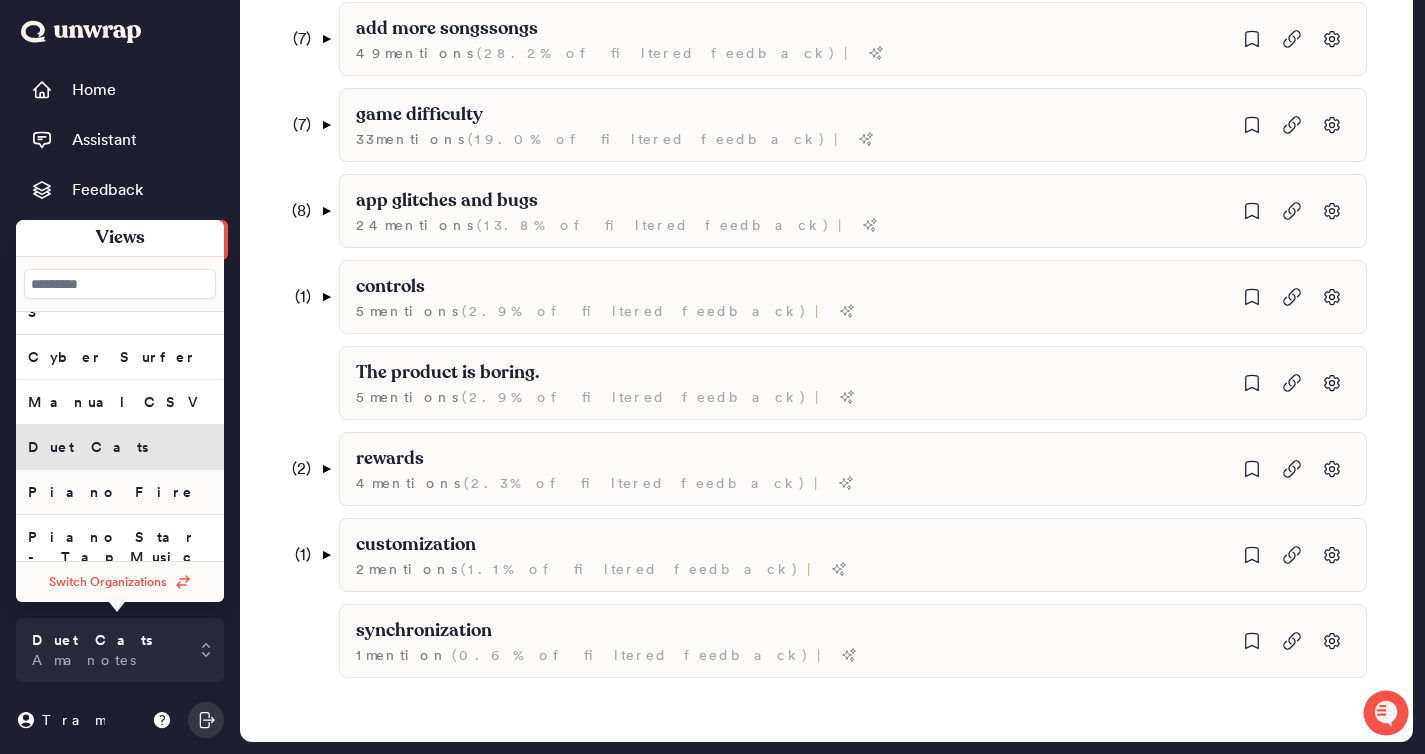 click on "Piano Fire" at bounding box center [120, 237] 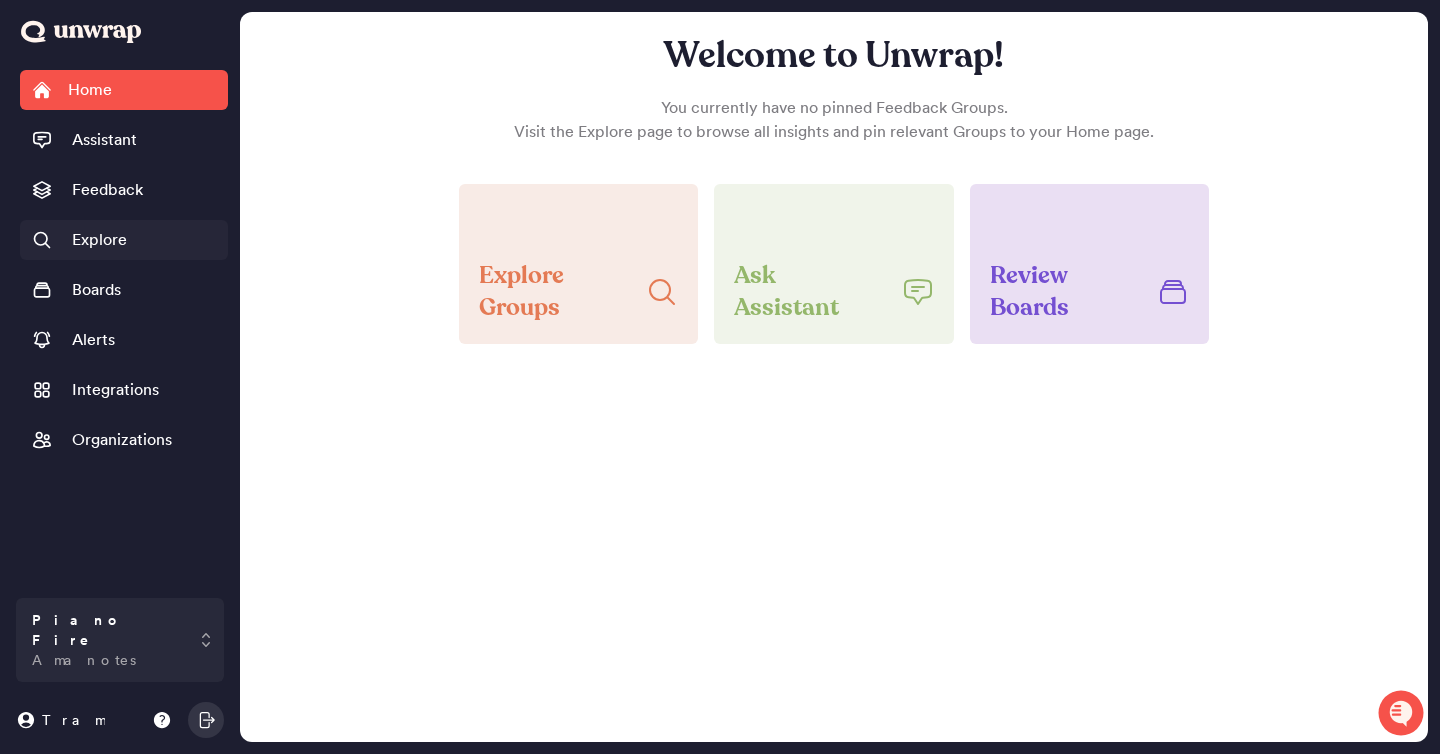 click on "Explore" at bounding box center [124, 240] 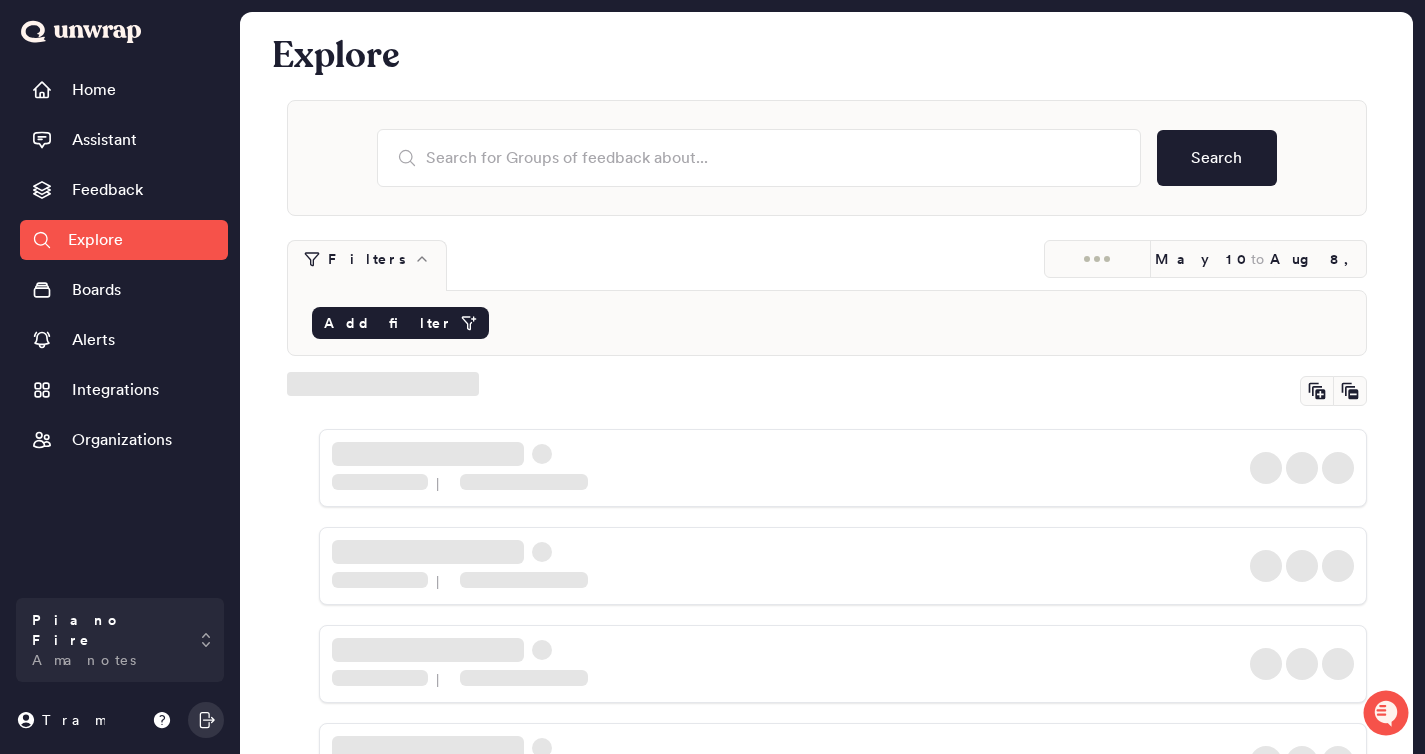 click 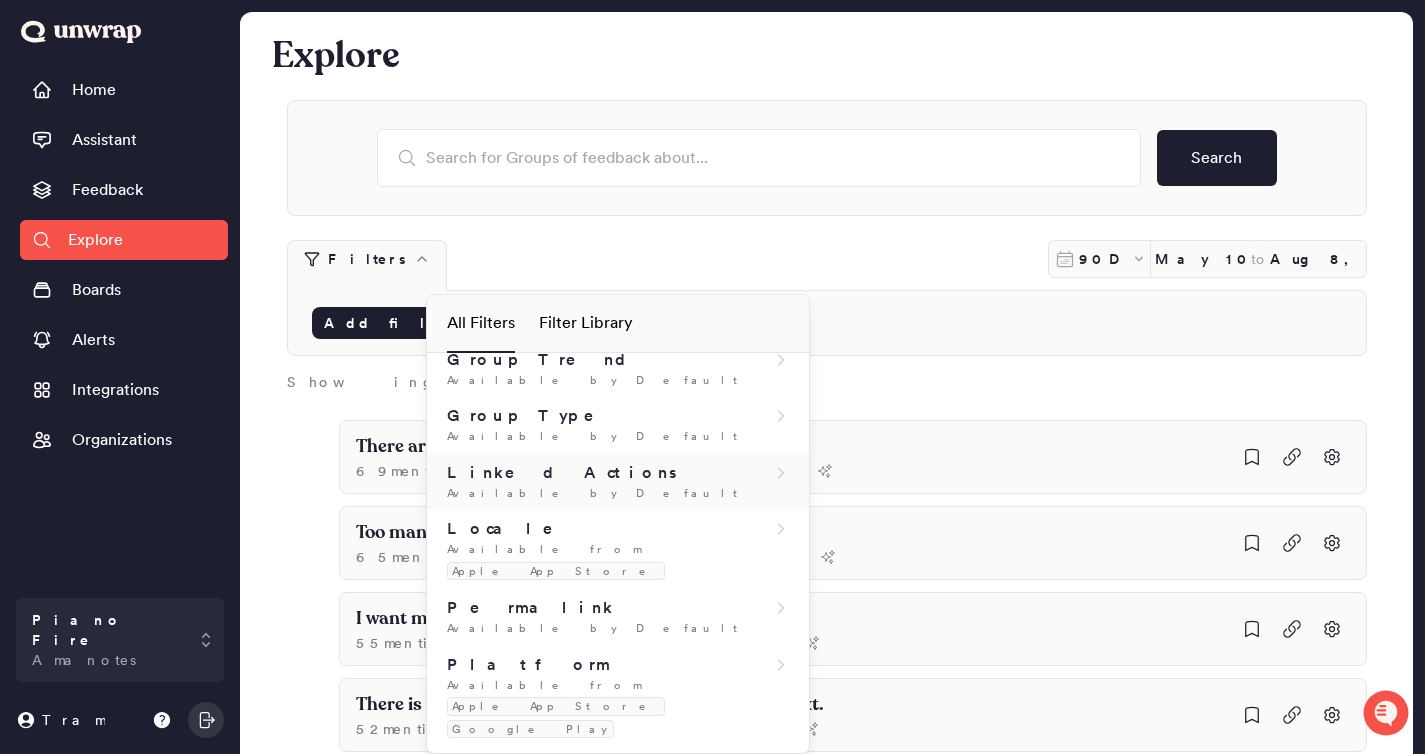 scroll, scrollTop: 629, scrollLeft: 0, axis: vertical 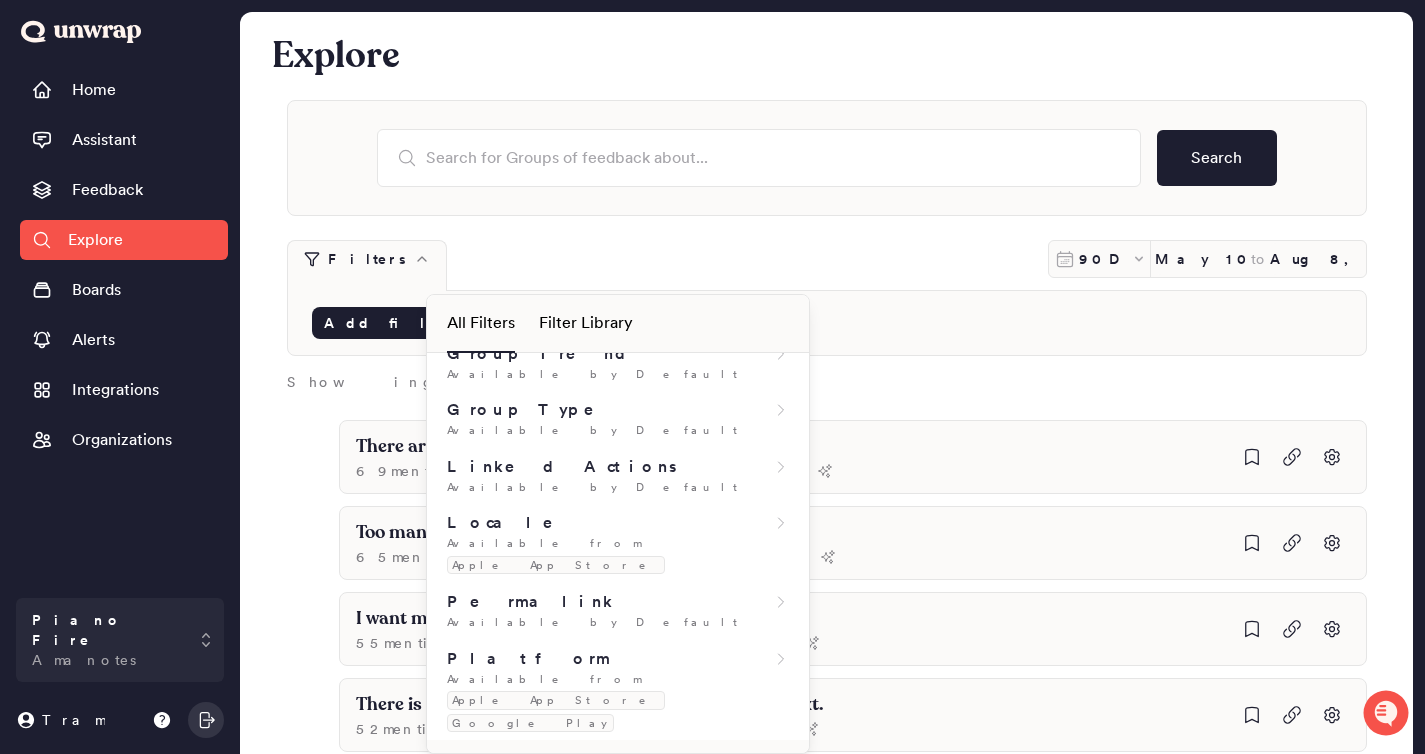 click on "Sentiment" at bounding box center (536, 760) 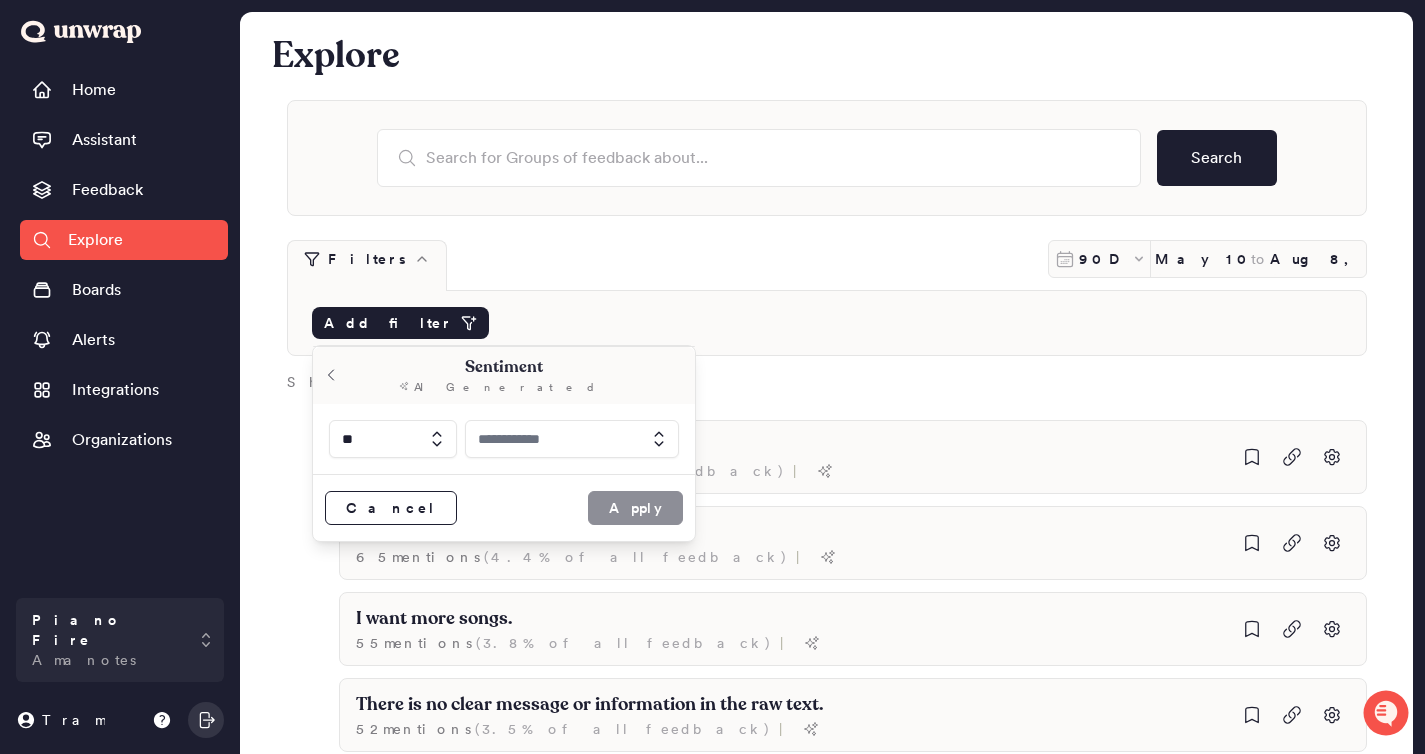 click at bounding box center (572, 439) 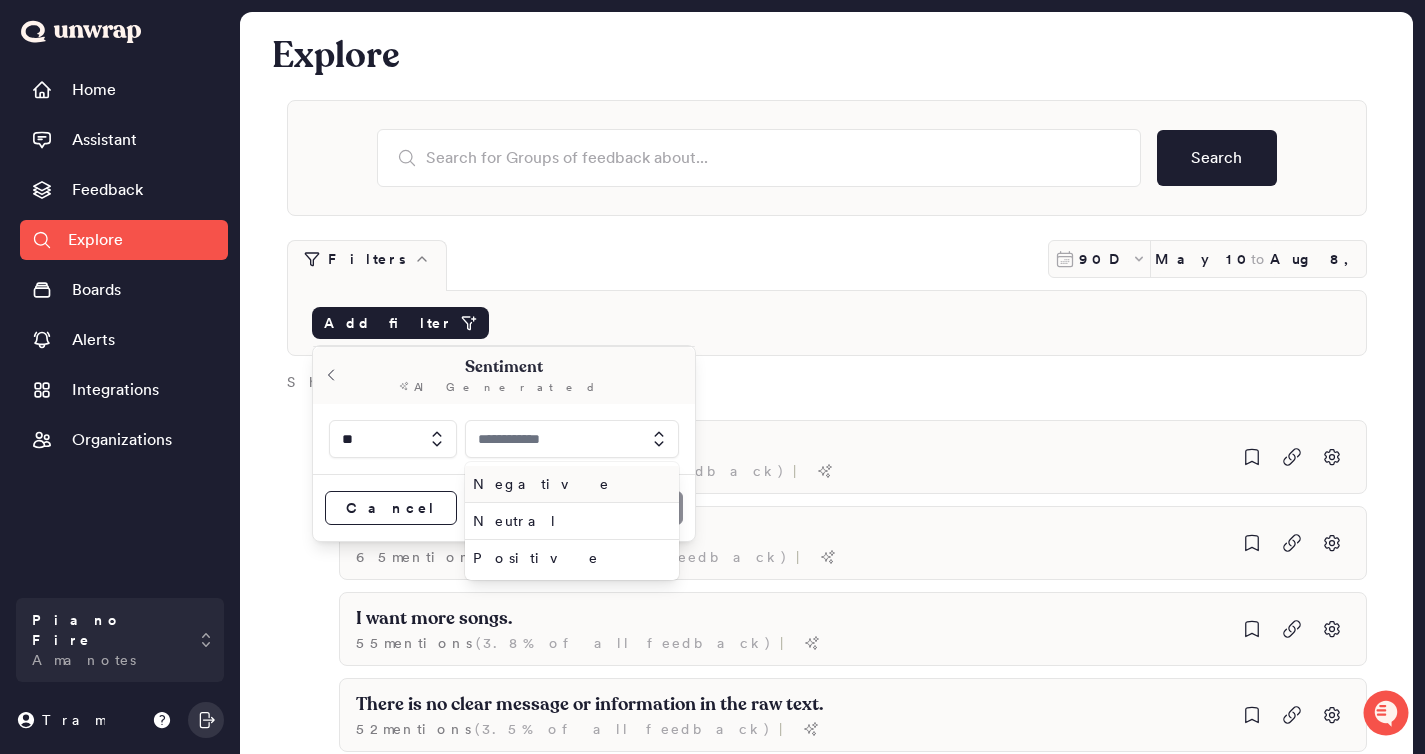 click on "Negative" at bounding box center (568, 484) 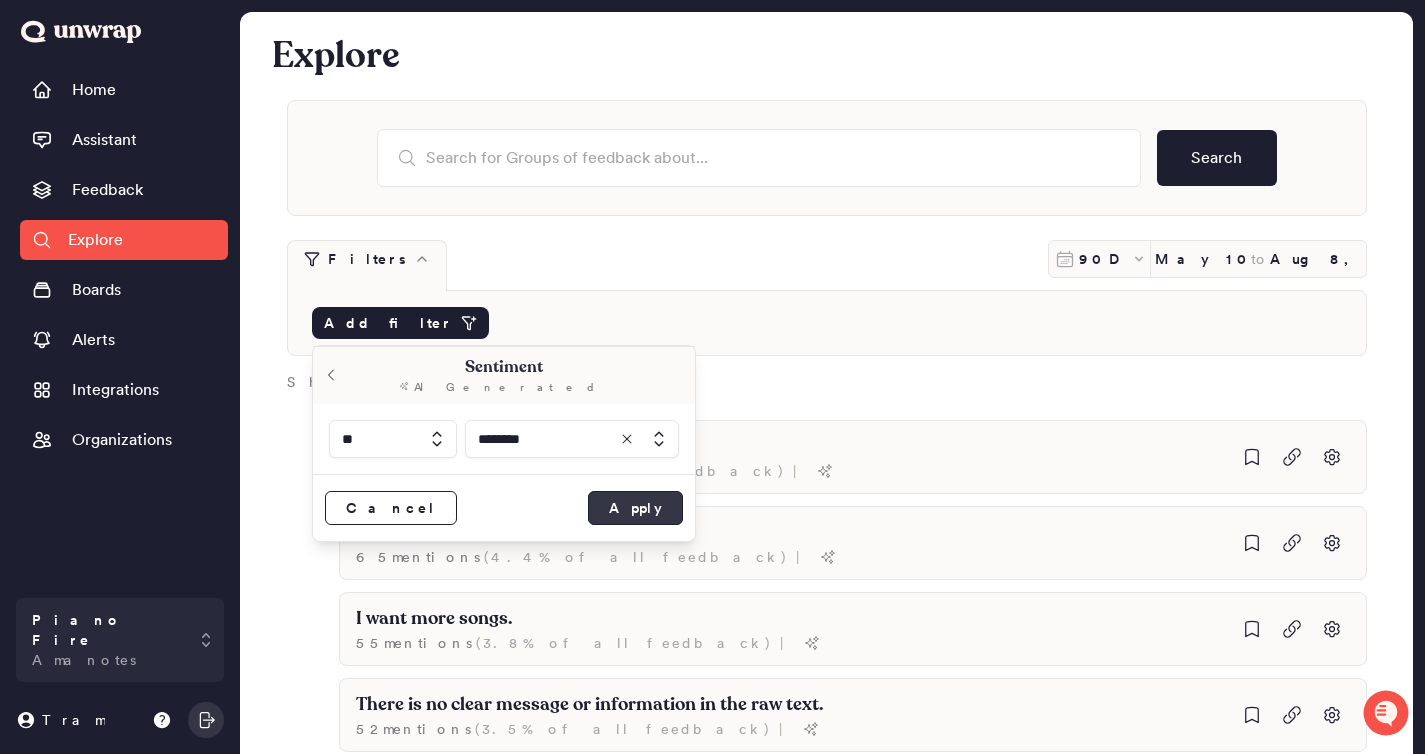 click on "Apply" at bounding box center (635, 508) 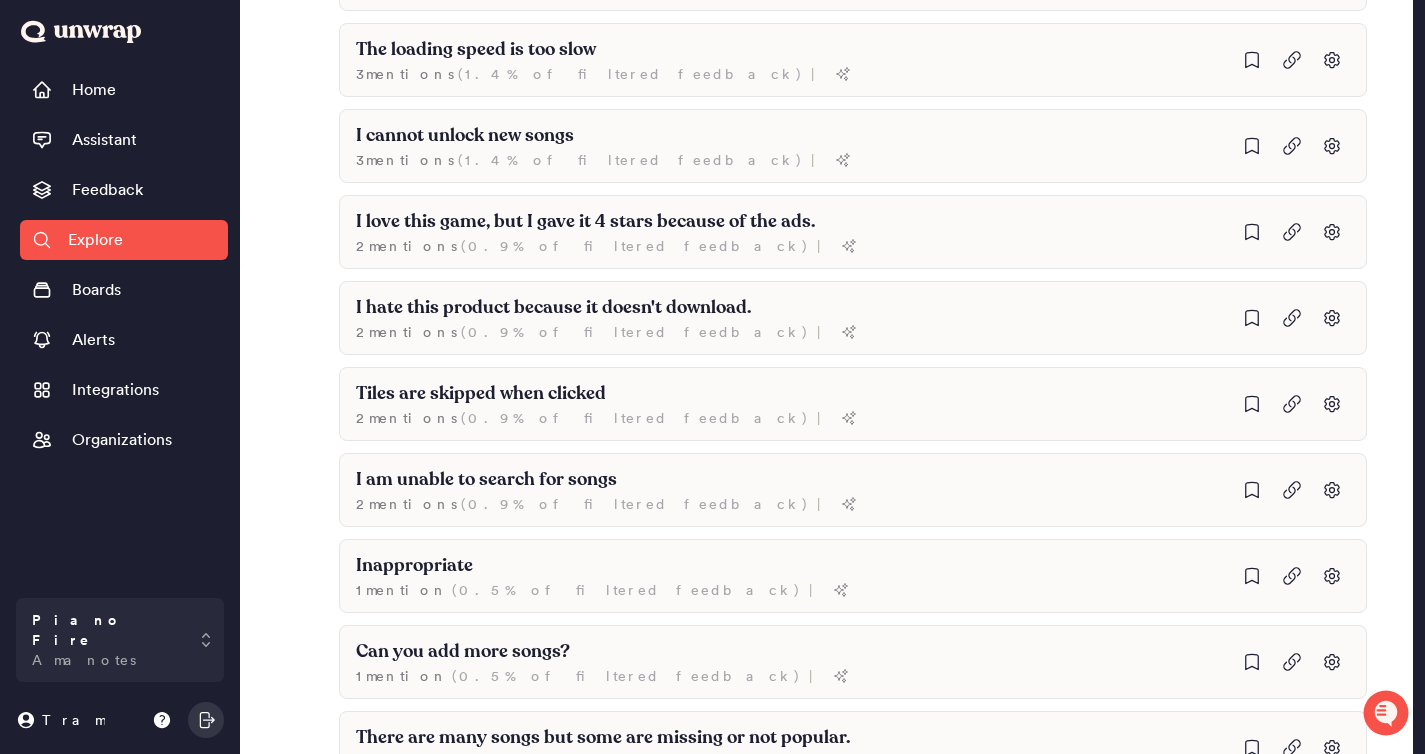 scroll, scrollTop: 1977, scrollLeft: 0, axis: vertical 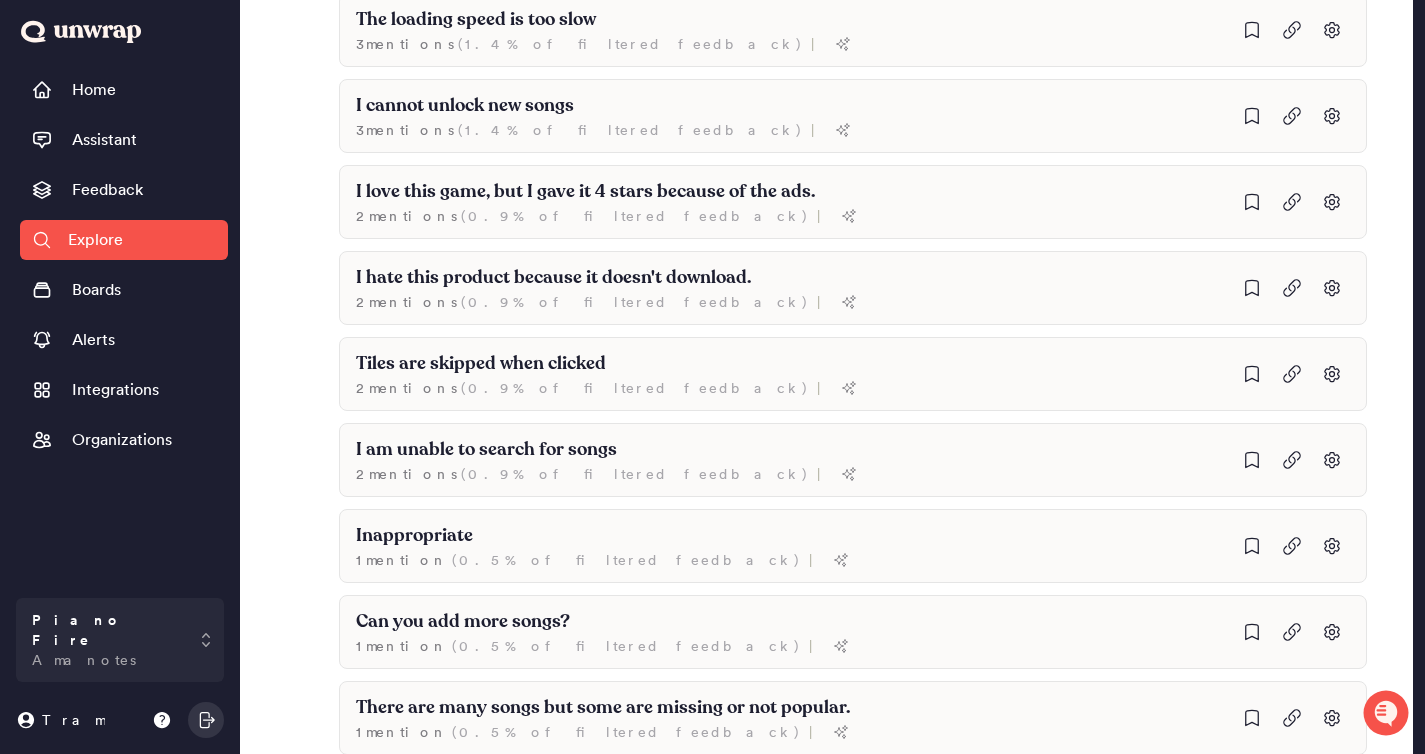 click on "Explore" at bounding box center [124, 240] 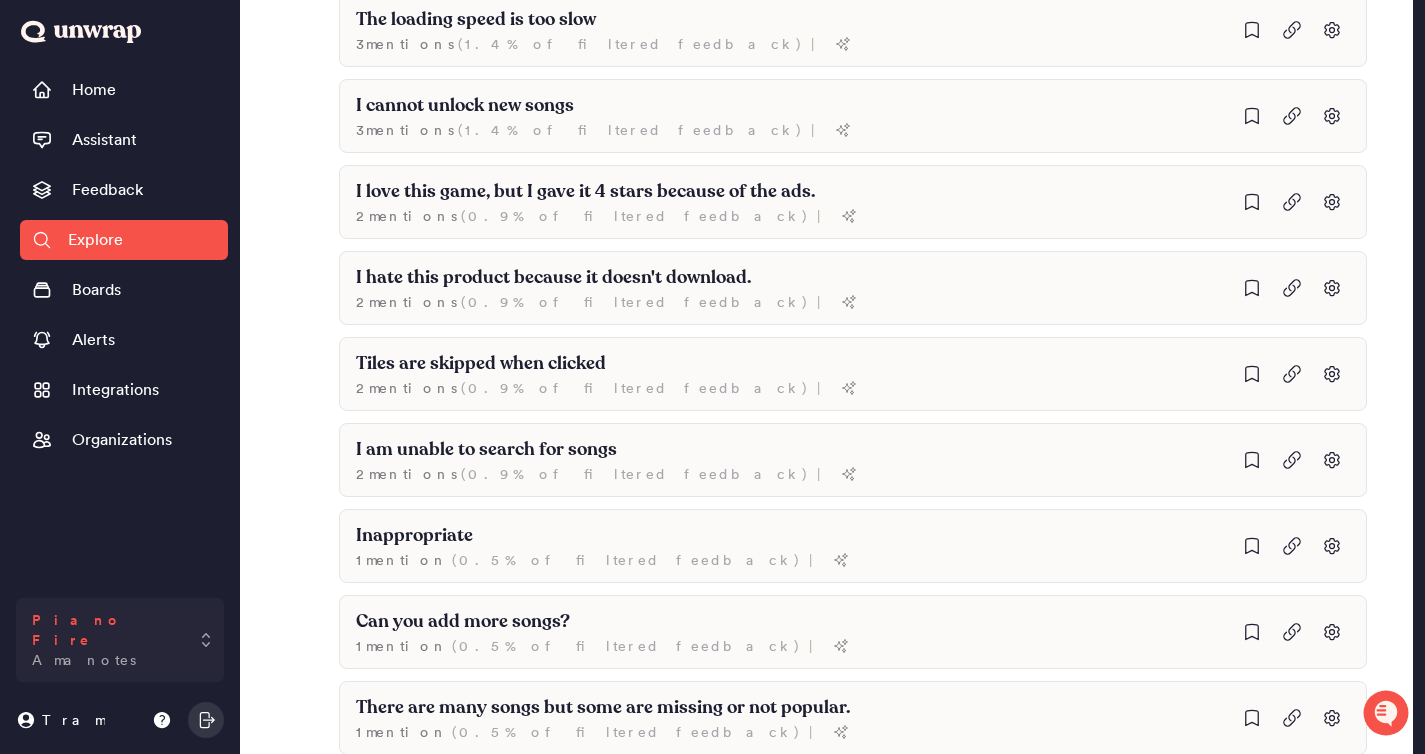 click on "[PRODUCT] [ARTIST]" at bounding box center [120, 640] 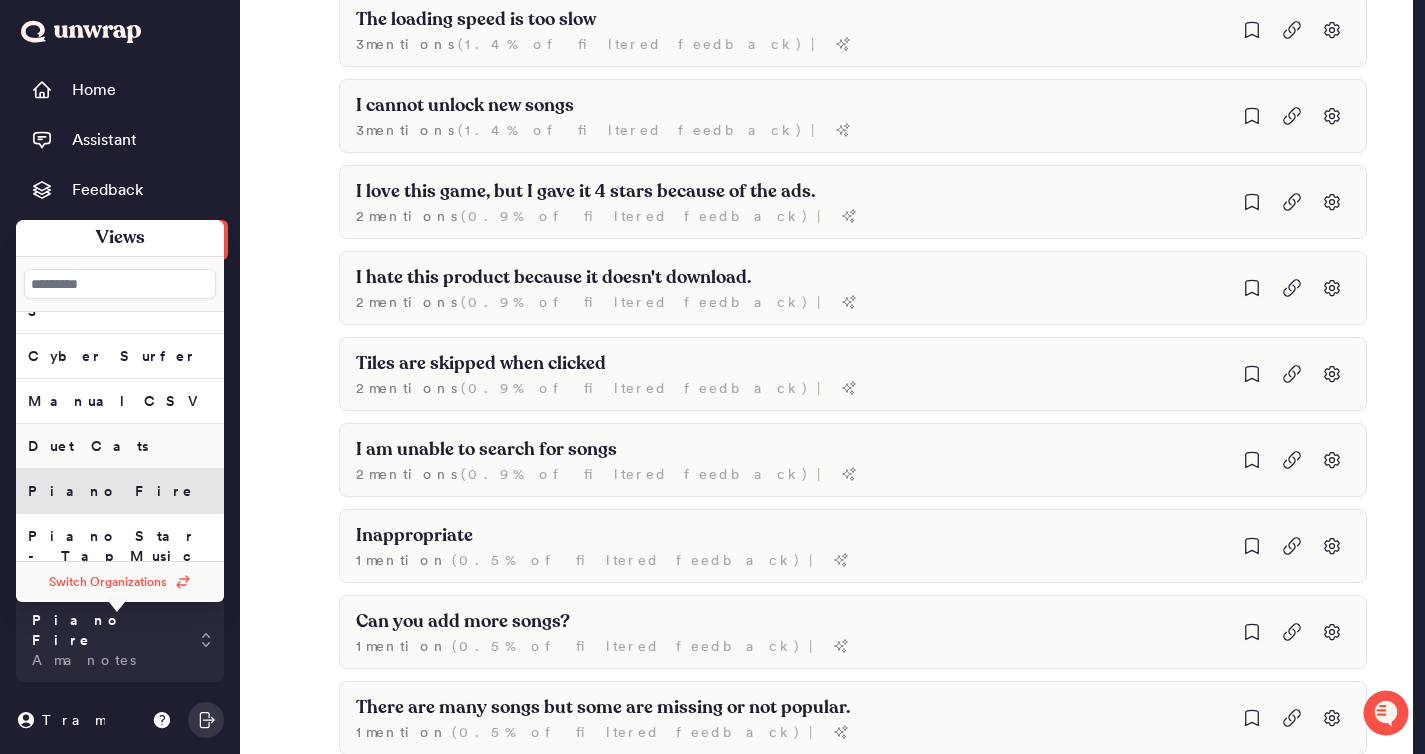 scroll, scrollTop: 181, scrollLeft: 0, axis: vertical 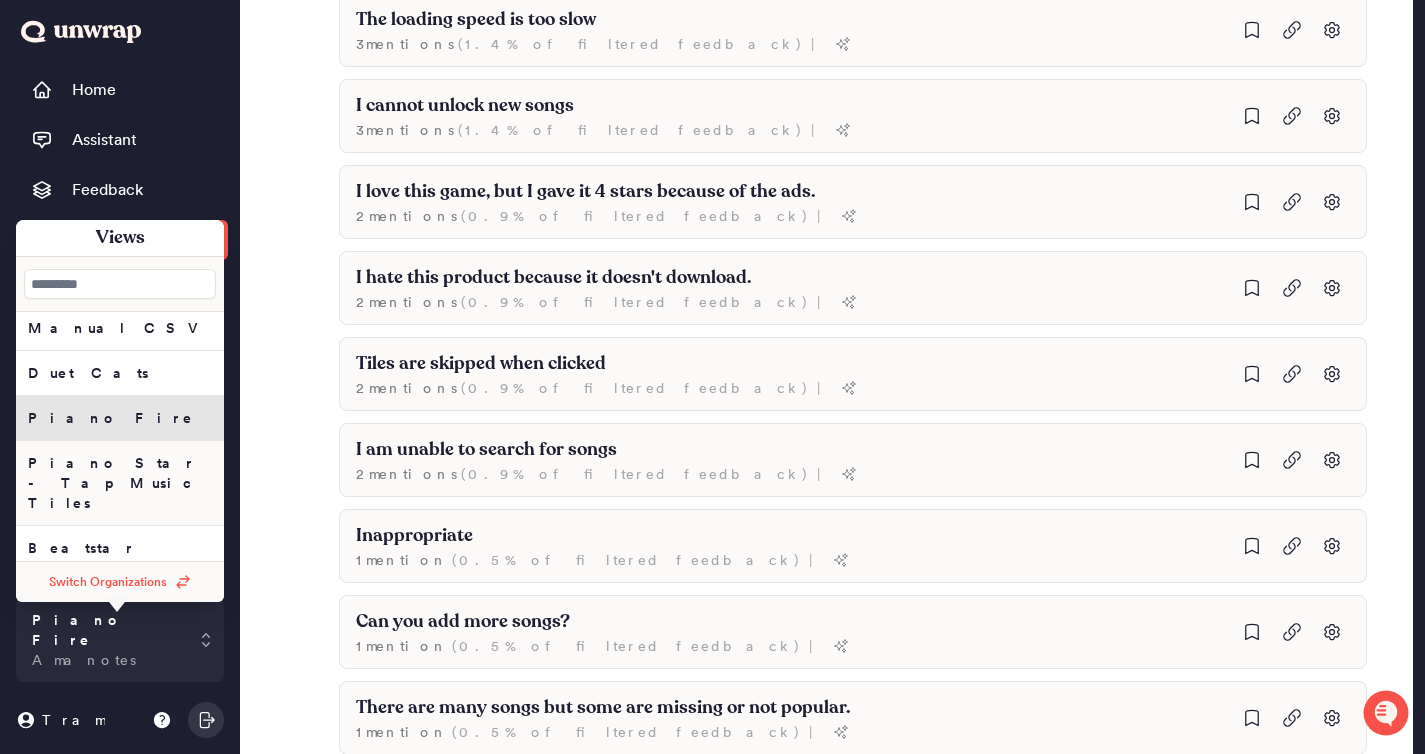 click on "Piano Star - Tap Music Tiles" at bounding box center [120, 163] 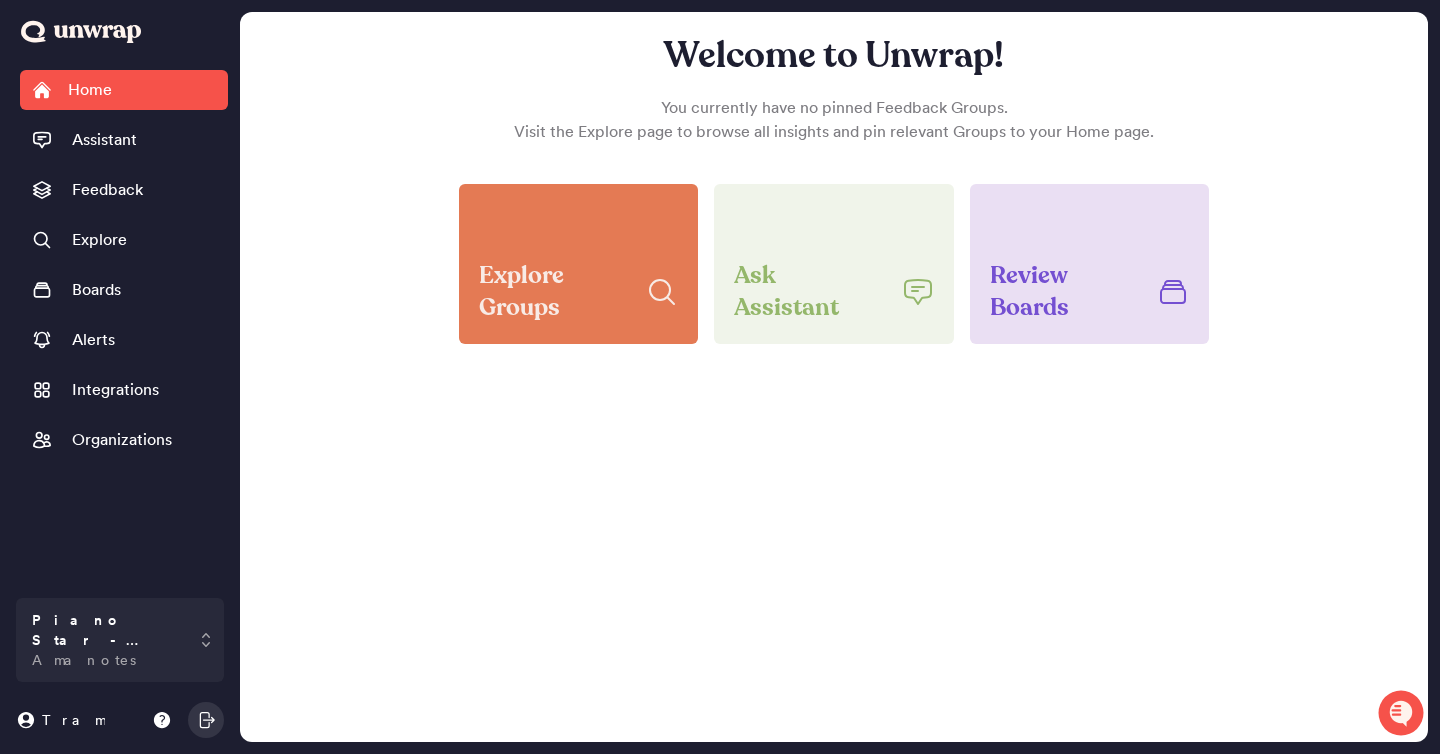 click on "Explore  Groups" at bounding box center [554, 292] 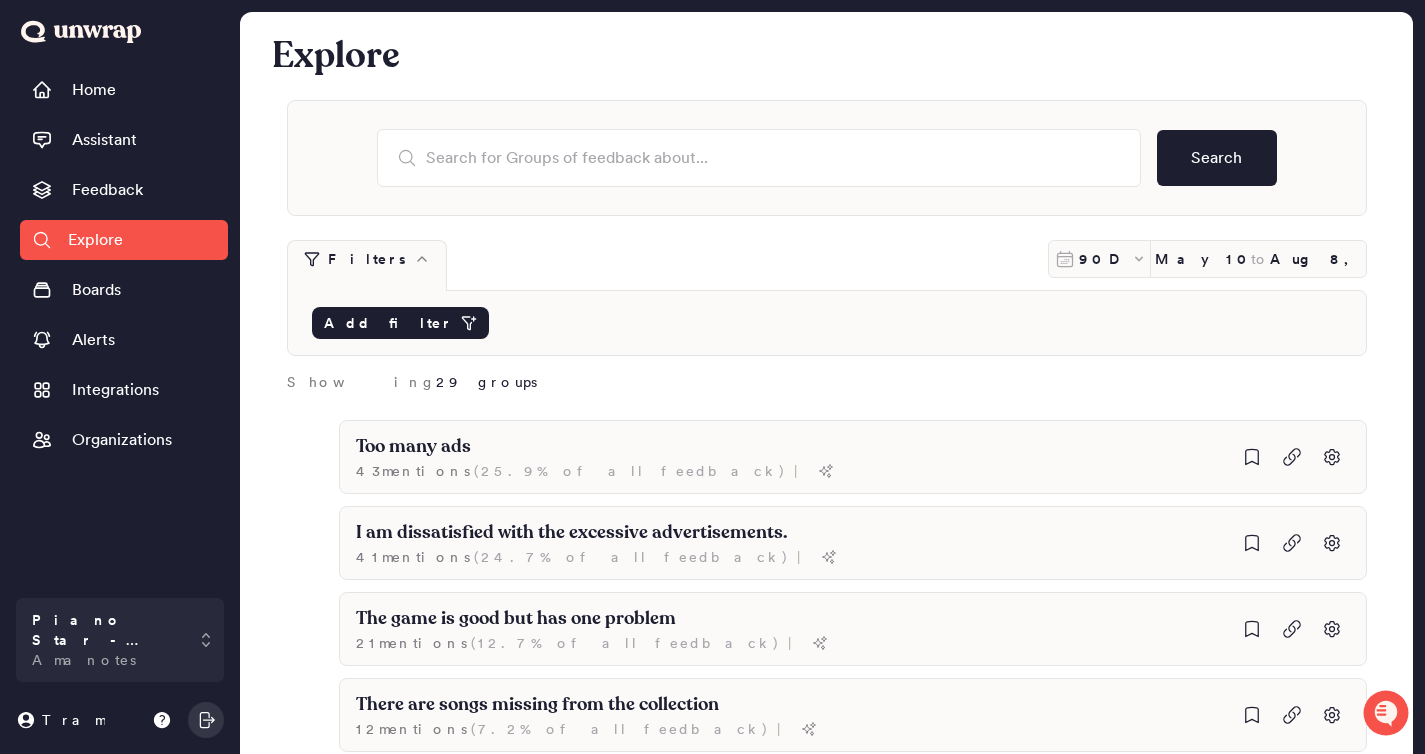 click on "Add filter" at bounding box center [388, 323] 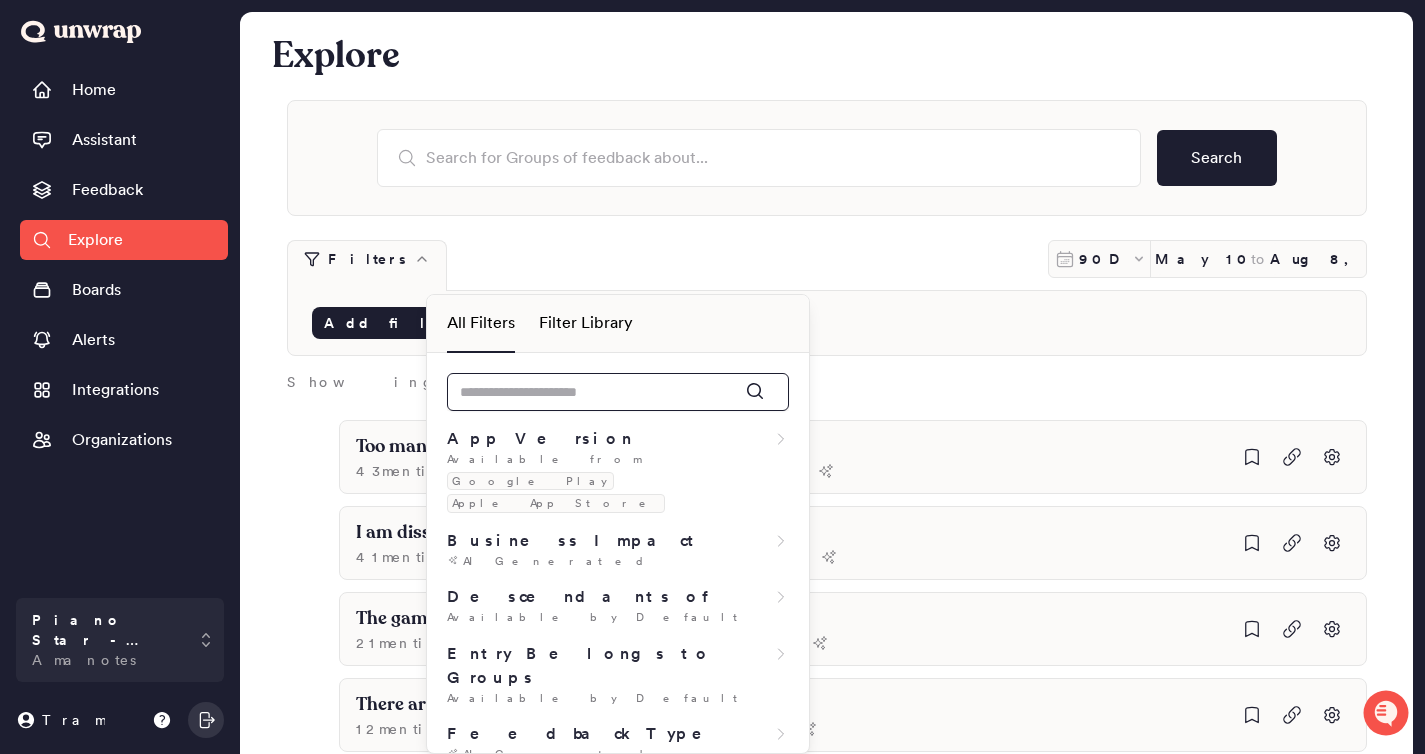 click at bounding box center [618, 392] 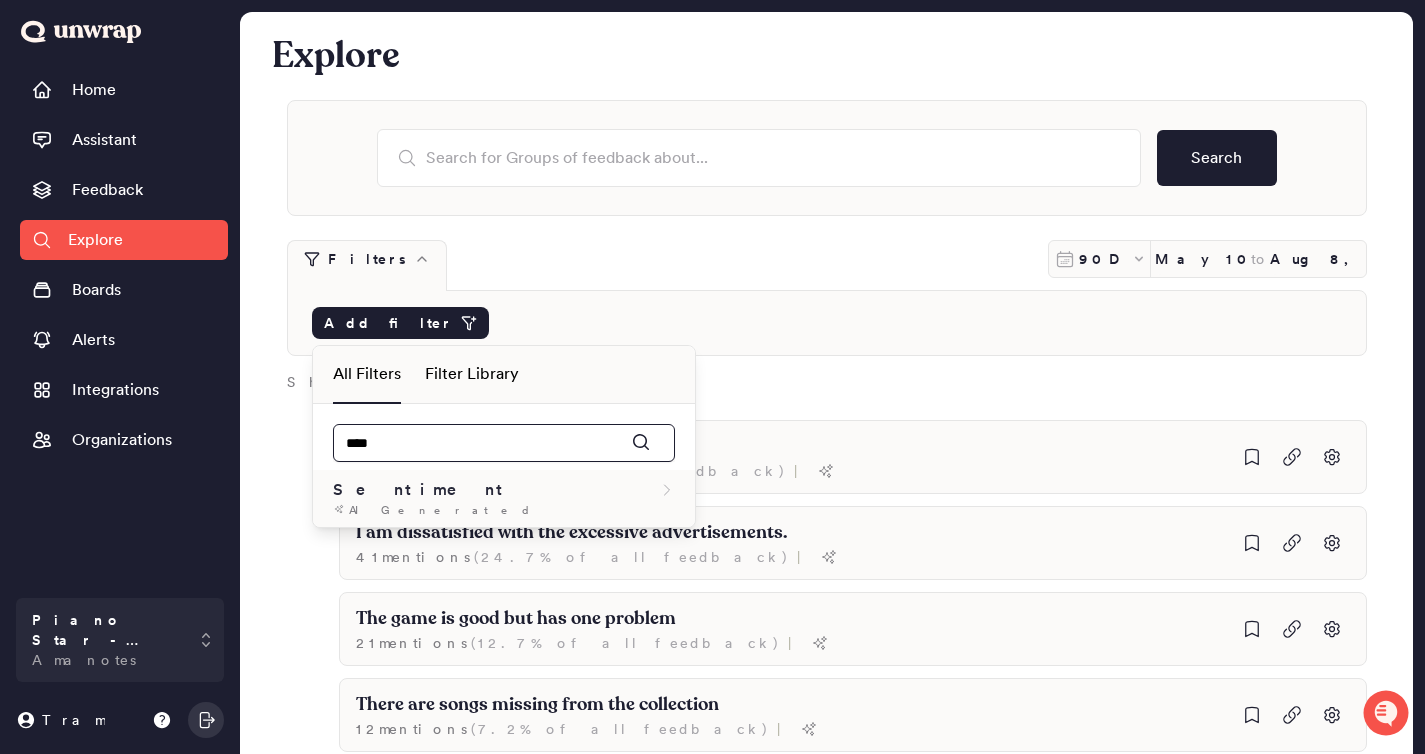 type on "****" 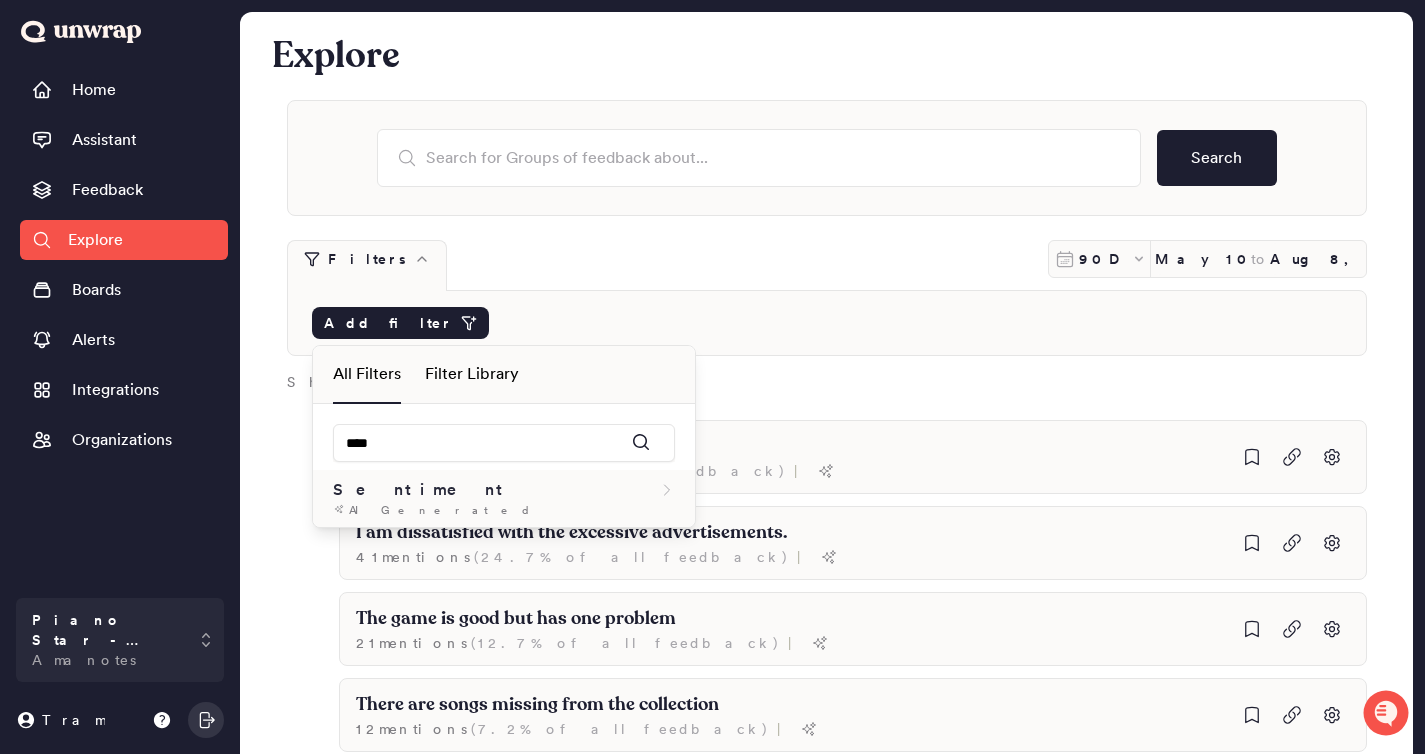 click on "Sentiment" at bounding box center (504, 490) 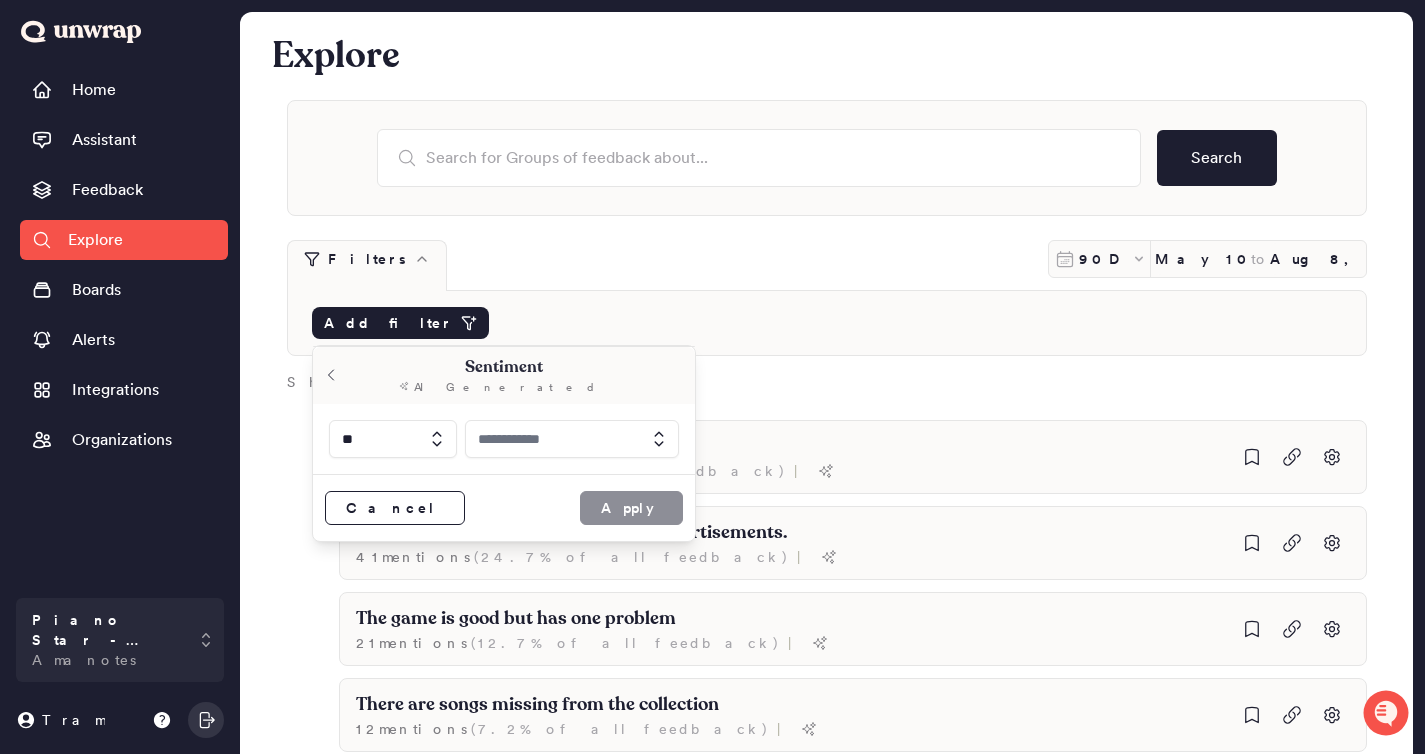 click at bounding box center (572, 439) 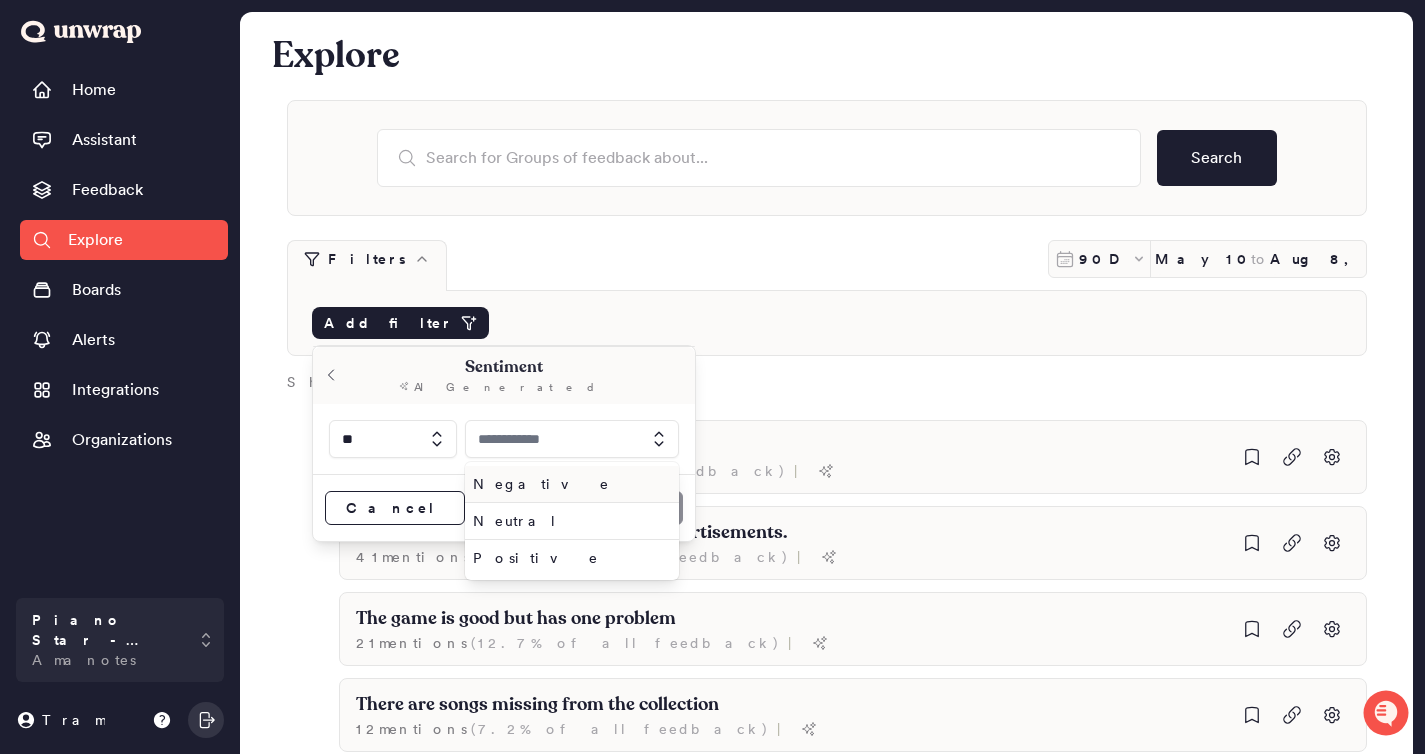 click on "Negative" at bounding box center (568, 484) 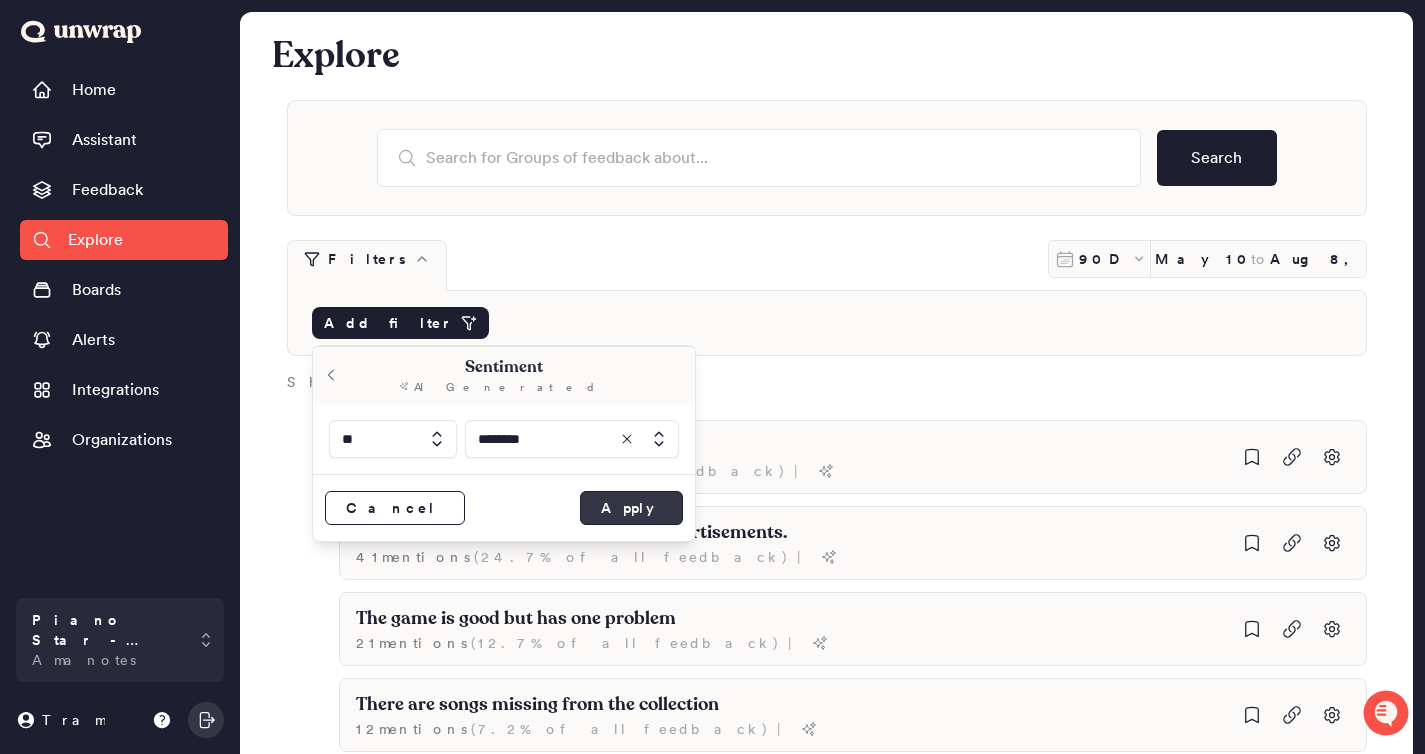 click on "Apply" at bounding box center [631, 508] 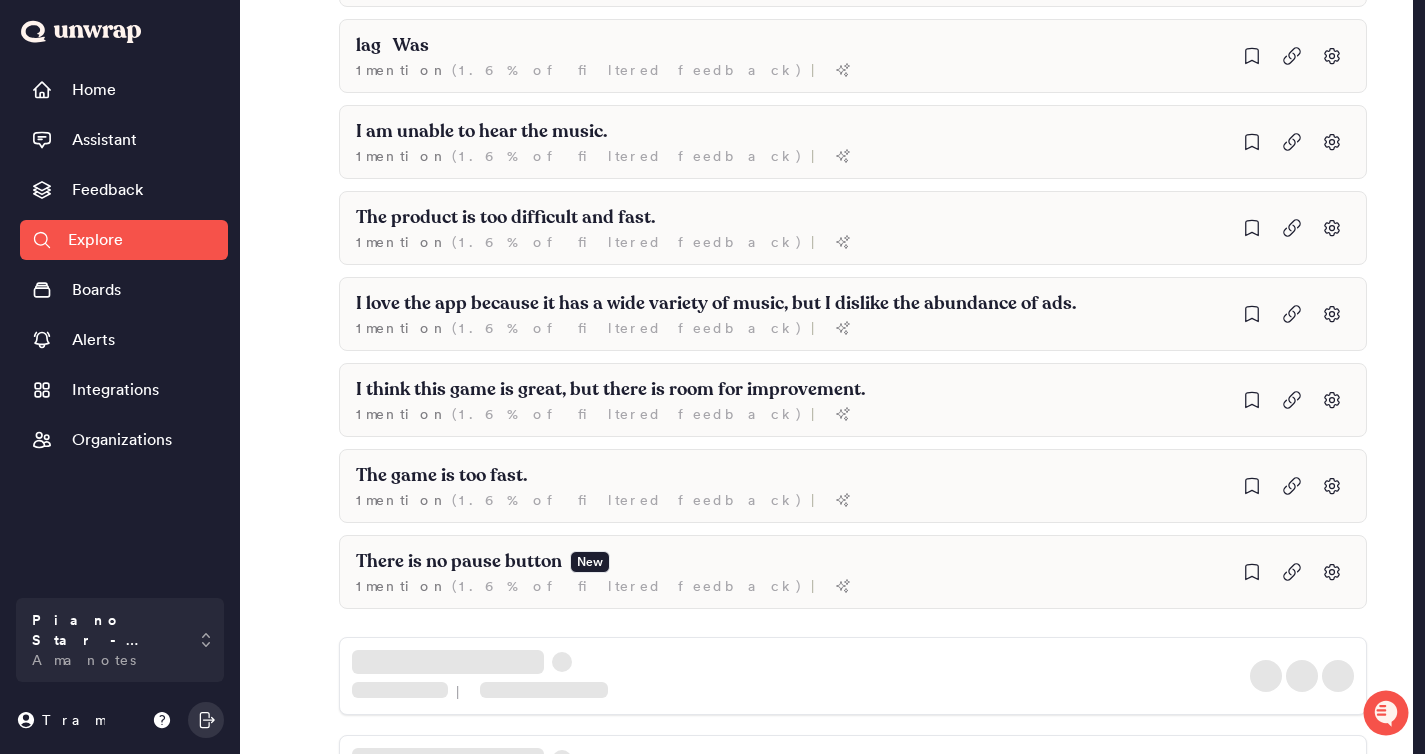 scroll, scrollTop: 1452, scrollLeft: 0, axis: vertical 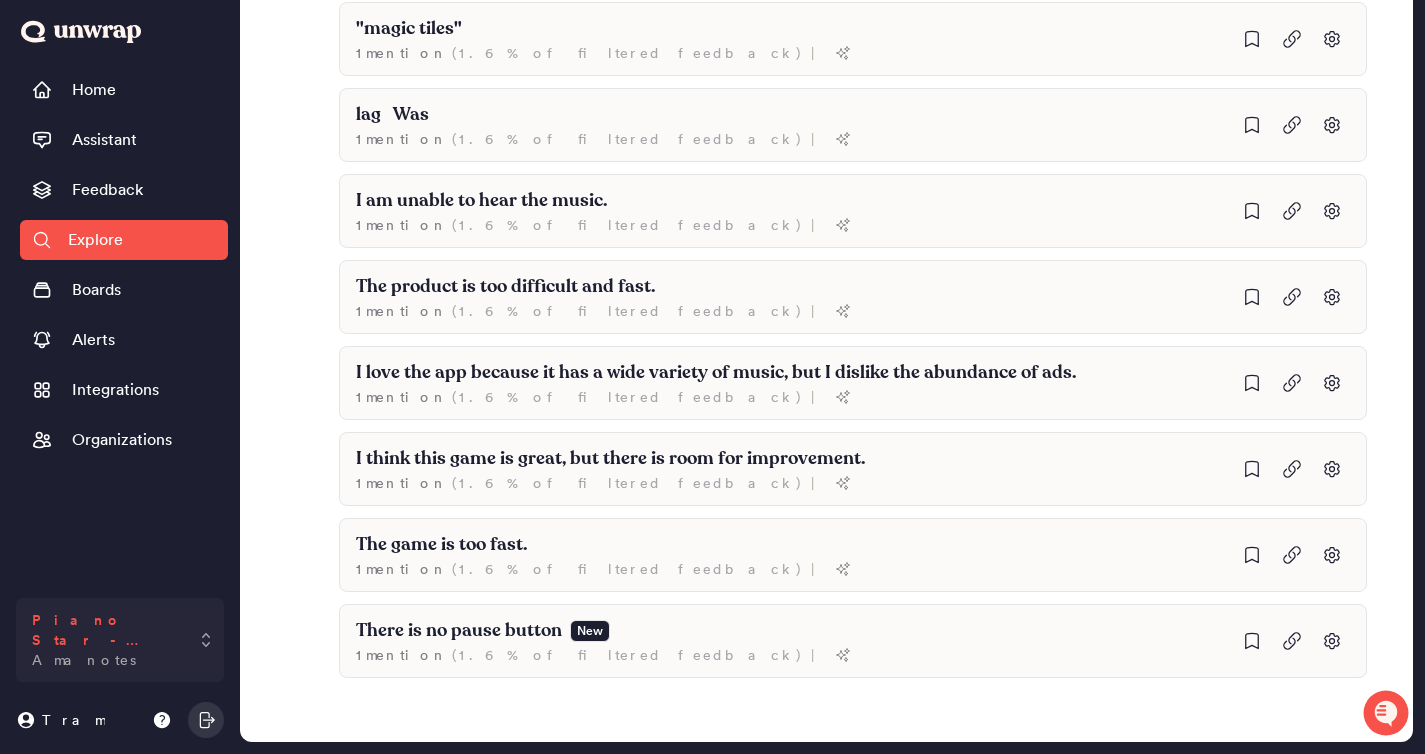 click on "Piano Star - Tap Music Tiles" at bounding box center (106, 630) 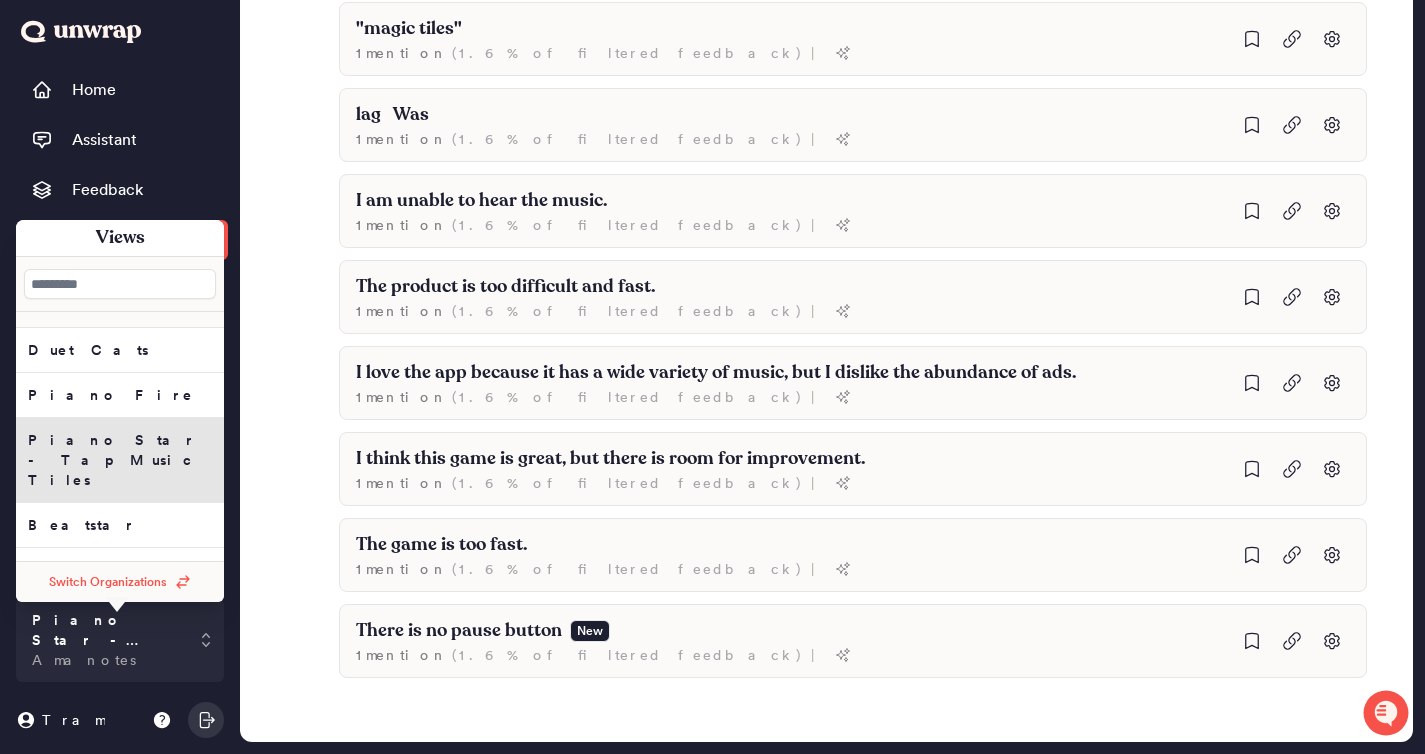 scroll, scrollTop: 210, scrollLeft: 0, axis: vertical 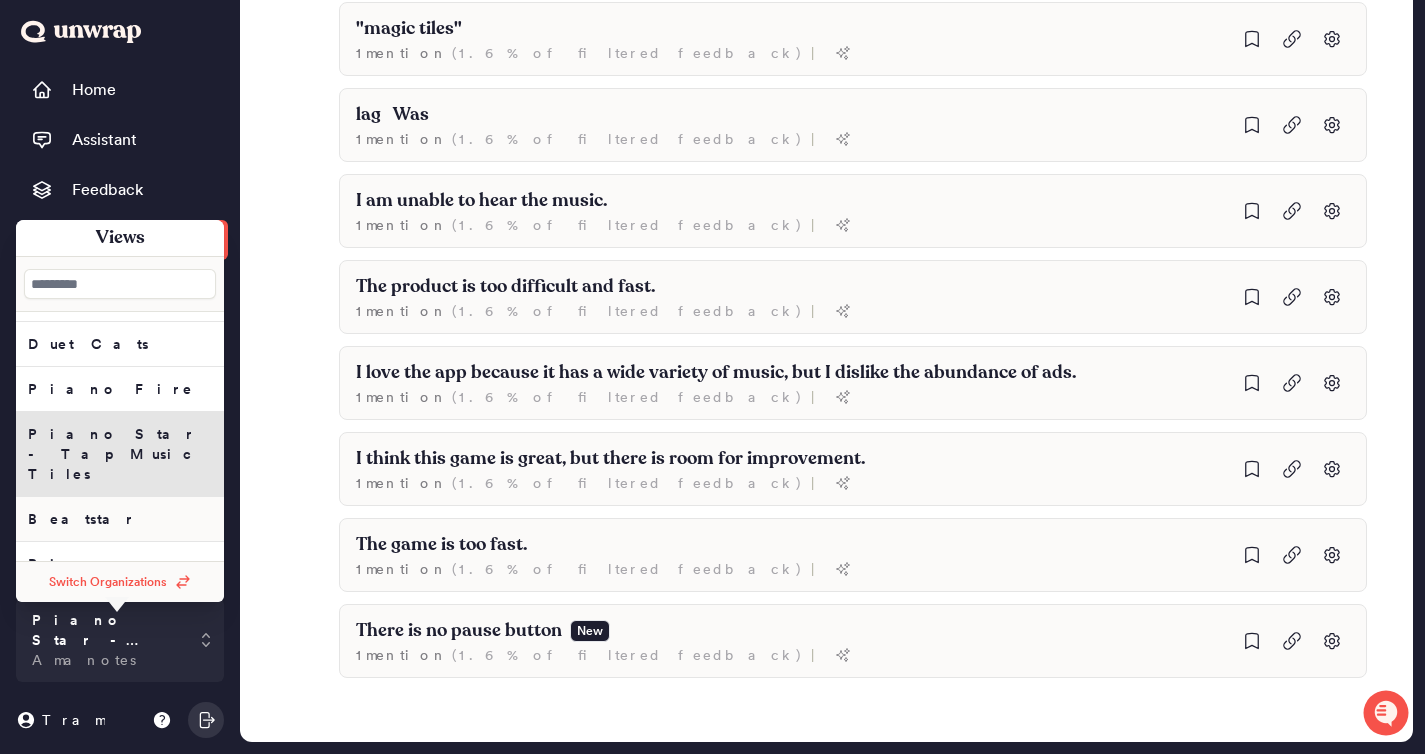 click on "Beatstar" at bounding box center (120, 134) 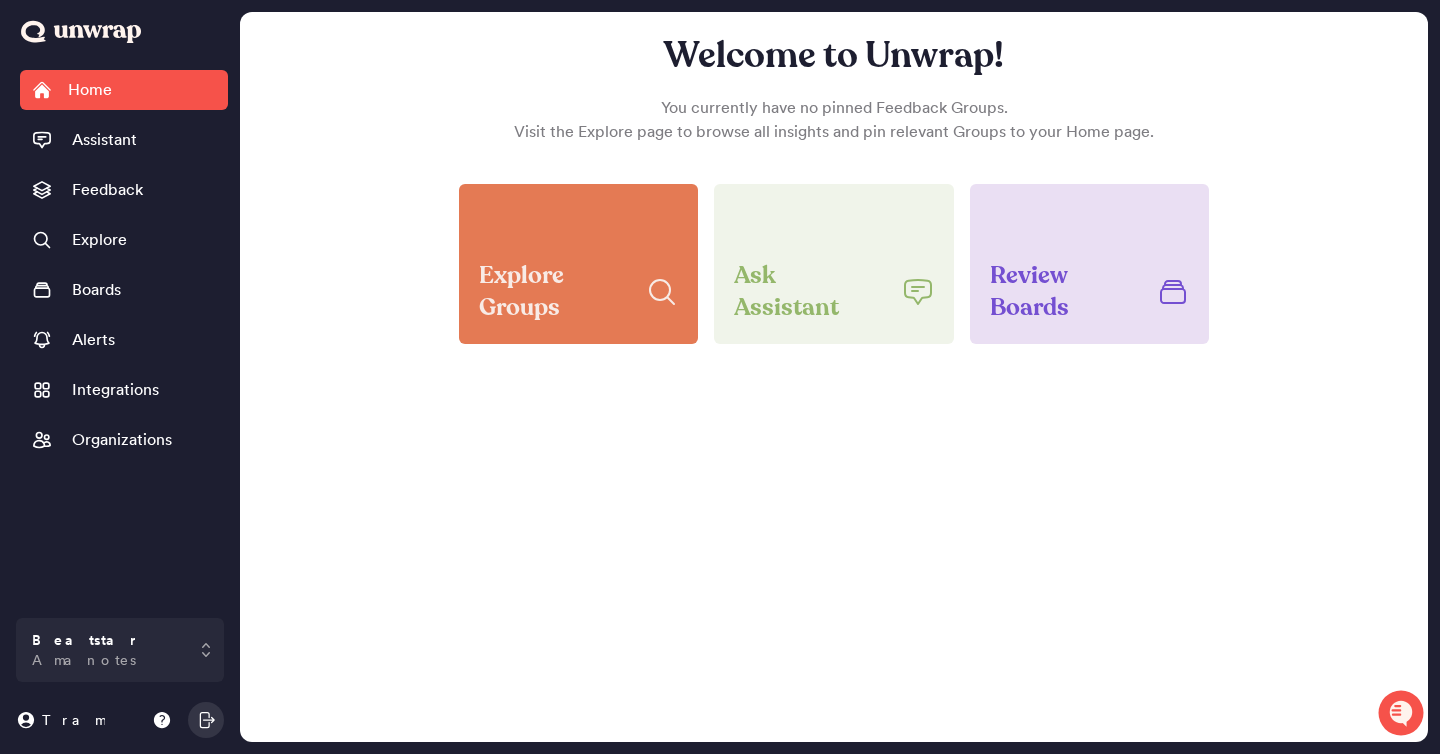 click 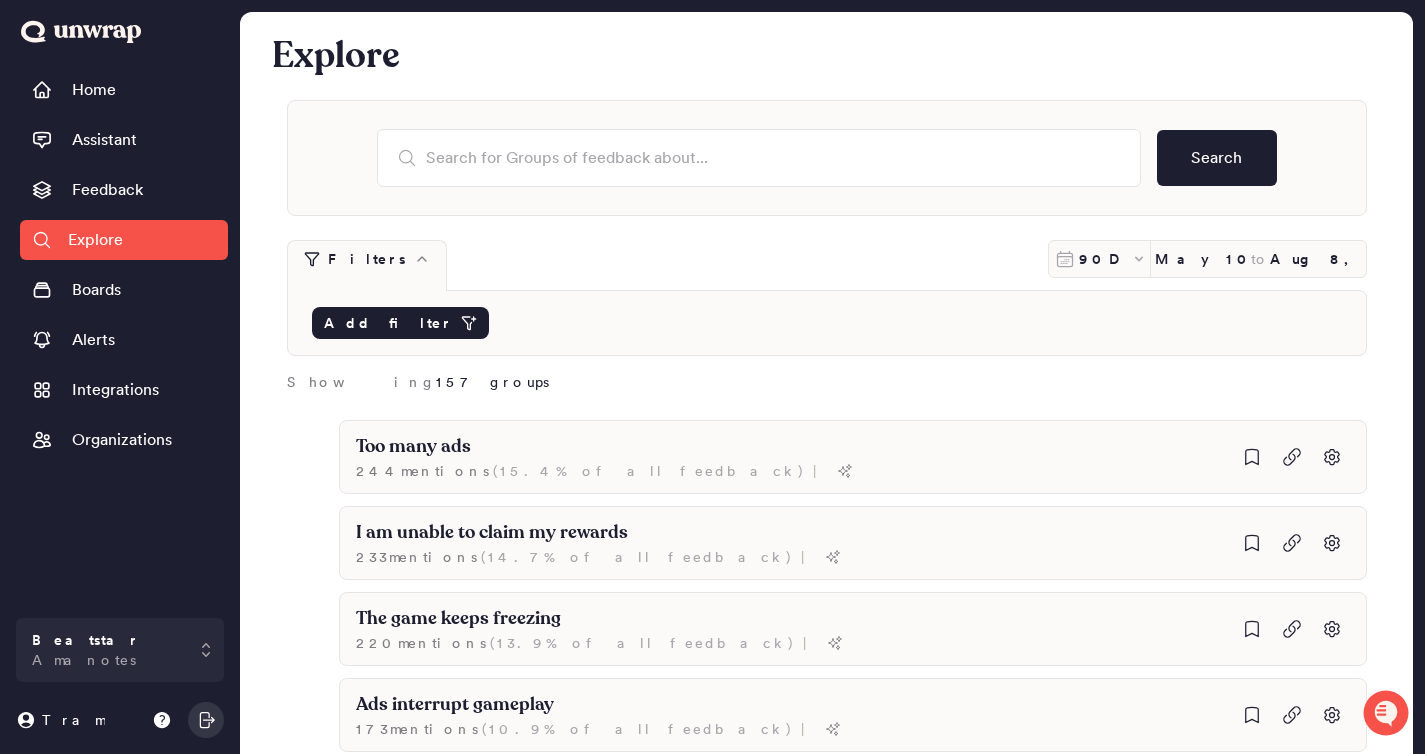 click 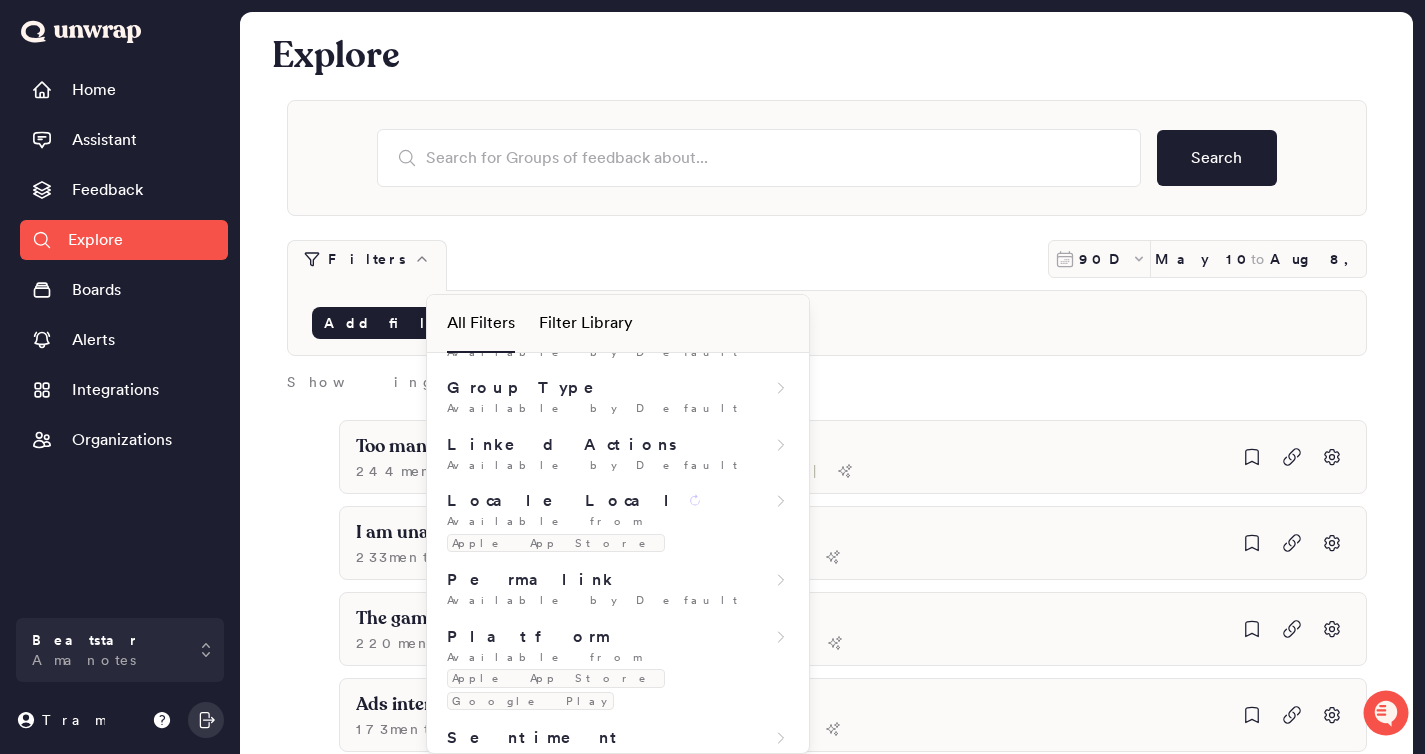 scroll, scrollTop: 632, scrollLeft: 0, axis: vertical 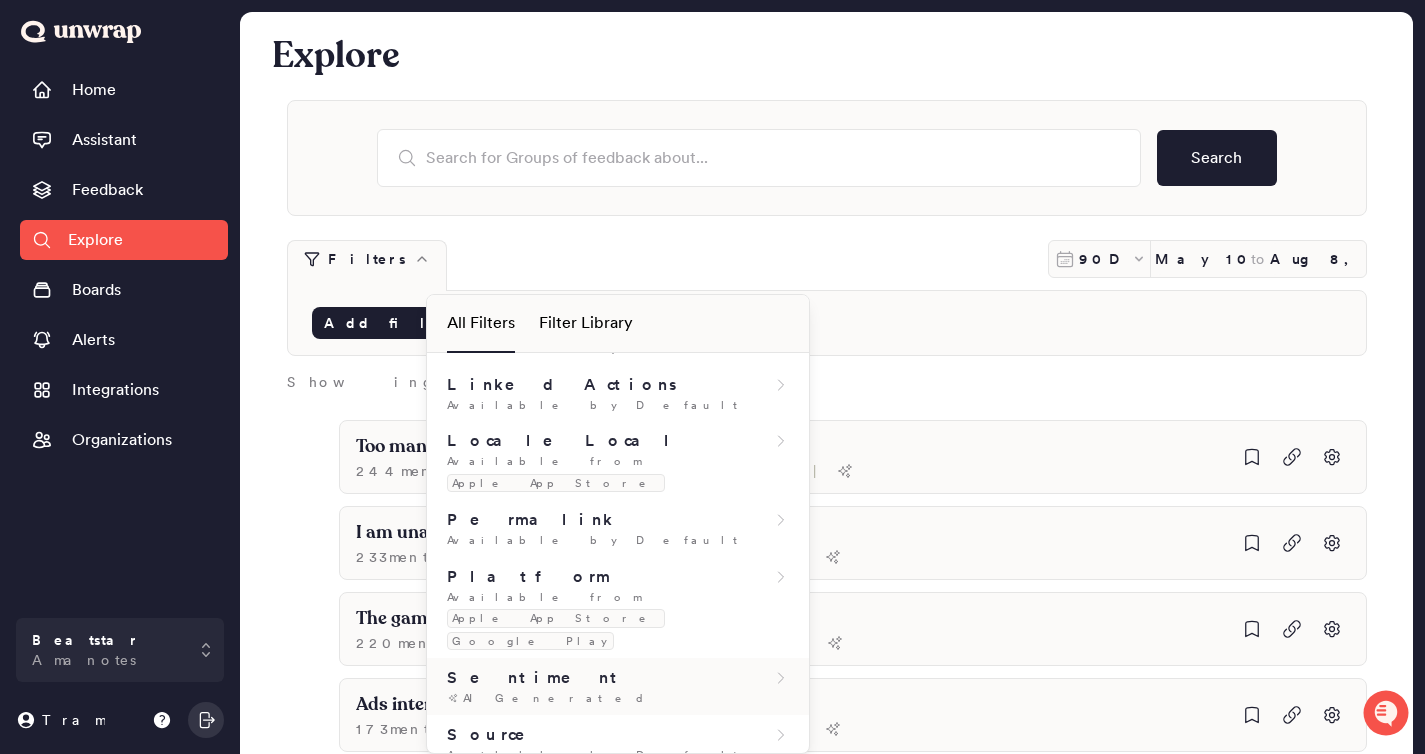click on "AI Generated" at bounding box center [561, 698] 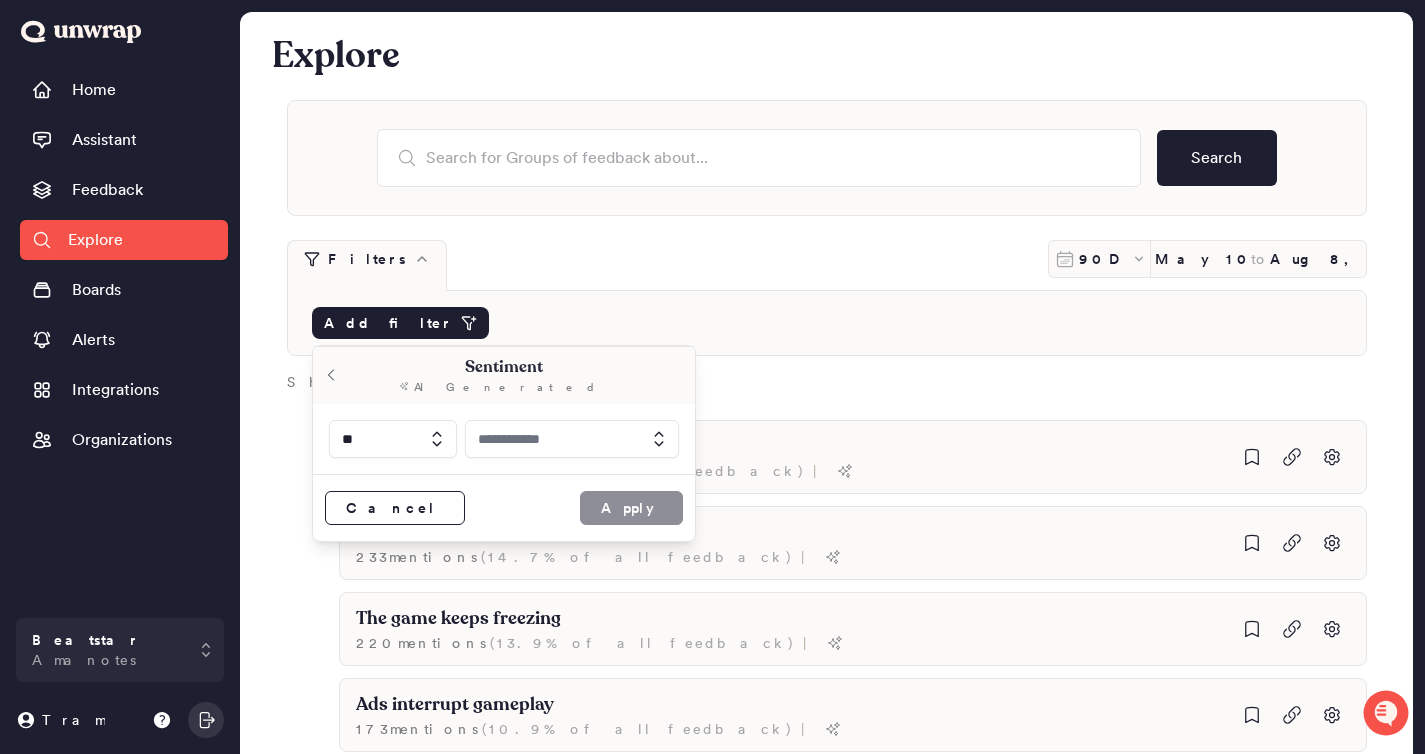 click at bounding box center (572, 439) 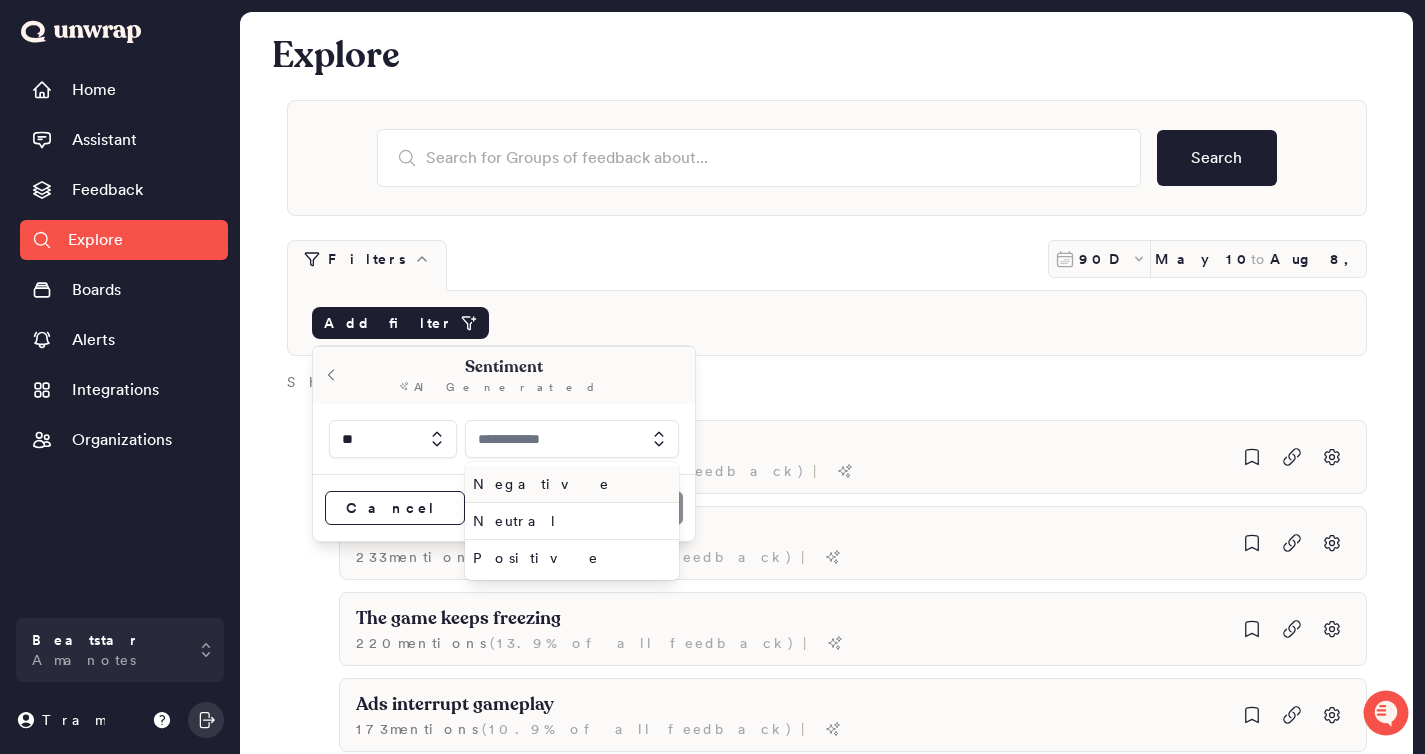 click on "Negative" at bounding box center [568, 484] 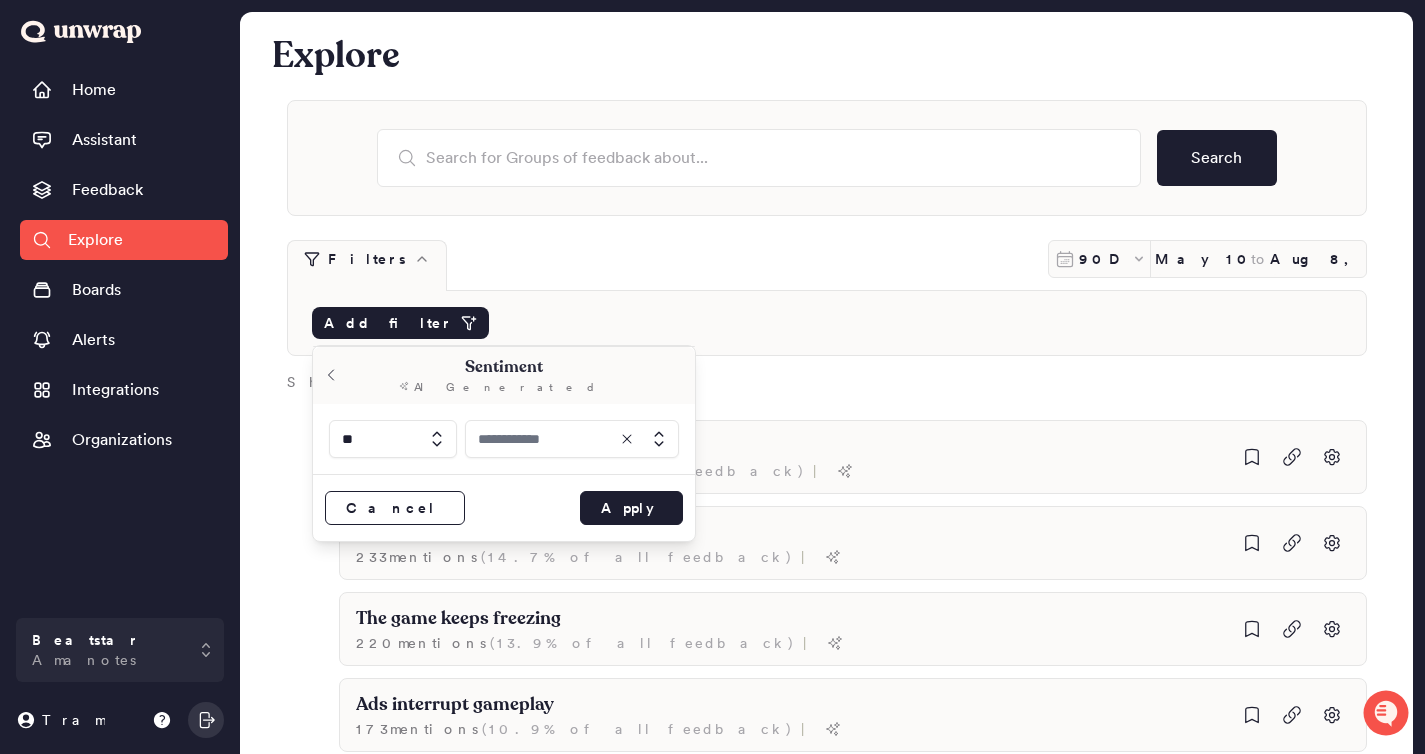 type on "********" 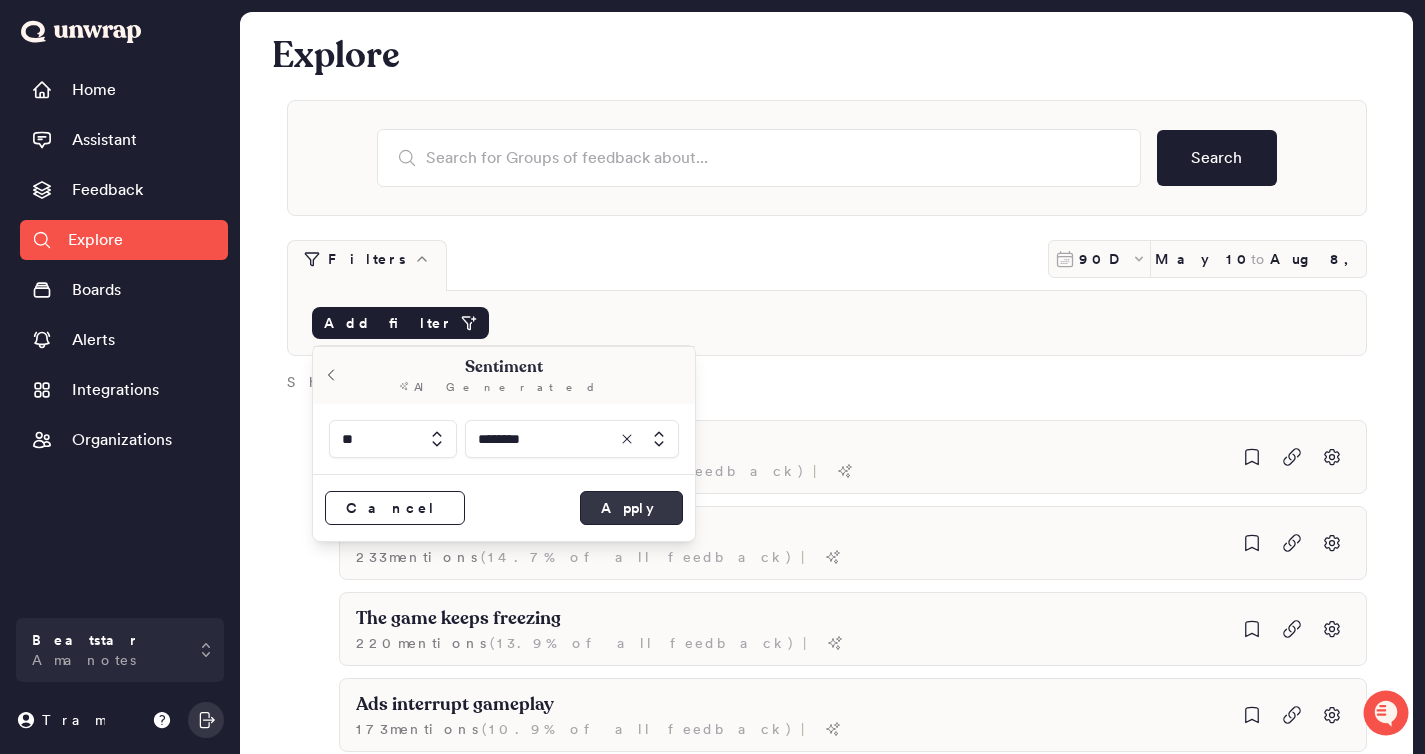 click on "Apply" at bounding box center [631, 508] 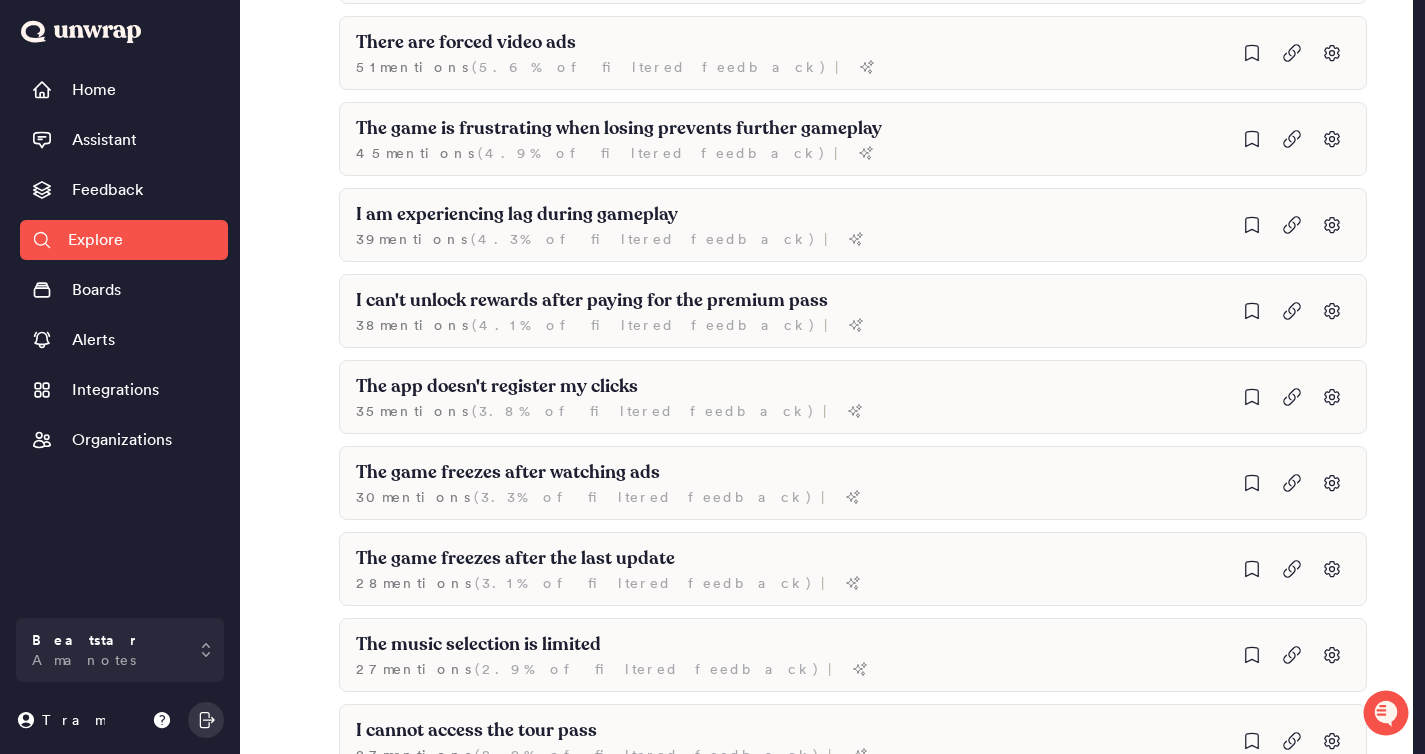 scroll, scrollTop: 1431, scrollLeft: 0, axis: vertical 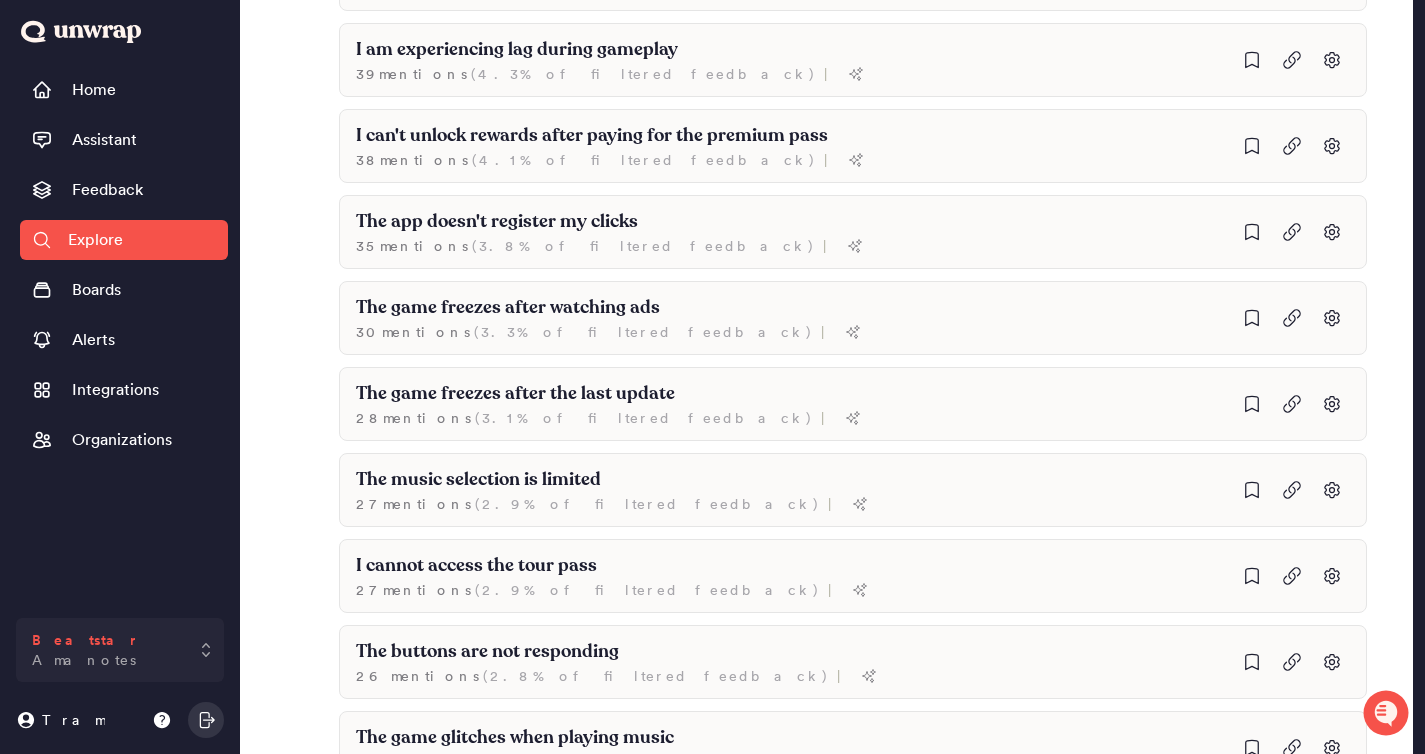 click on "Beatstar Amanotes" at bounding box center (120, 650) 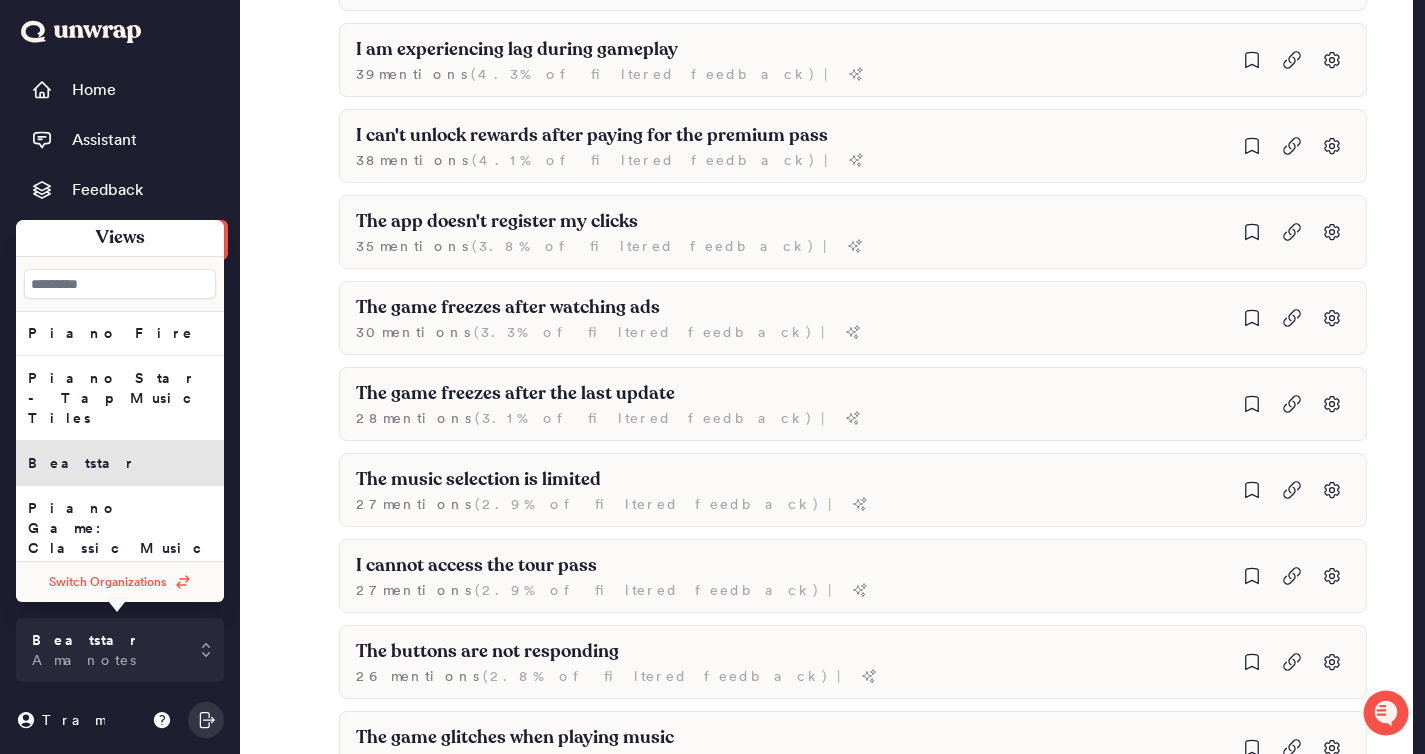 scroll, scrollTop: 273, scrollLeft: 0, axis: vertical 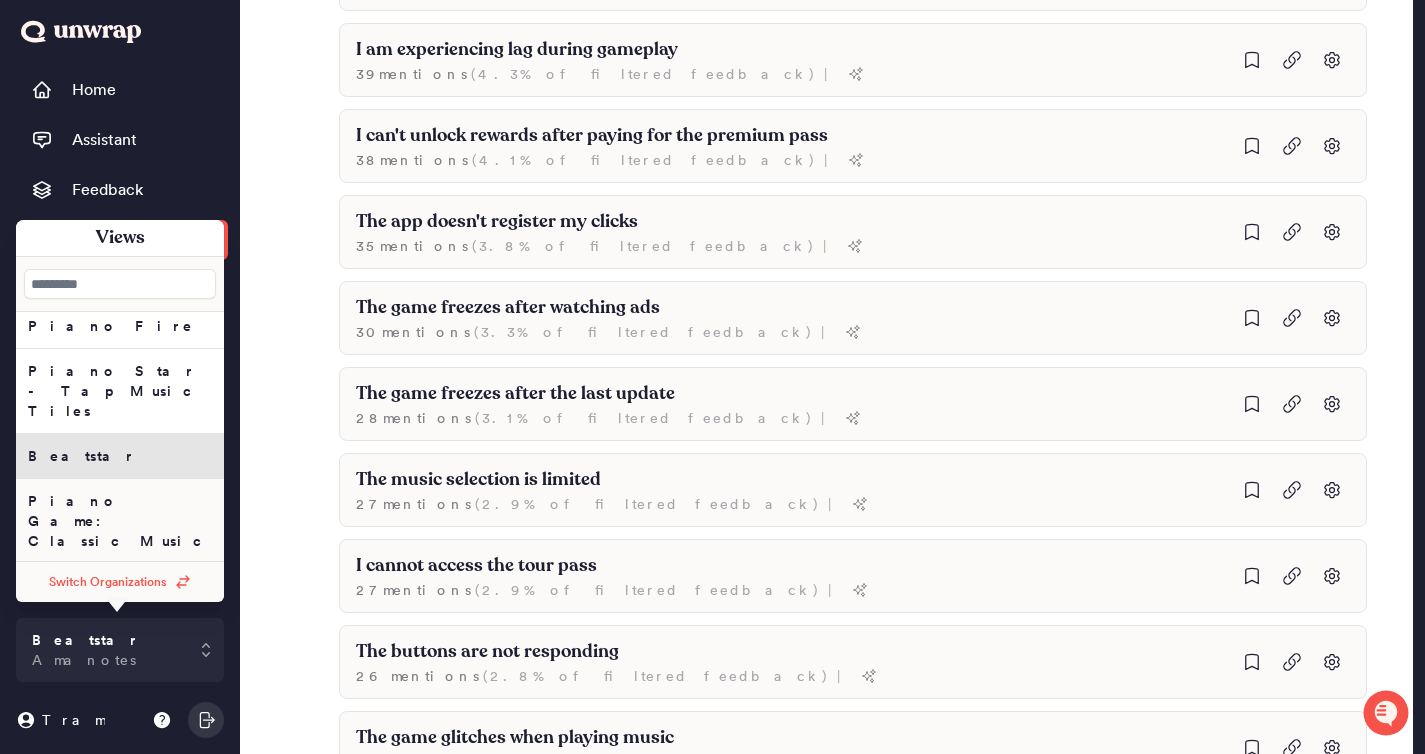 click on "Piano Game: Classic Music" at bounding box center [120, 71] 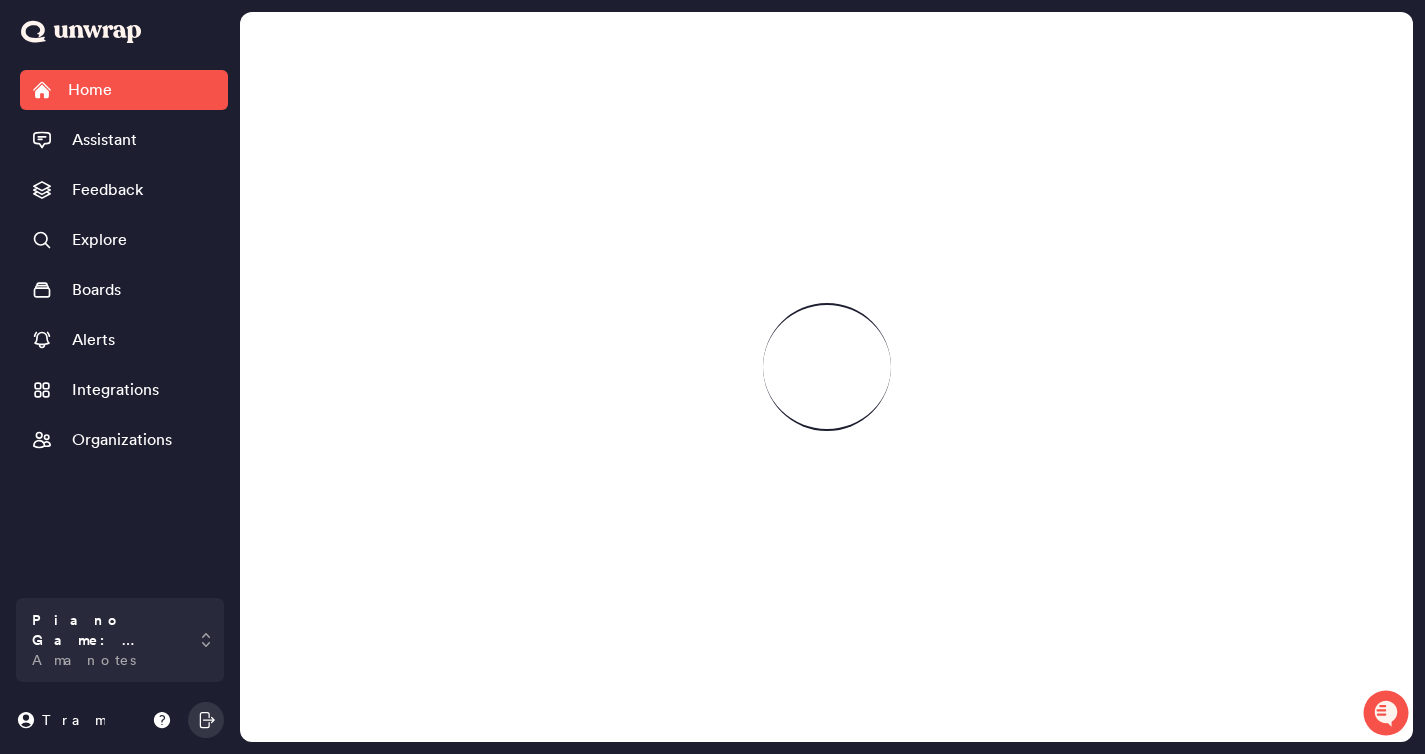 scroll, scrollTop: 0, scrollLeft: 0, axis: both 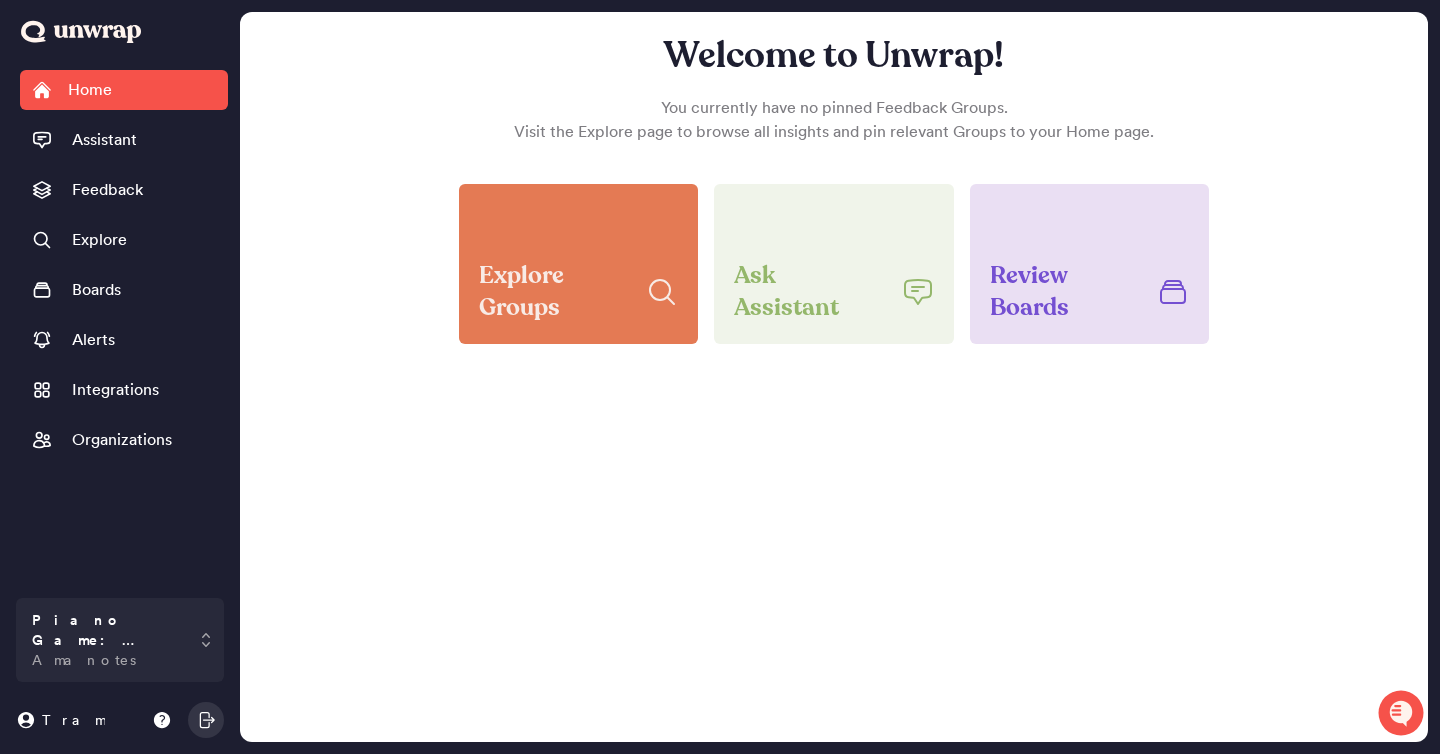 click on "Explore  Groups" at bounding box center [554, 292] 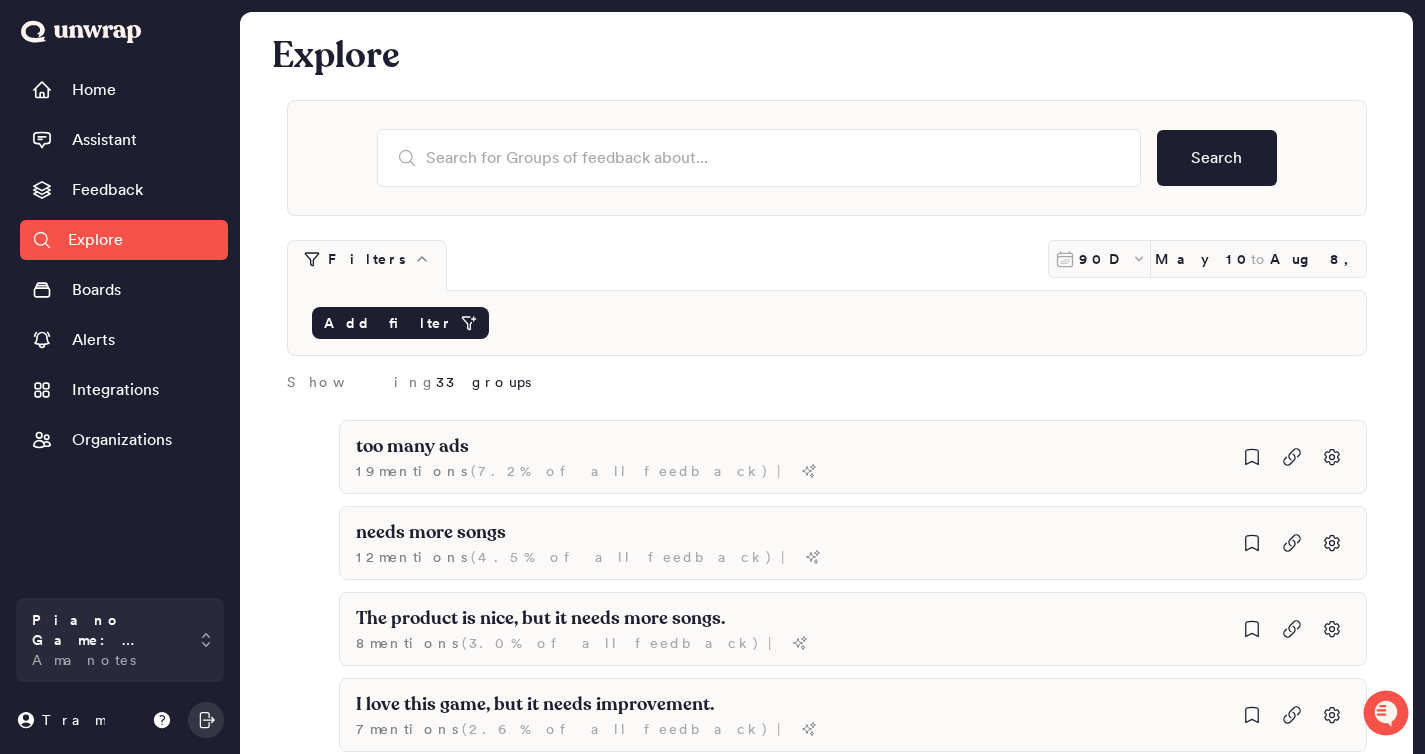 click on "Add filter" at bounding box center (400, 323) 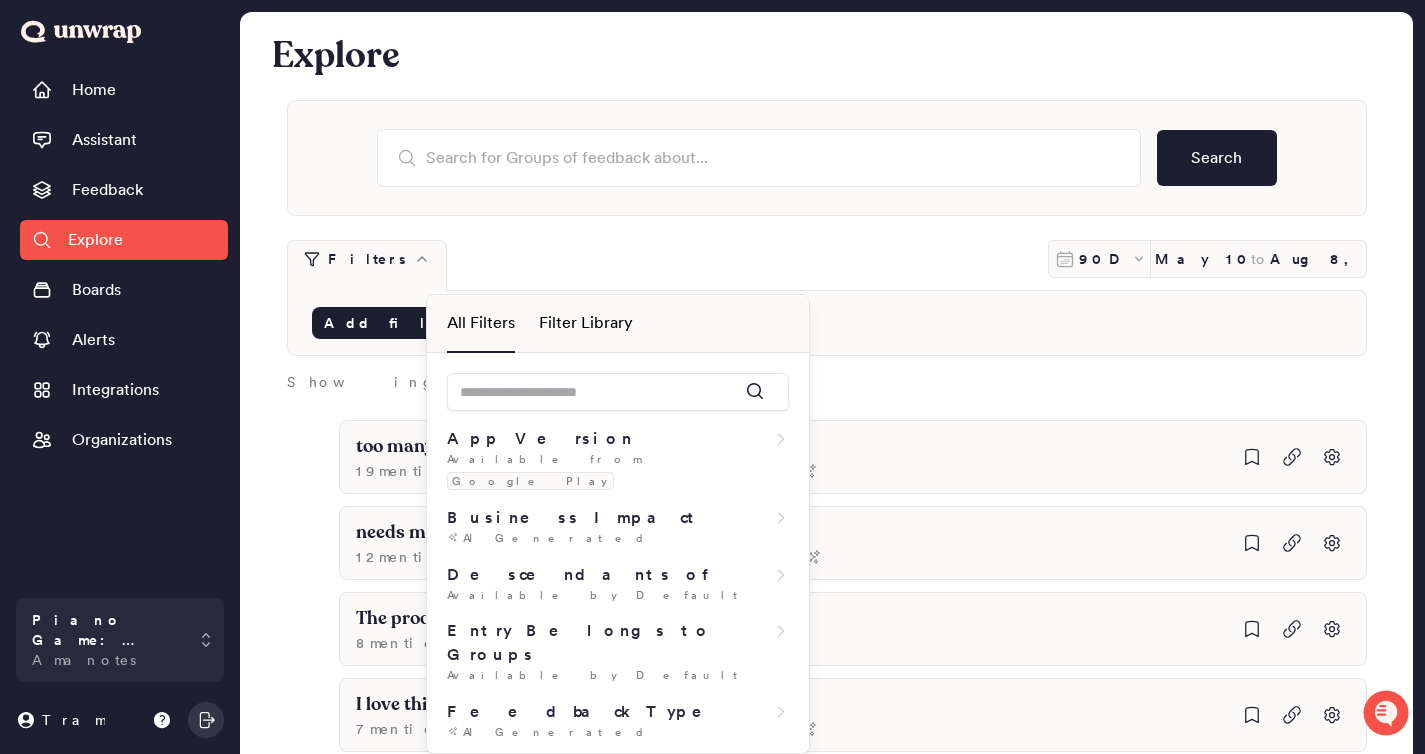click on "Search Filters [NUMBER]D [MONTH] [DAY], [YEAR] to [MONTH] [DAY], [YEAR] Add filter Showing  [NUMBER] groups too many ads [NUMBER]  mention s   ( [PERCENTAGE]% of all feedback ) | needs more songs [NUMBER]  mention s   ( [PERCENTAGE]% of all feedback ) | The product is nice, but it needs more songs. [NUMBER]  mention s   ( [PERCENTAGE]% of all feedback ) | I love this game, but it needs improvement. [NUMBER]  mention s   ( [PERCENTAGE]% of all feedback ) | I like it but there are too many ads. [NUMBER]  mention s   ( [PERCENTAGE]% of all feedback ) | Customers like the game and want more songs. [NUMBER]  mention s   ( [PERCENTAGE]% of all feedback ) | I hate the annoying ads in the game. [NUMBER]  mention s   ( [PERCENTAGE]% of all feedback ) | lag Was [NUMBER]  mention s   ( [PERCENTAGE]% of all feedback ) | I don't like the songs [NUMBER]  mention s   ( [PERCENTAGE]% of all feedback ) | The text is unclear and incomplete. [NUMBER]  mention s   ( [PERCENTAGE]% of all feedback ) | The game is good, but the music needs improvement. [NUMBER]  mention s   ( [PERCENTAGE]% of all feedback ) | The download is slow [NUMBER]  mention s   ( [PERCENTAGE]% of all feedback ) | Customers like the game because of the piano music. [NUMBER]  mention" at bounding box center (826, 1693) 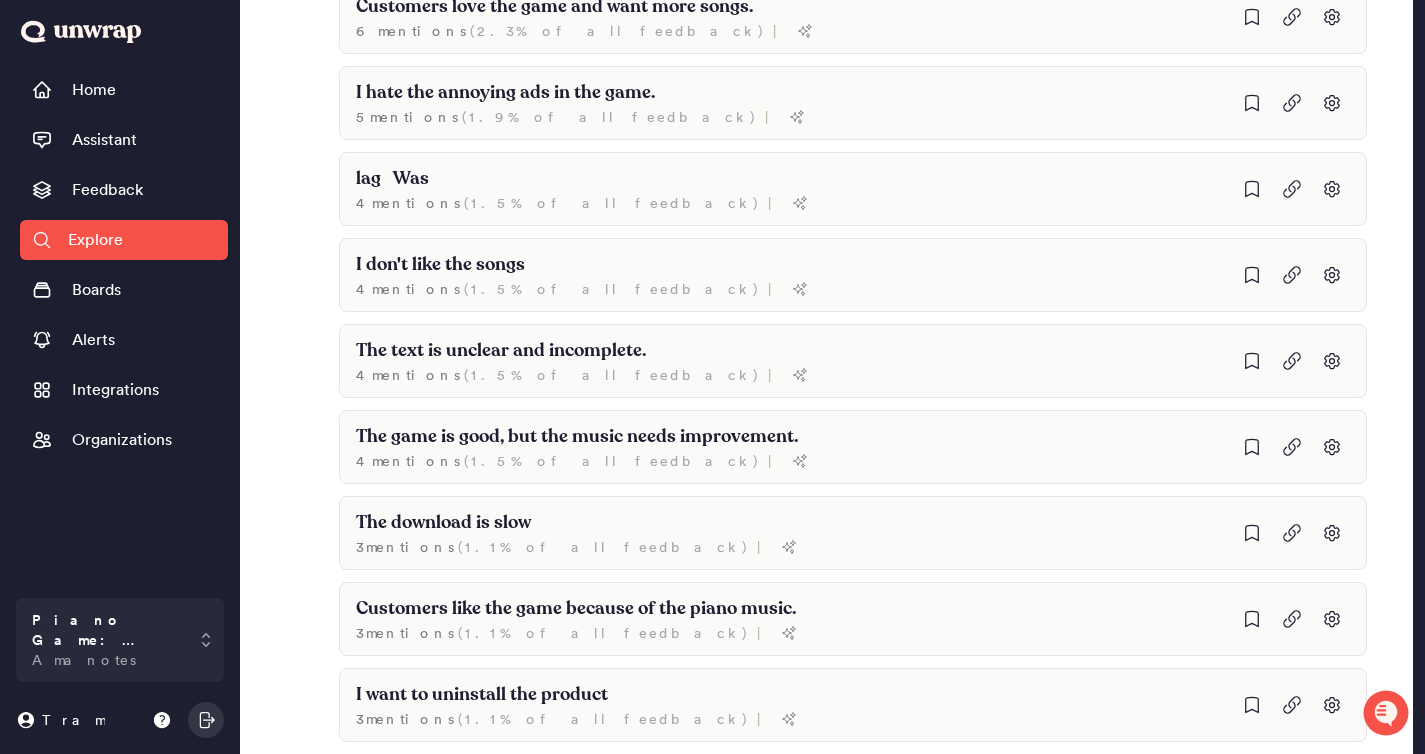 scroll, scrollTop: 1153, scrollLeft: 0, axis: vertical 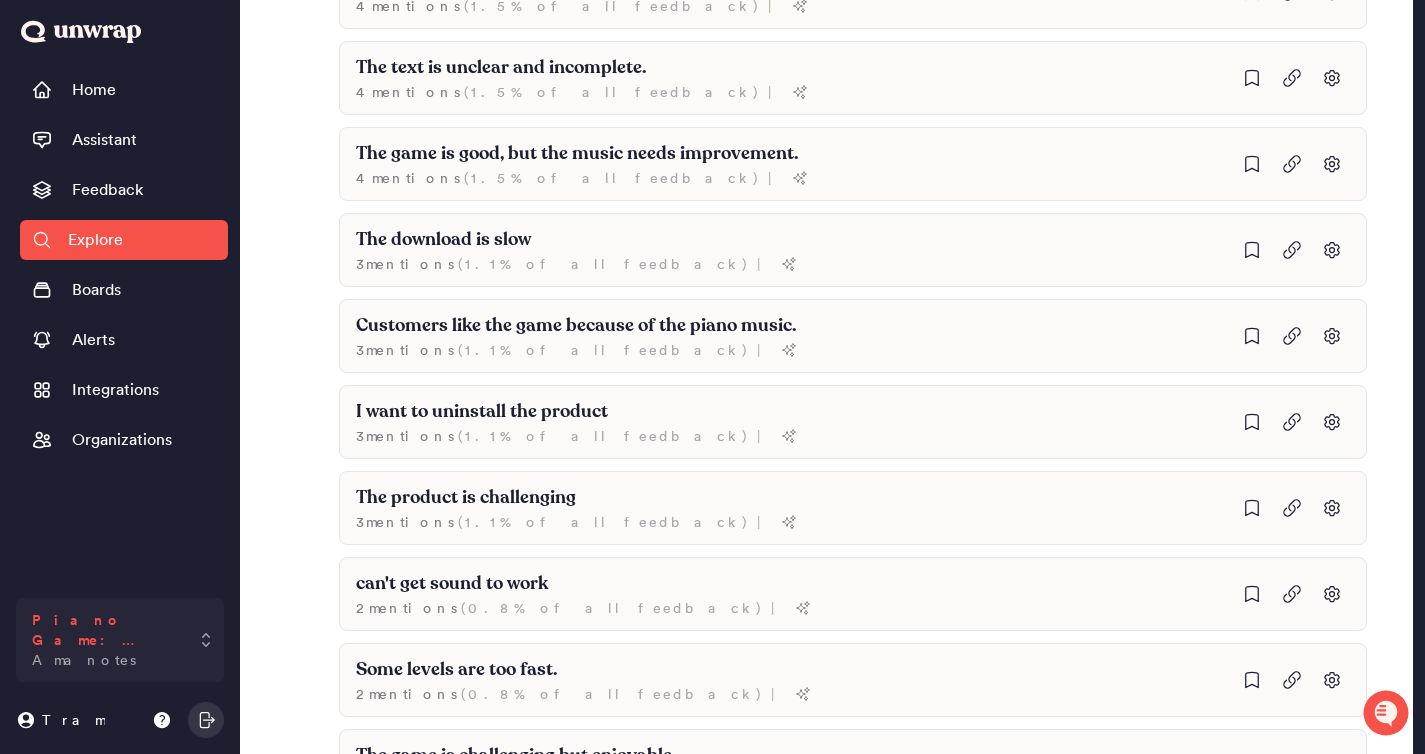 click on "Amanotes" at bounding box center (84, 660) 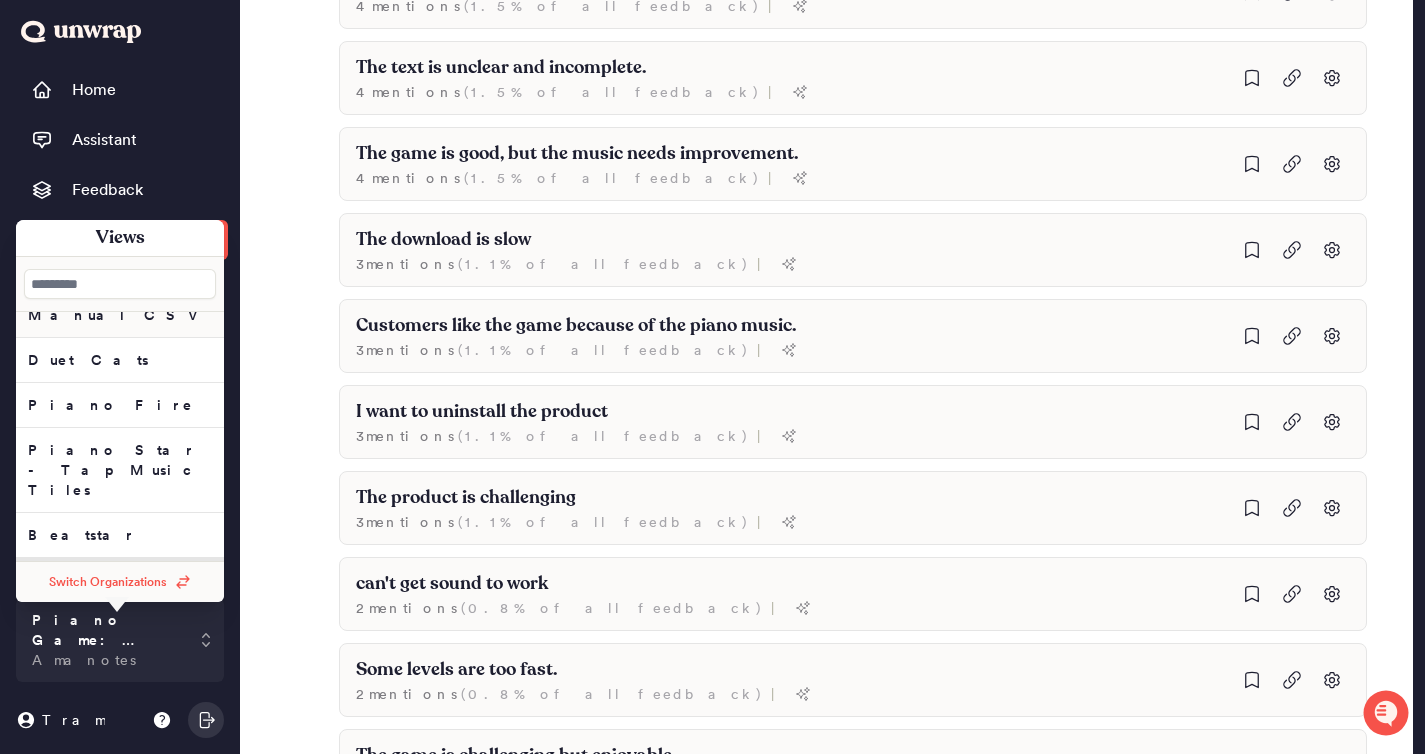 scroll, scrollTop: 290, scrollLeft: 0, axis: vertical 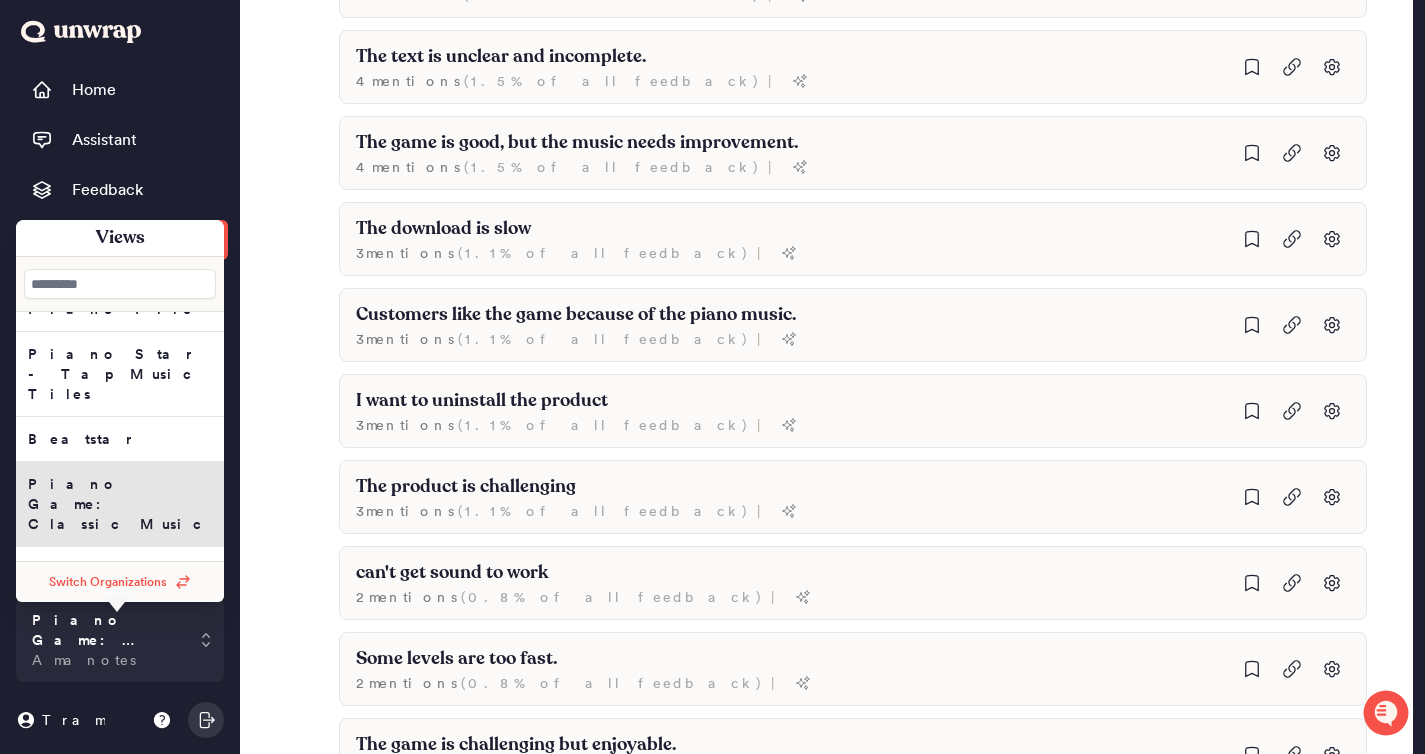 click on "Dancing Road" at bounding box center [120, 54] 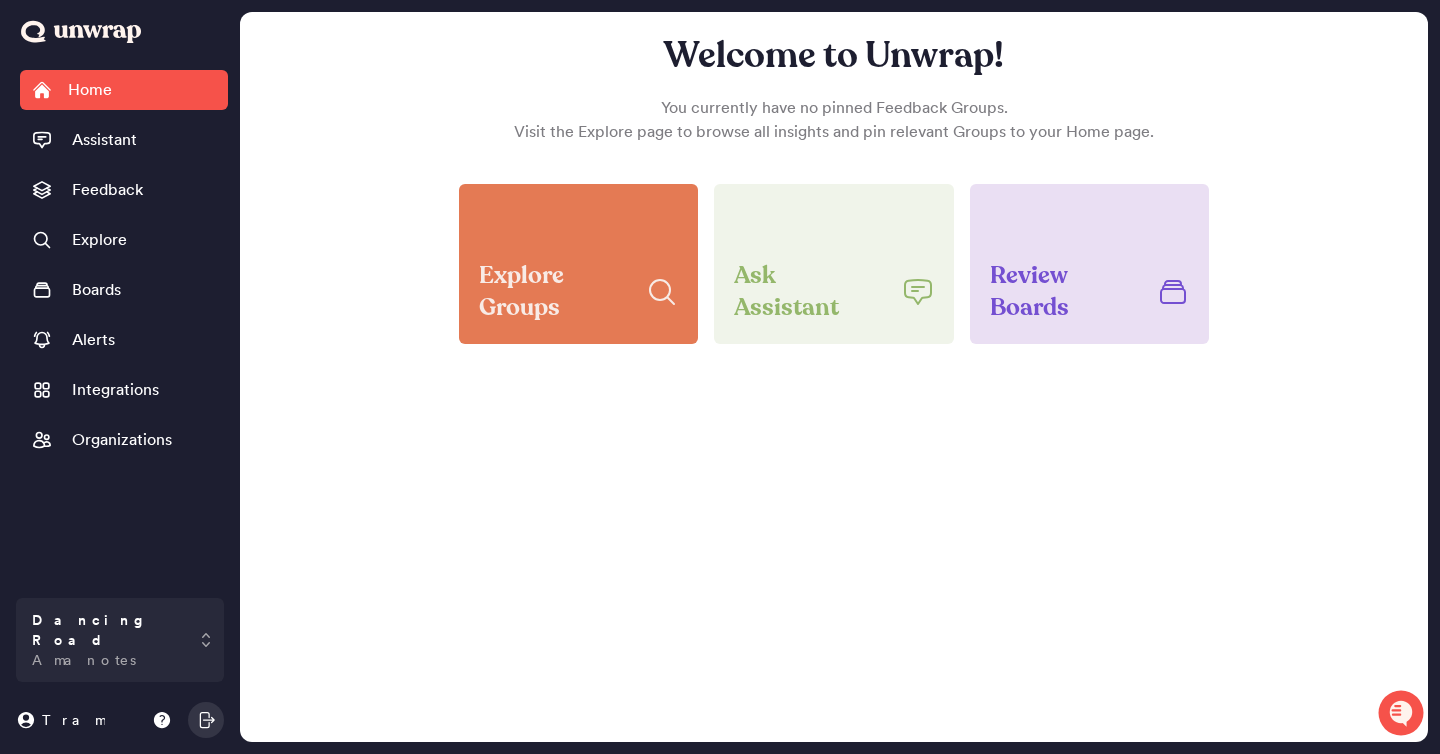click on "Explore  Groups" at bounding box center (554, 292) 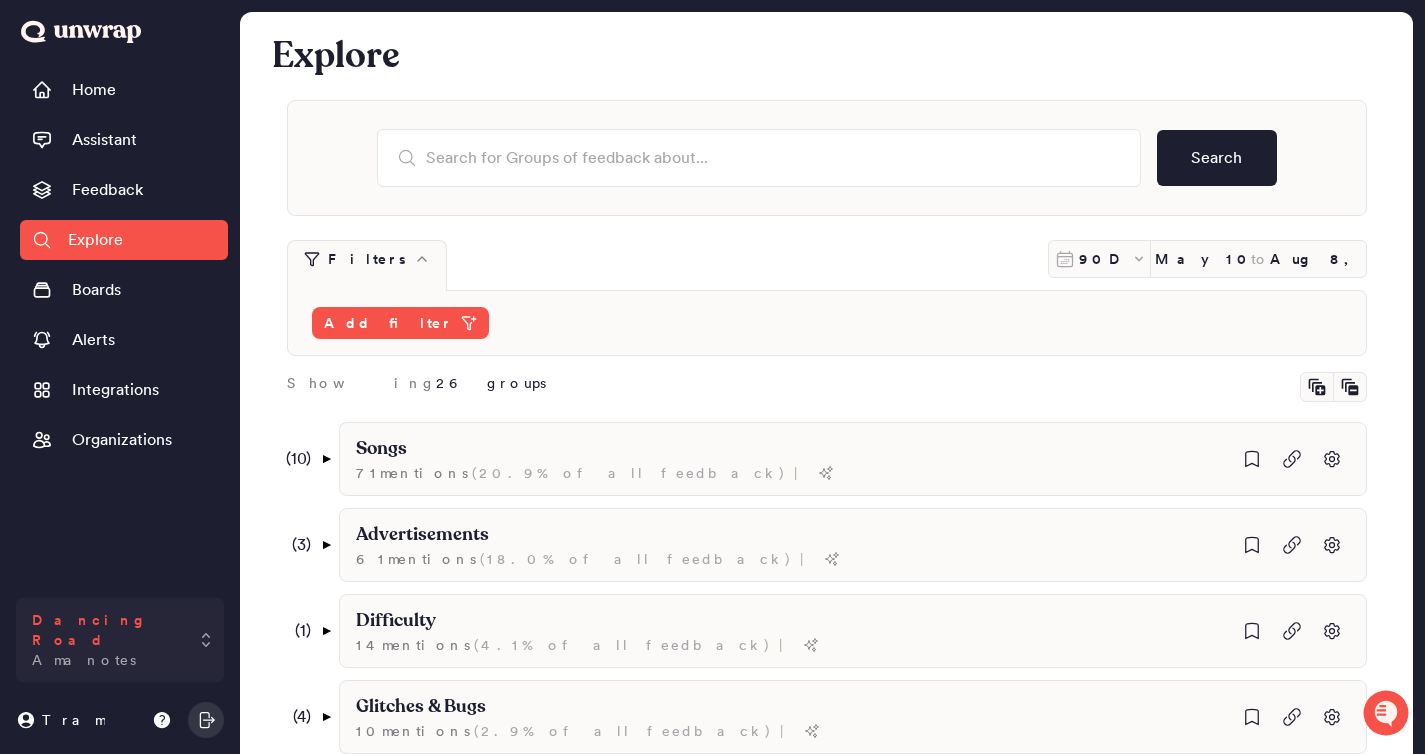 click on "Dancing Road Amanotes" at bounding box center (120, 640) 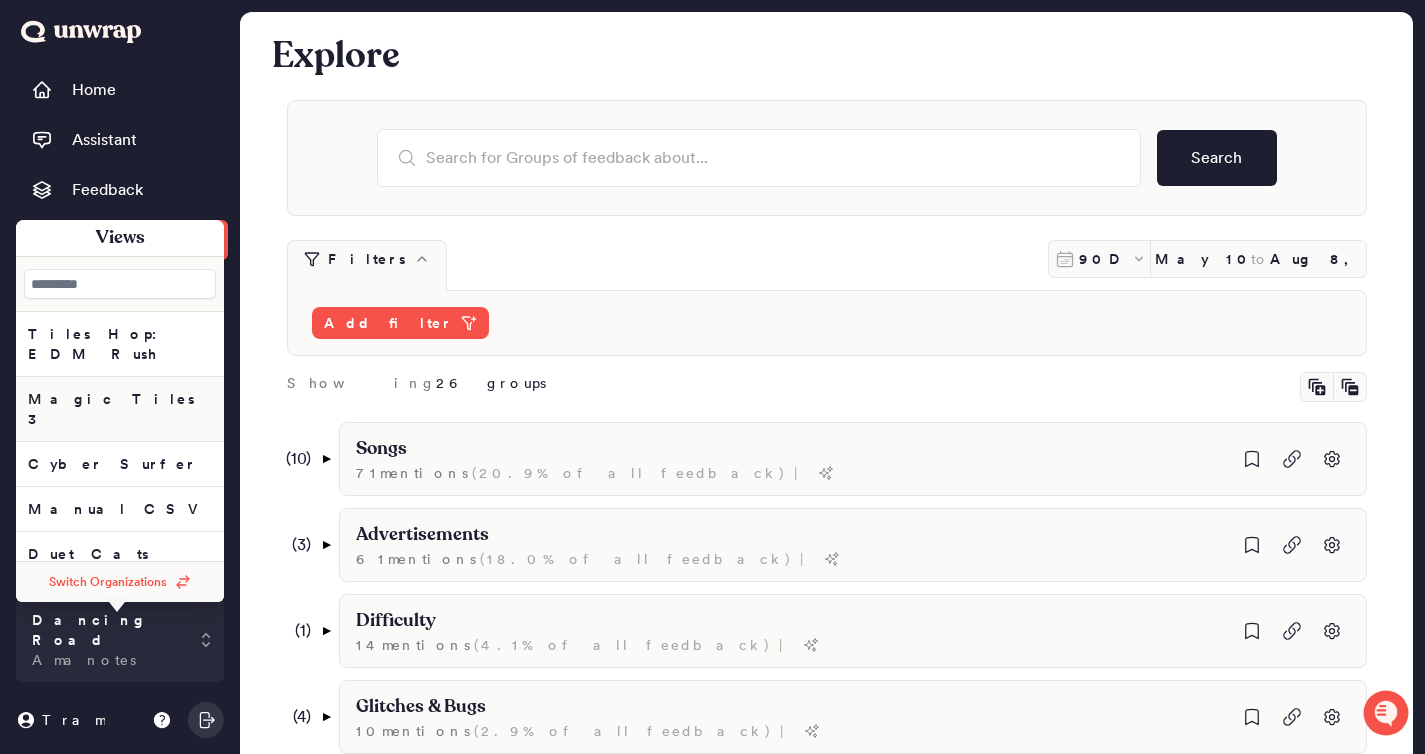 click on "Magic Tiles 3" at bounding box center (120, 344) 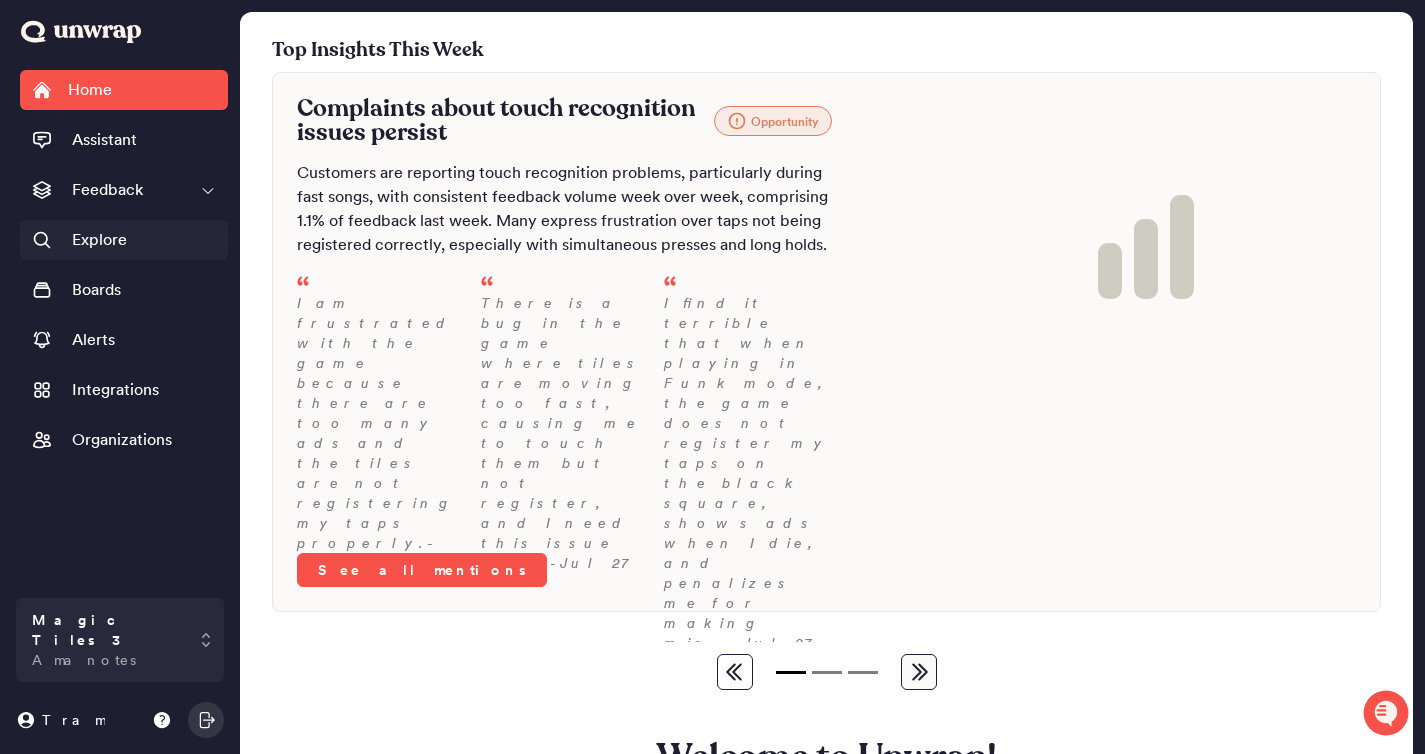 click on "Explore" at bounding box center (124, 240) 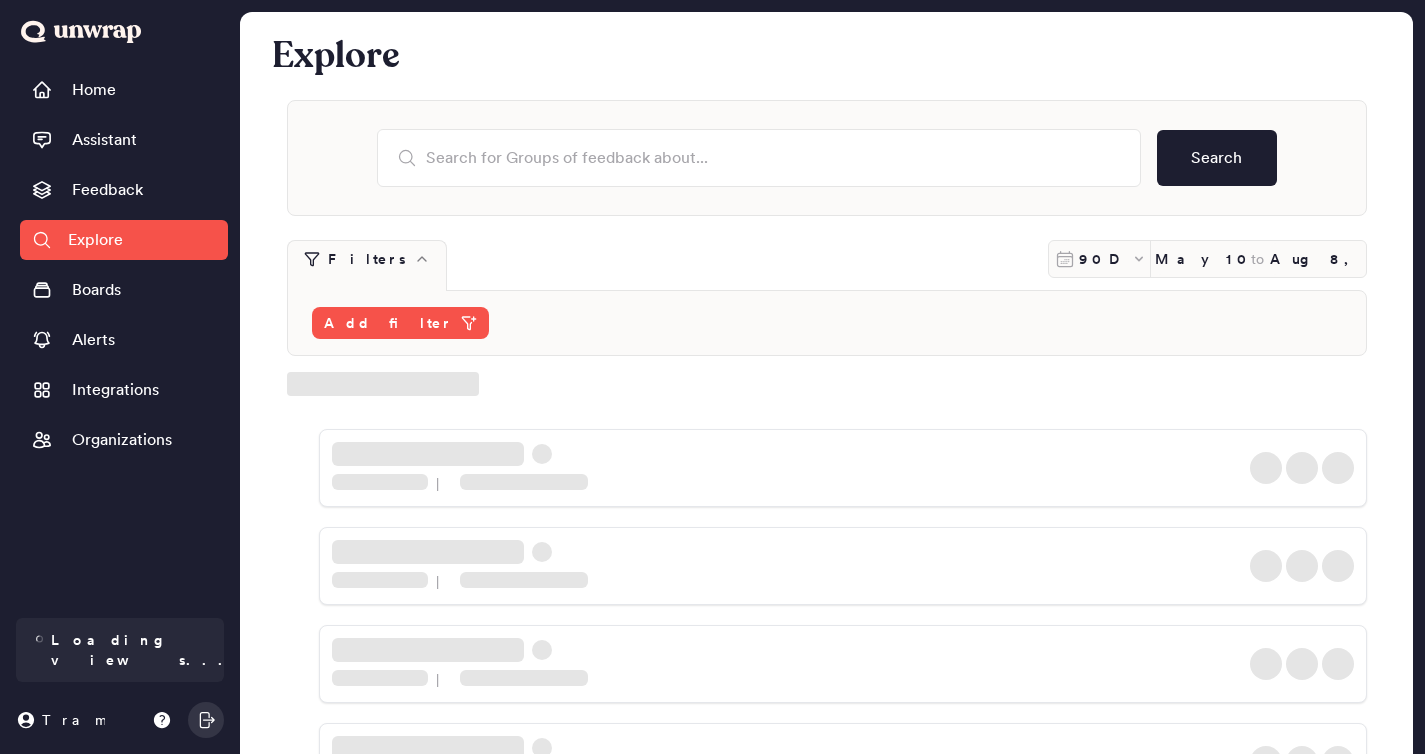 scroll, scrollTop: 0, scrollLeft: 0, axis: both 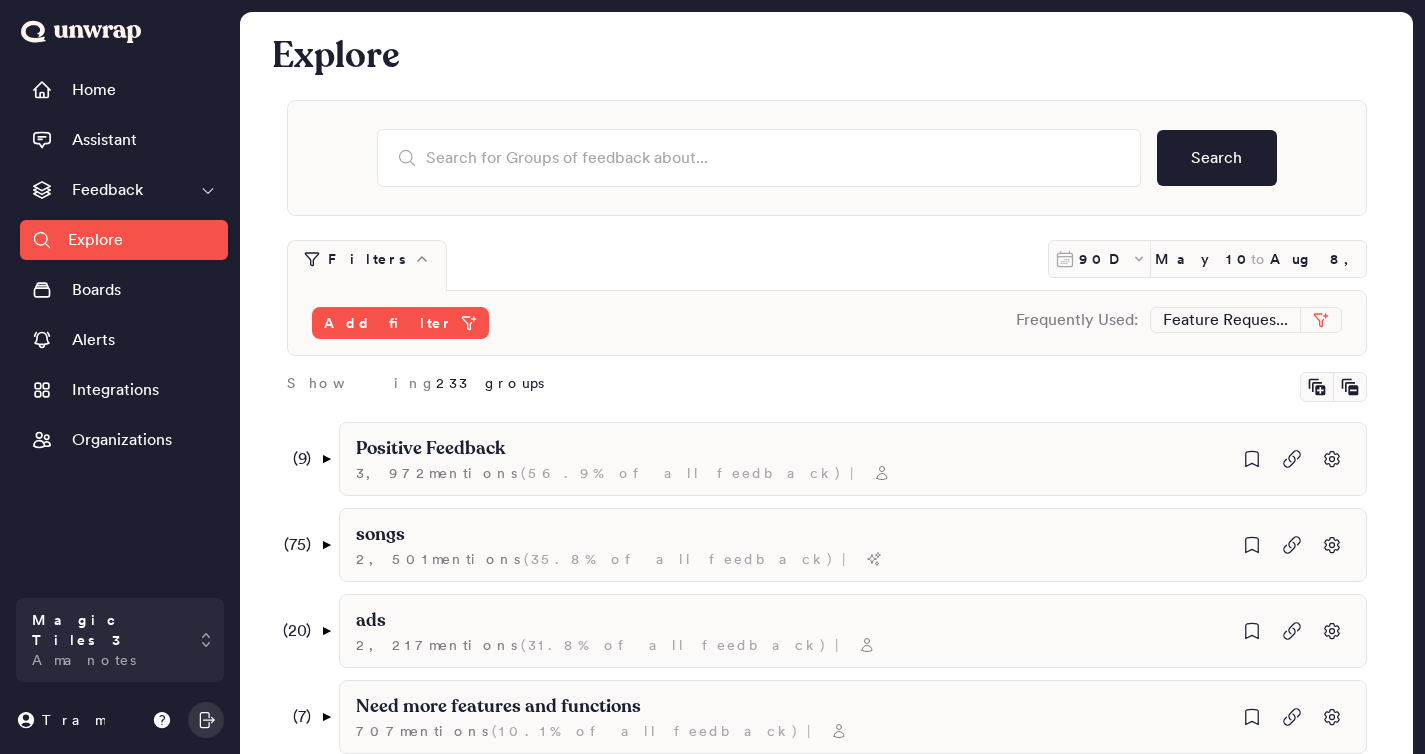 click on "90D [DATE] [DATE] to [DATE]" at bounding box center (1207, 259) 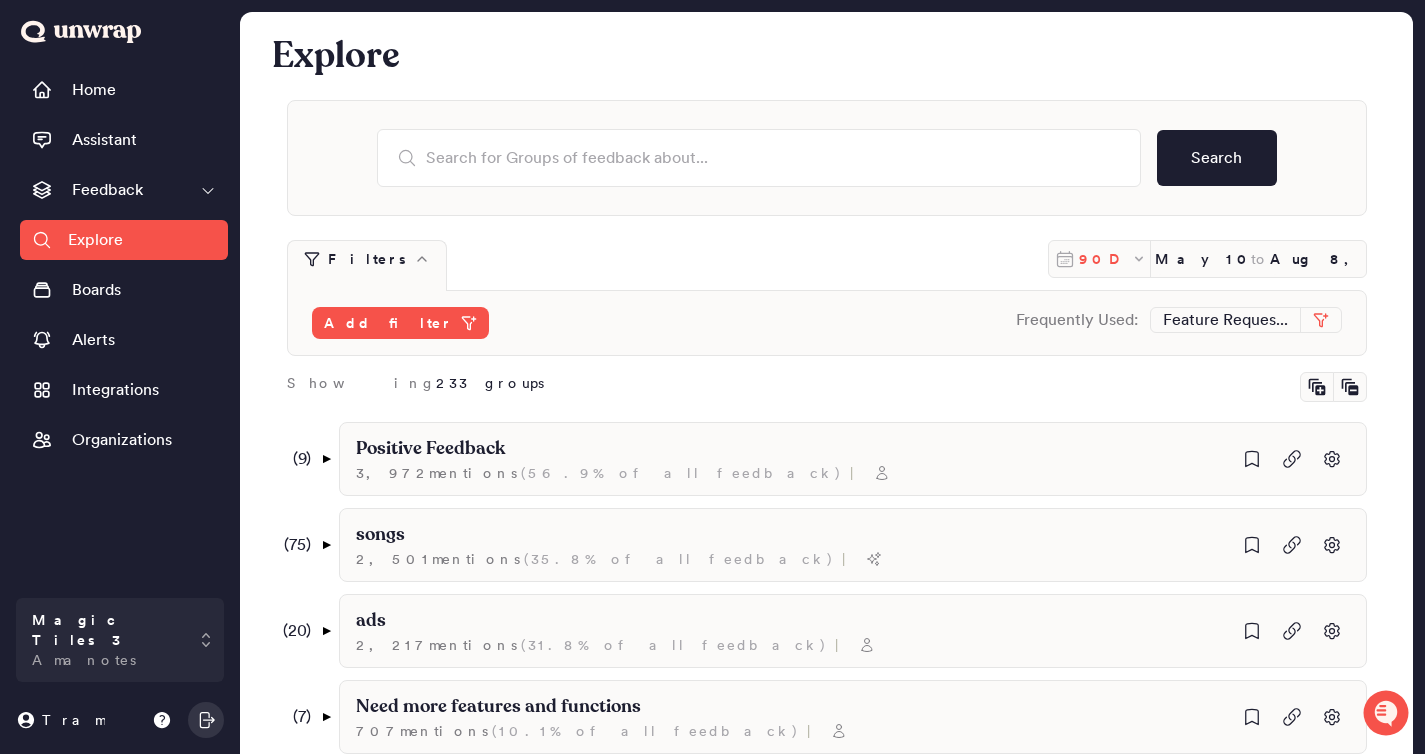 click on "90D" at bounding box center (1105, 259) 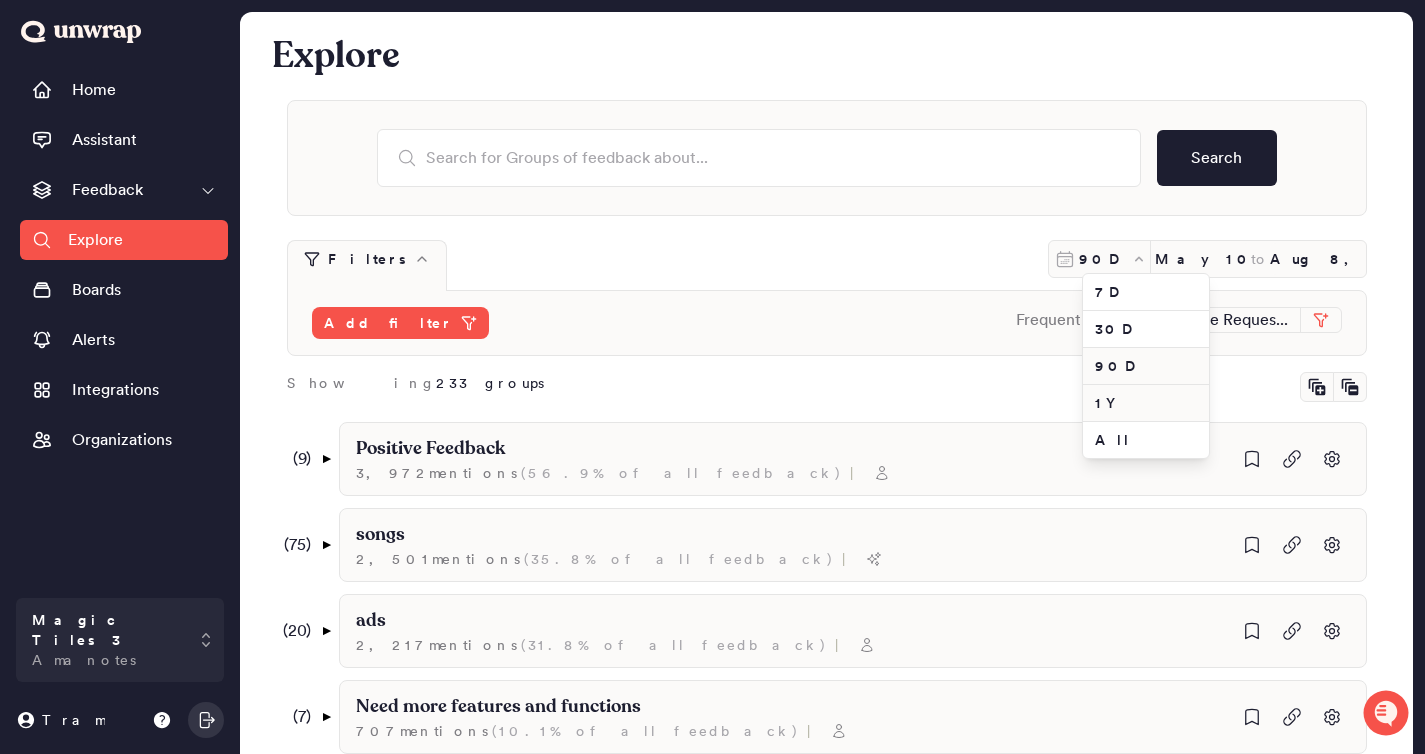 click on "1Y" at bounding box center [1146, 403] 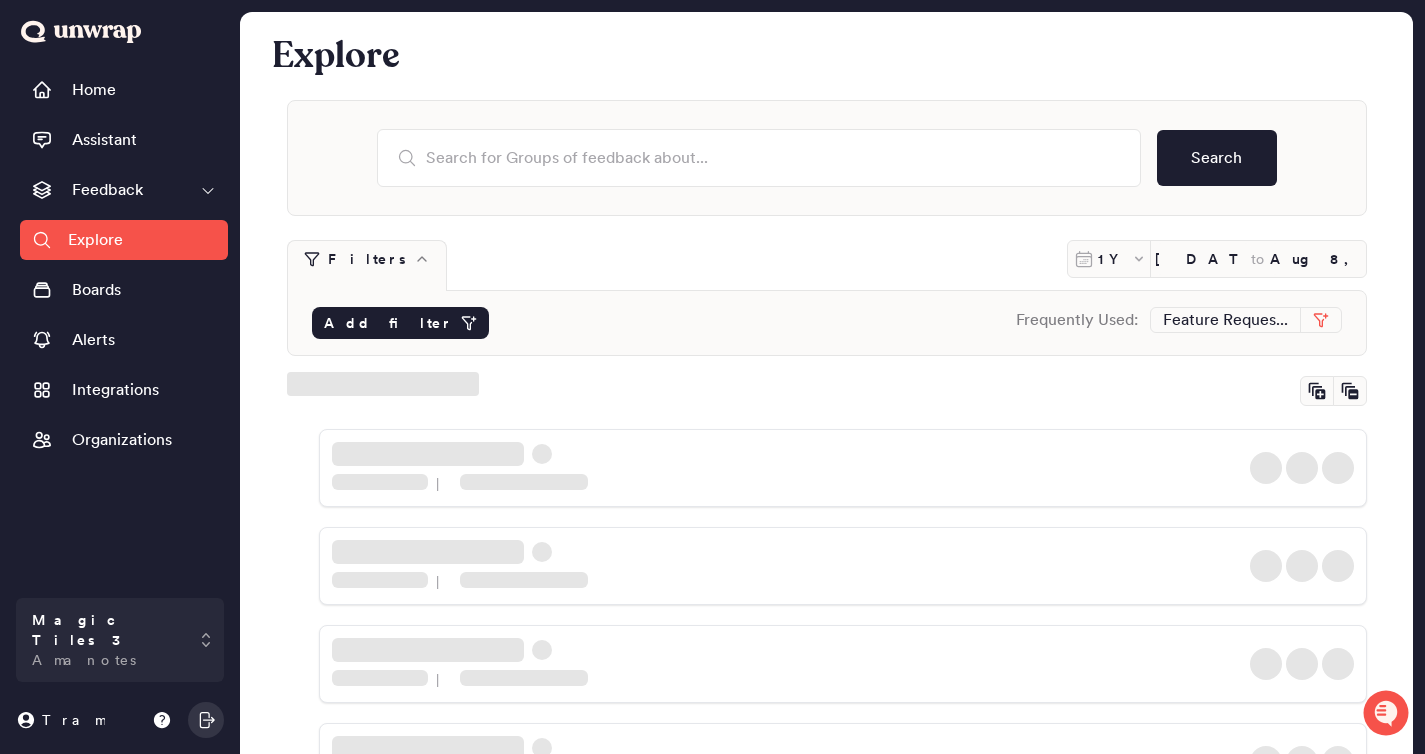 click on "Add filter" at bounding box center (388, 323) 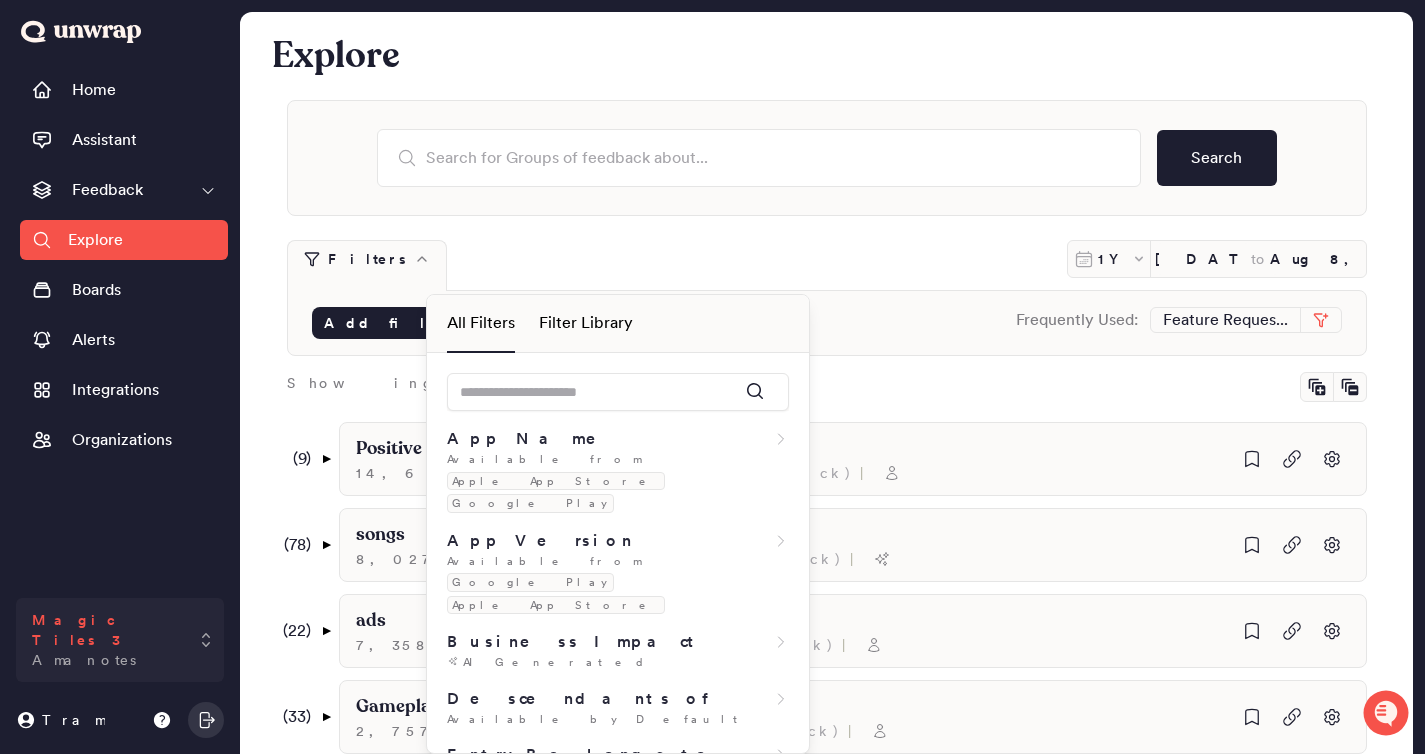 click on "Magic Tiles 3 Amanotes" at bounding box center (120, 640) 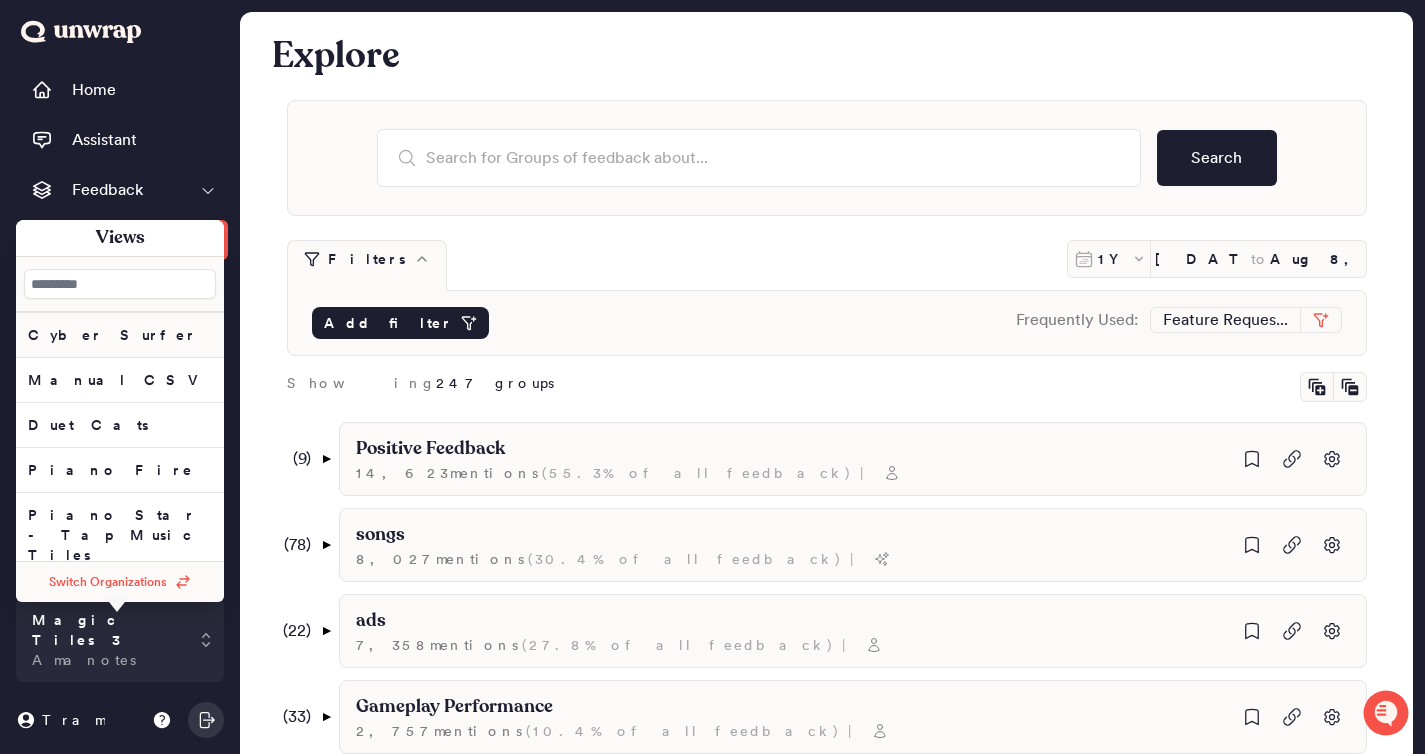 scroll, scrollTop: 290, scrollLeft: 0, axis: vertical 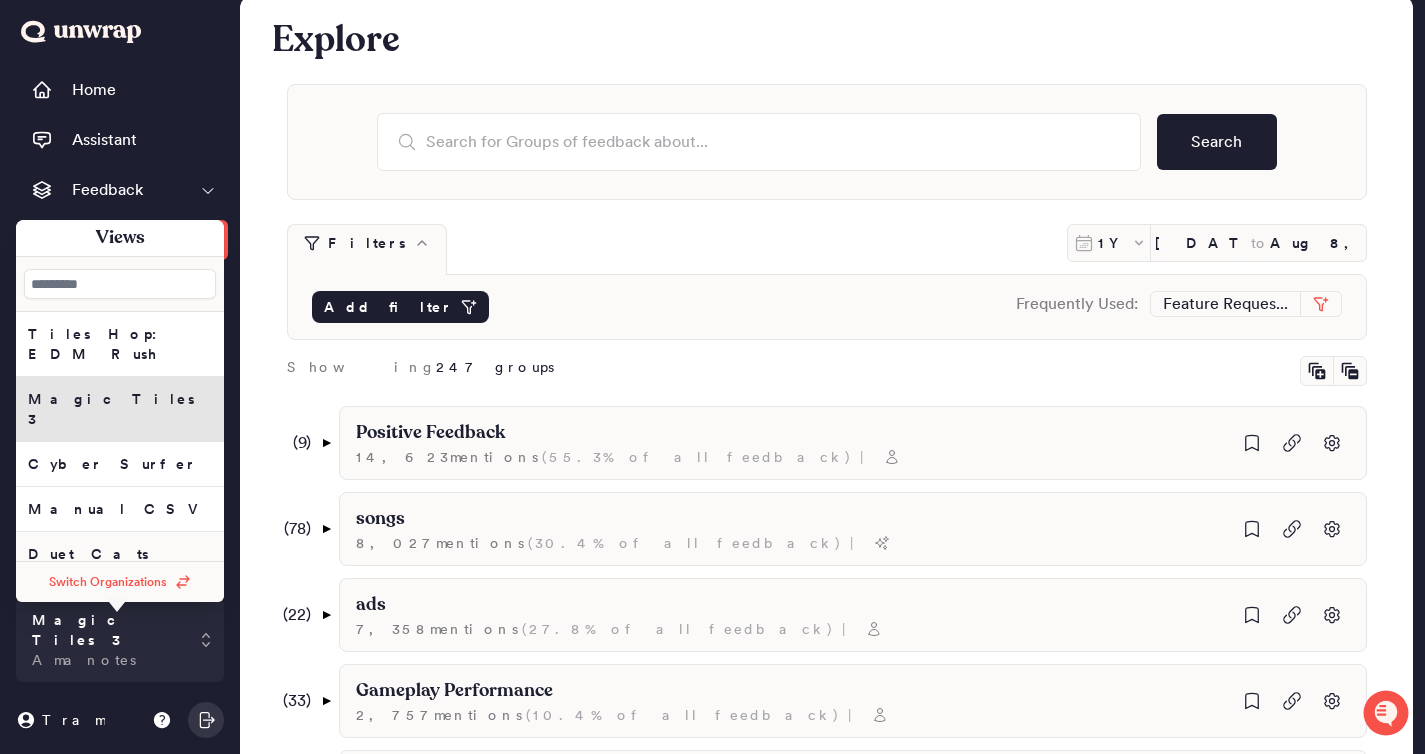 click on "Duet Cats" at bounding box center (120, 344) 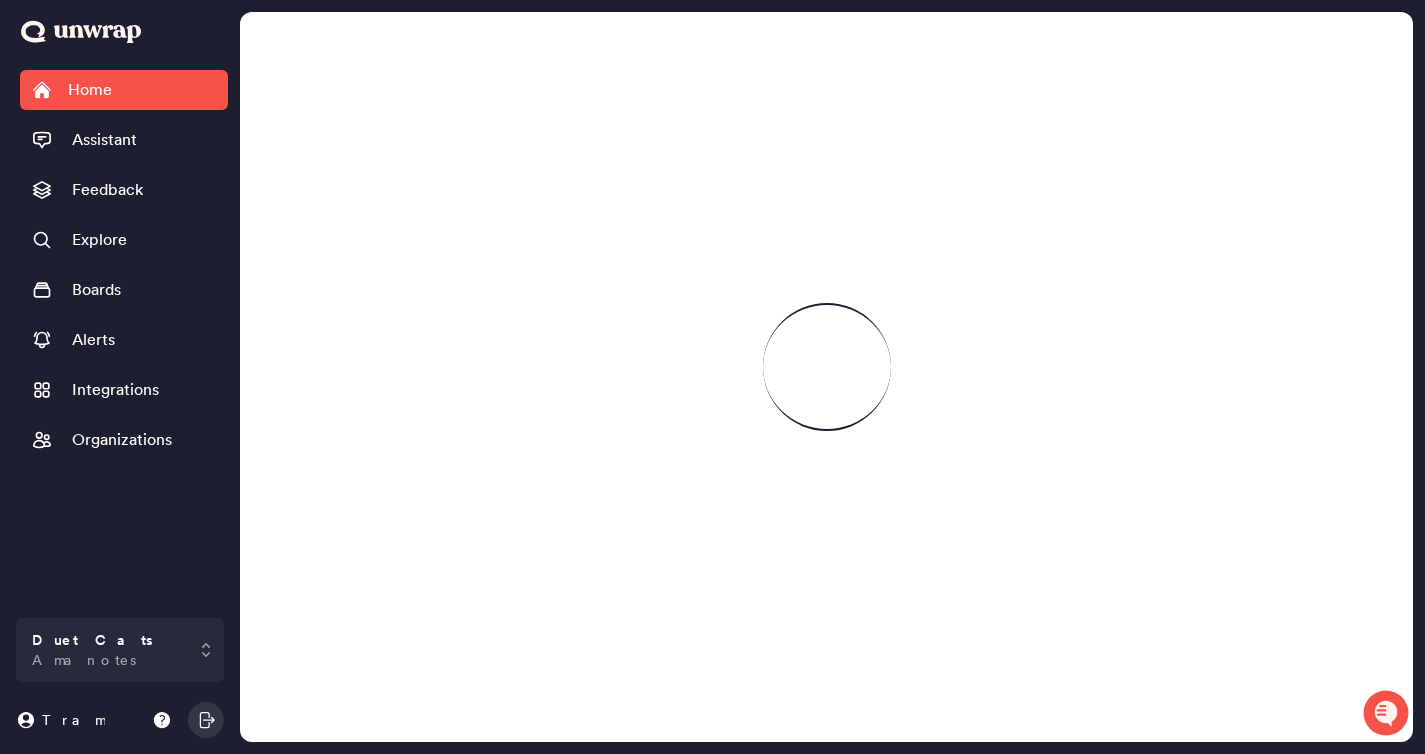 scroll, scrollTop: 0, scrollLeft: 0, axis: both 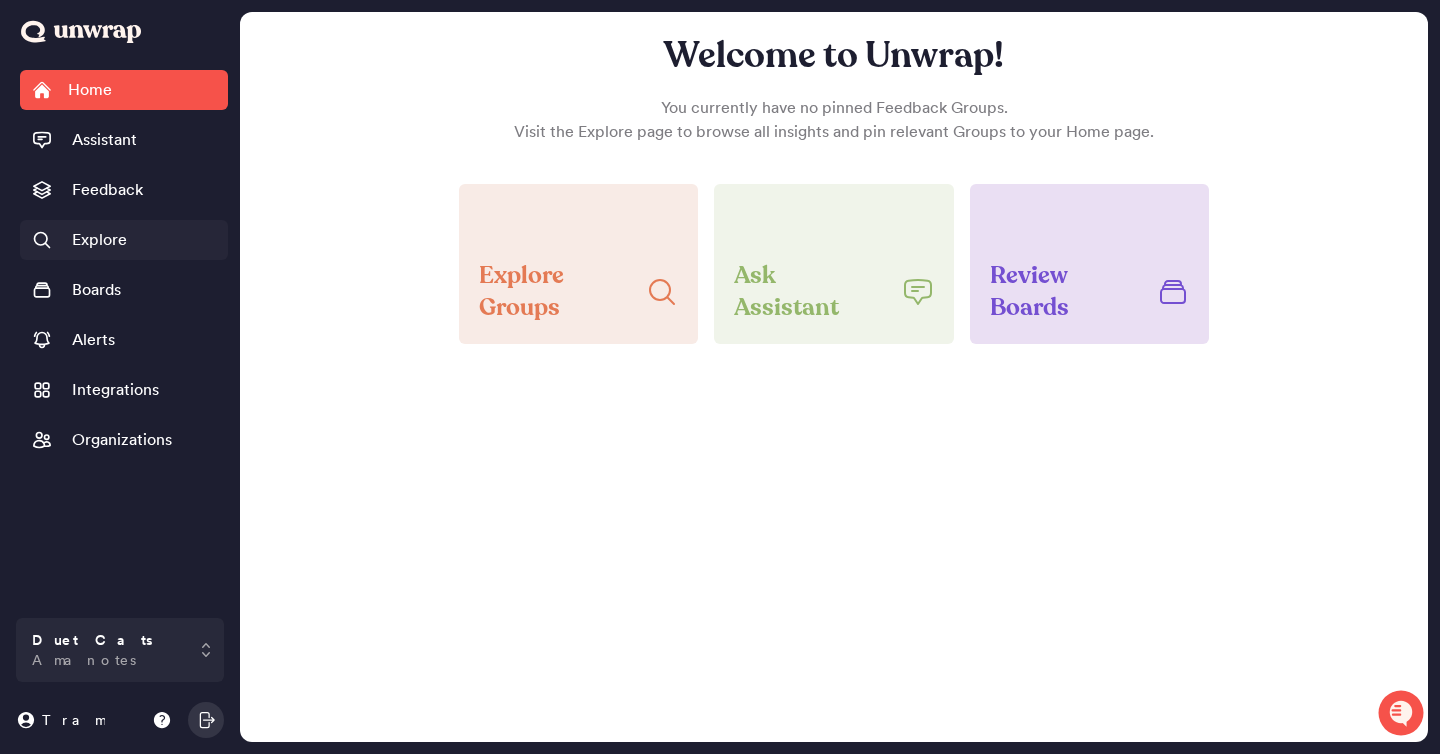 click on "Explore" at bounding box center (124, 240) 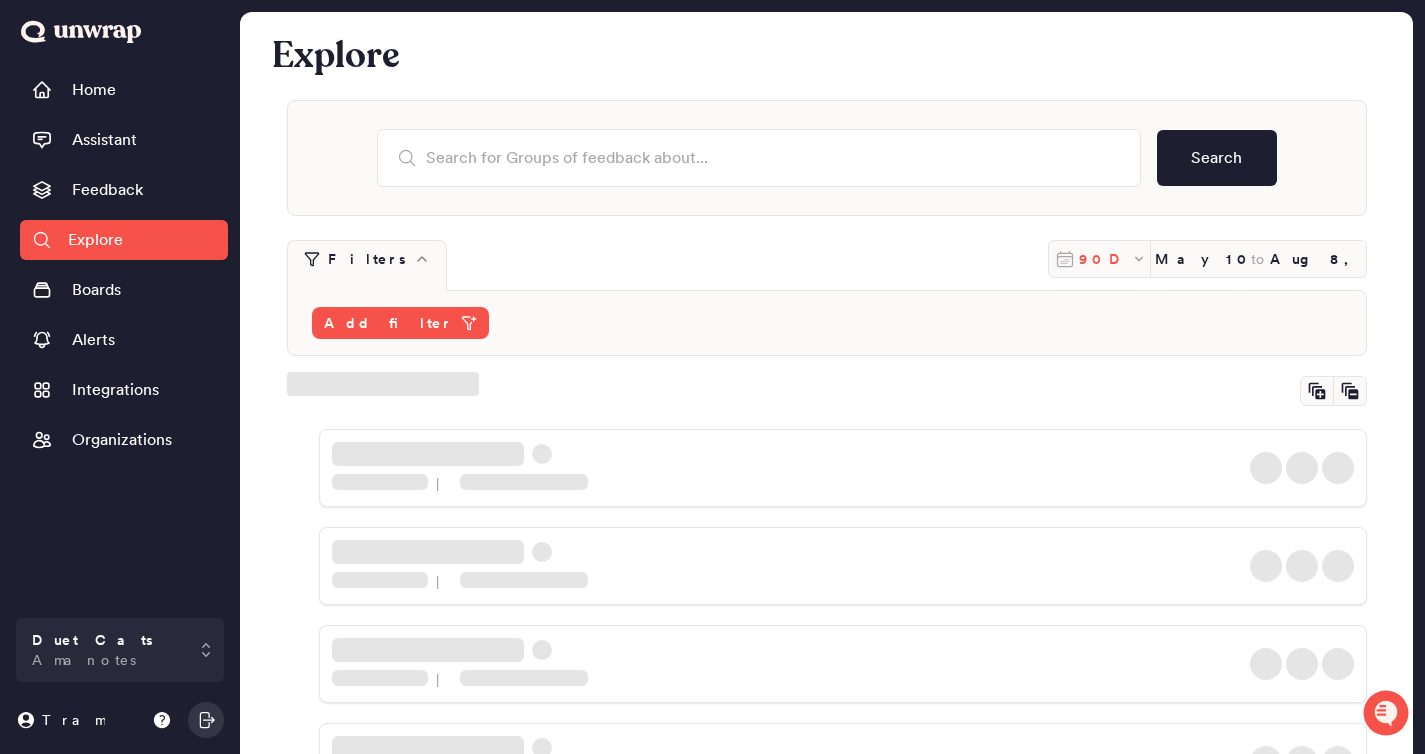 click on "90D" at bounding box center [1105, 259] 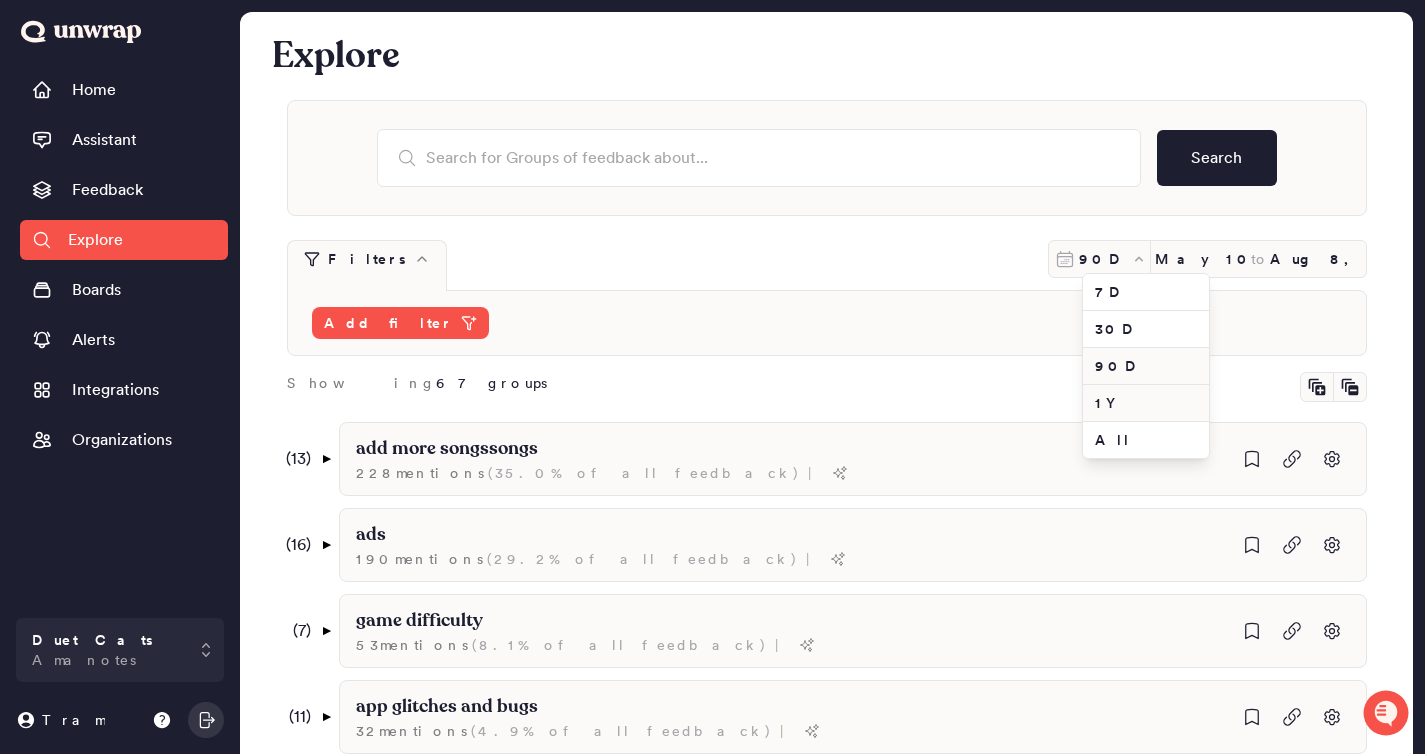 click on "1Y" at bounding box center [1146, 403] 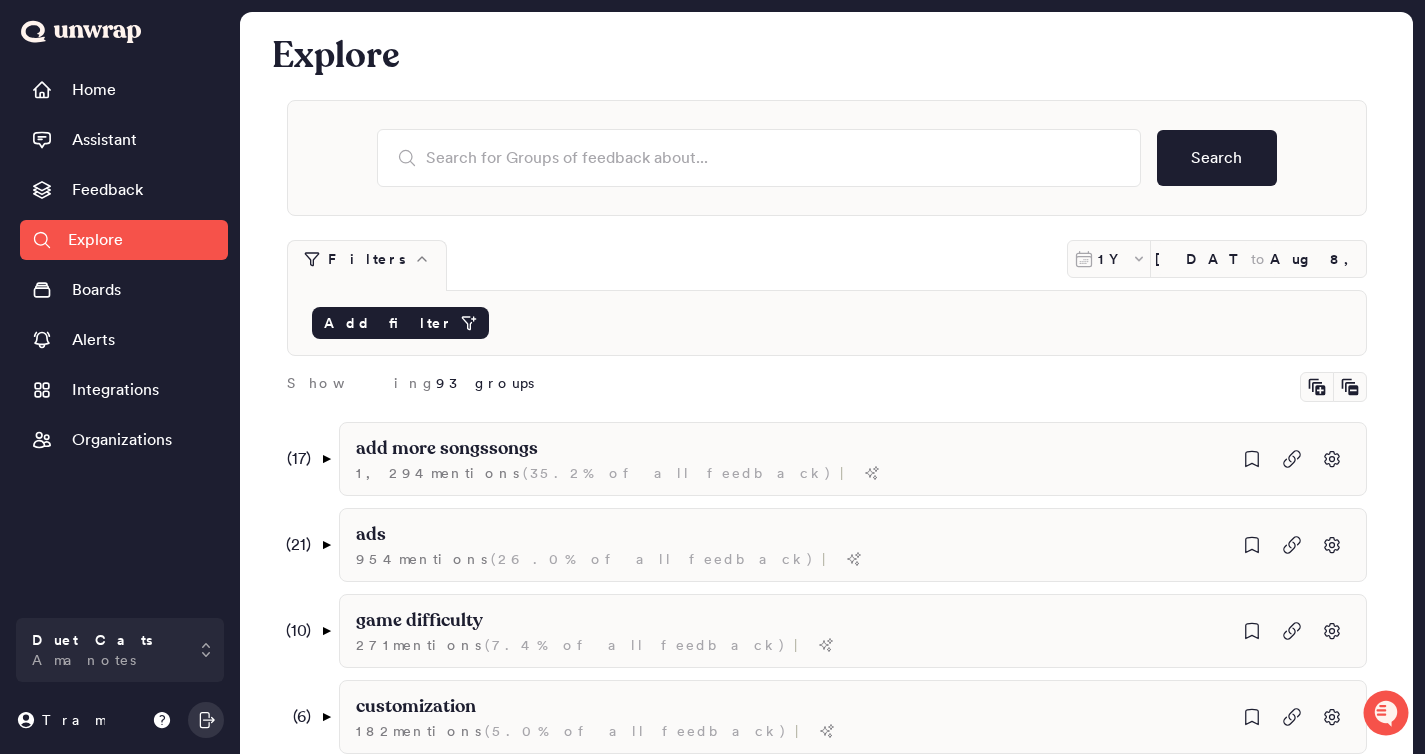 click on "Add filter" at bounding box center [388, 323] 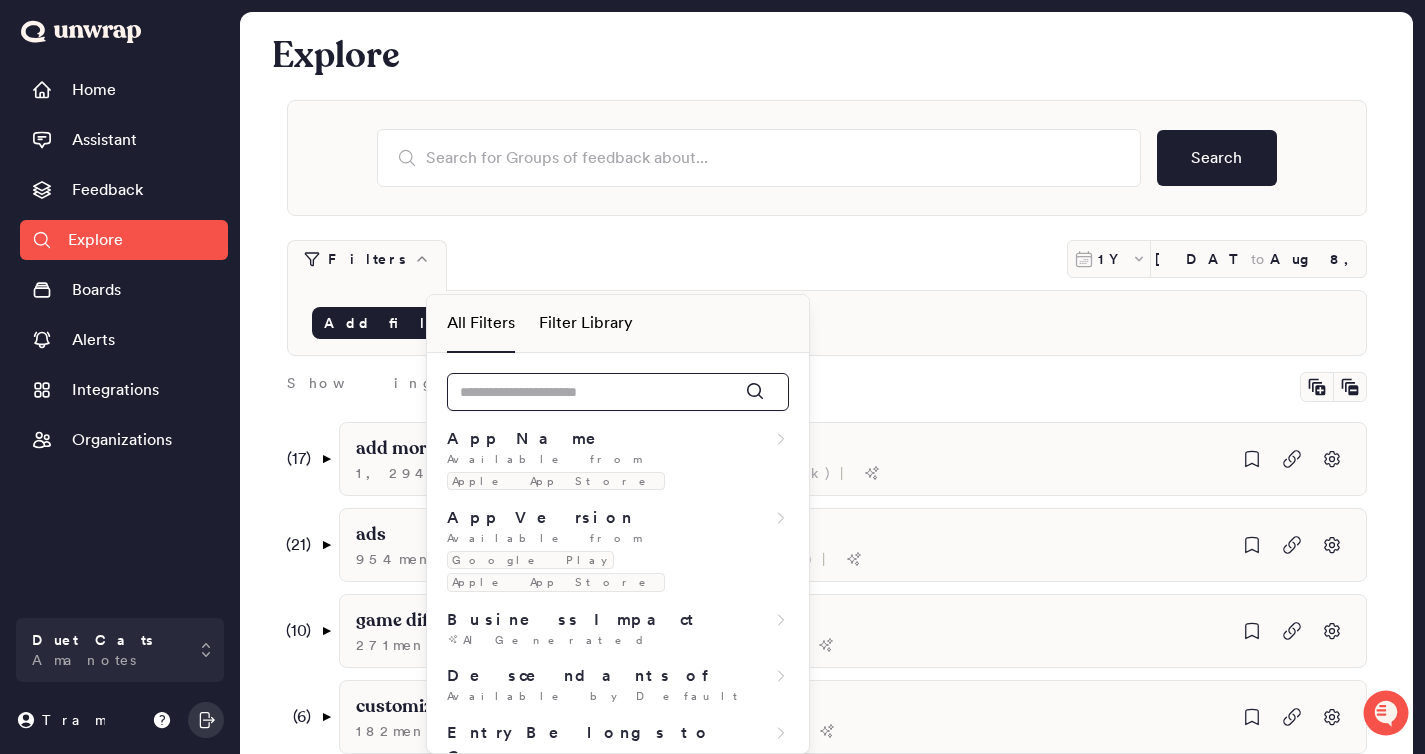 click at bounding box center (618, 392) 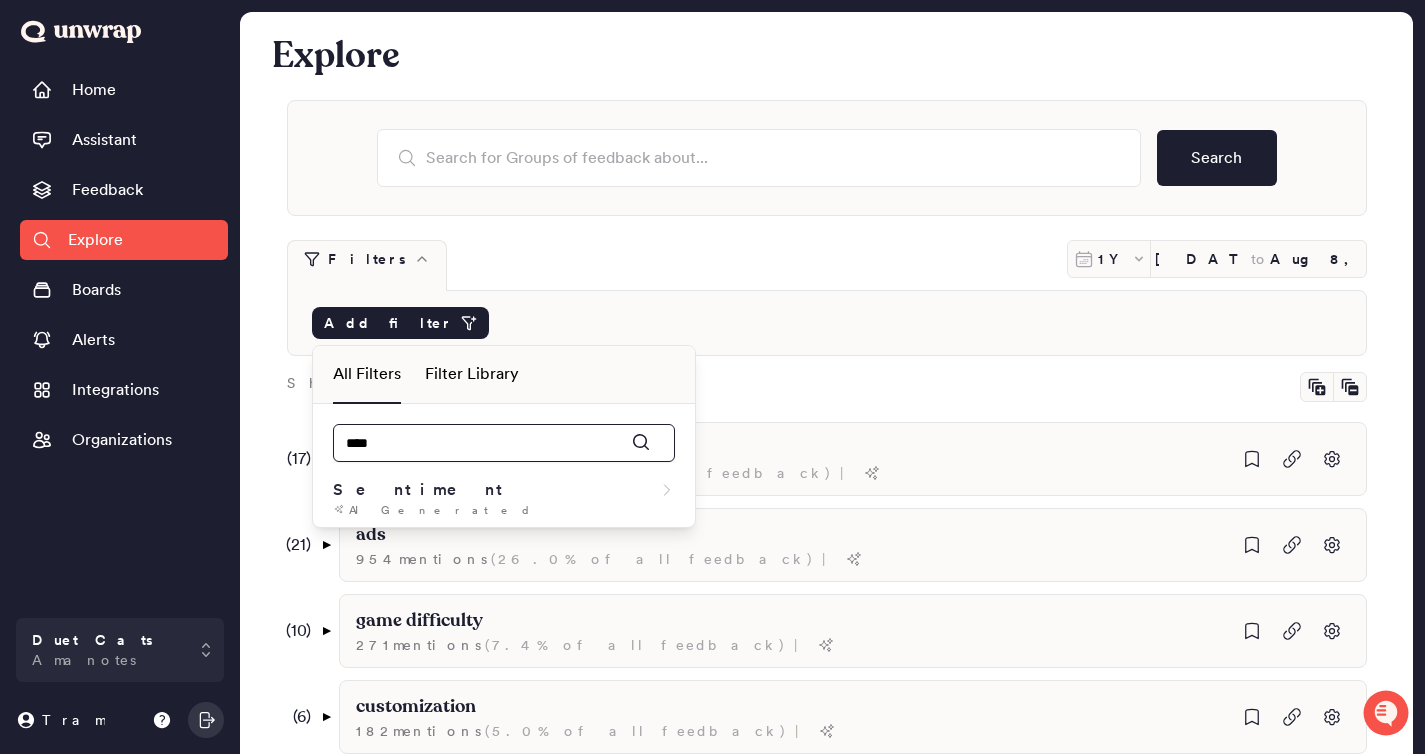 type on "*****" 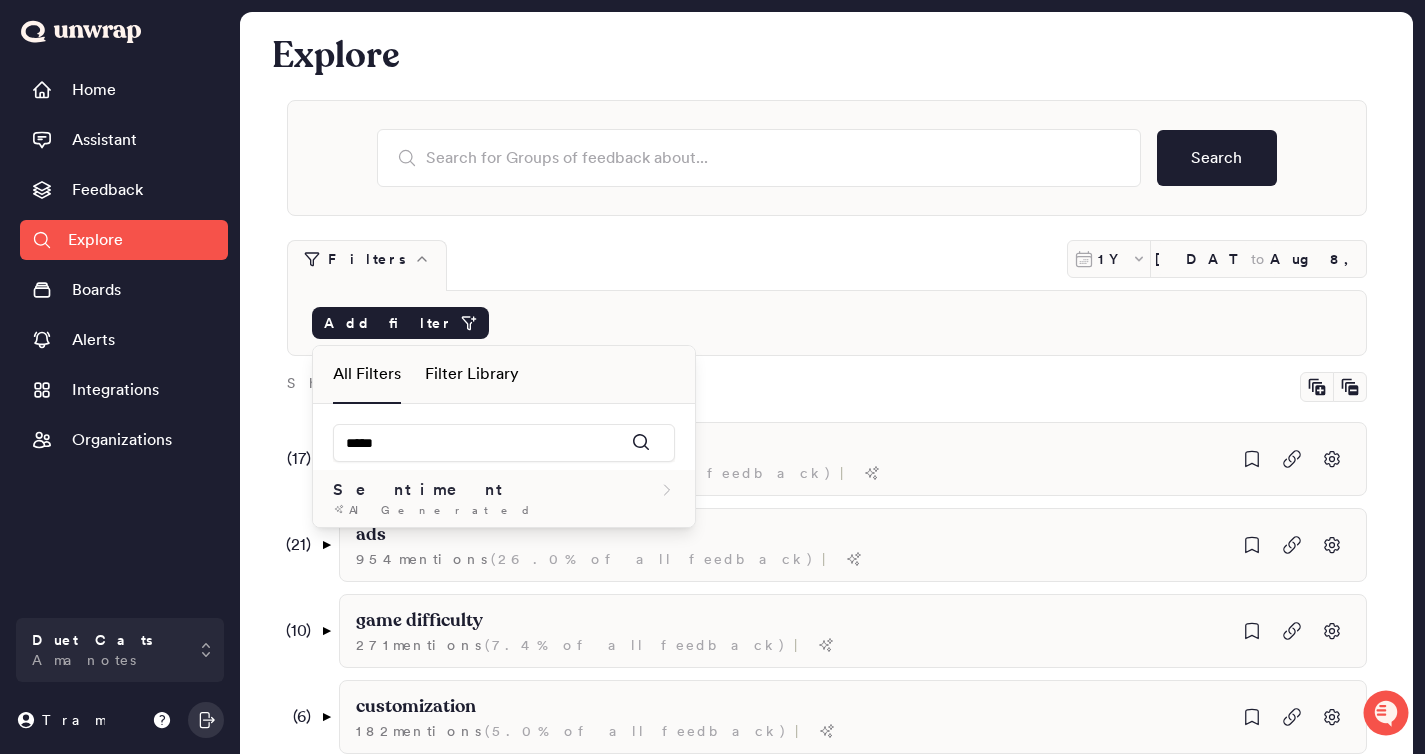 click on "Sentiment" at bounding box center [504, 490] 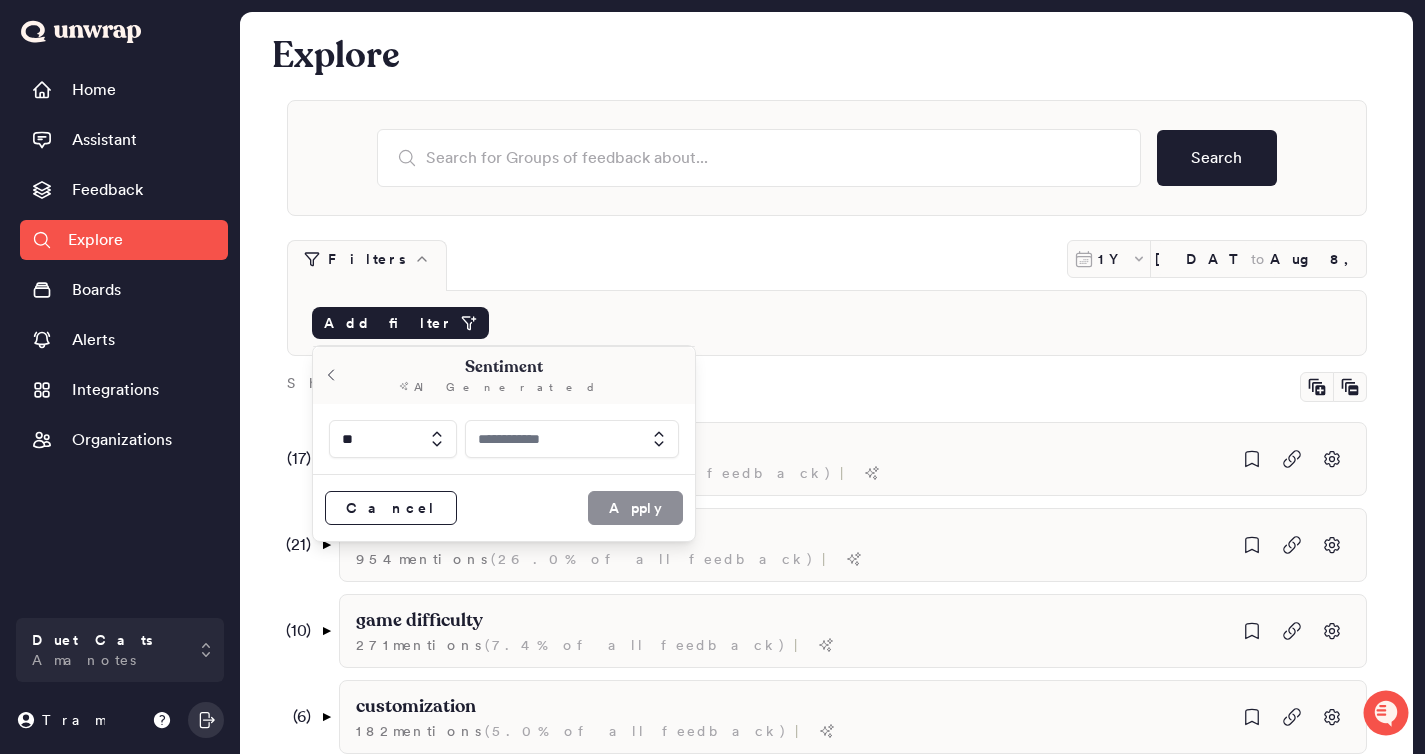 click at bounding box center (572, 439) 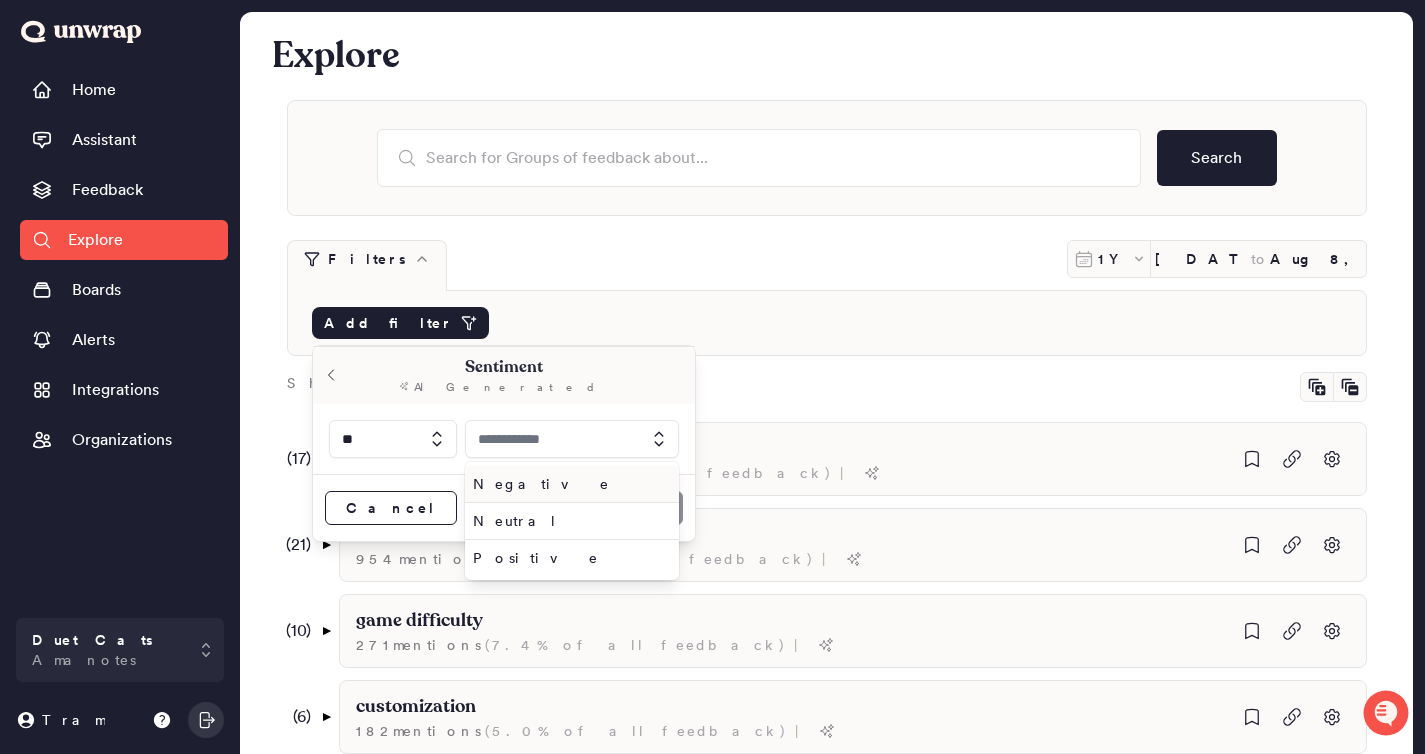 click on "Negative" at bounding box center (568, 484) 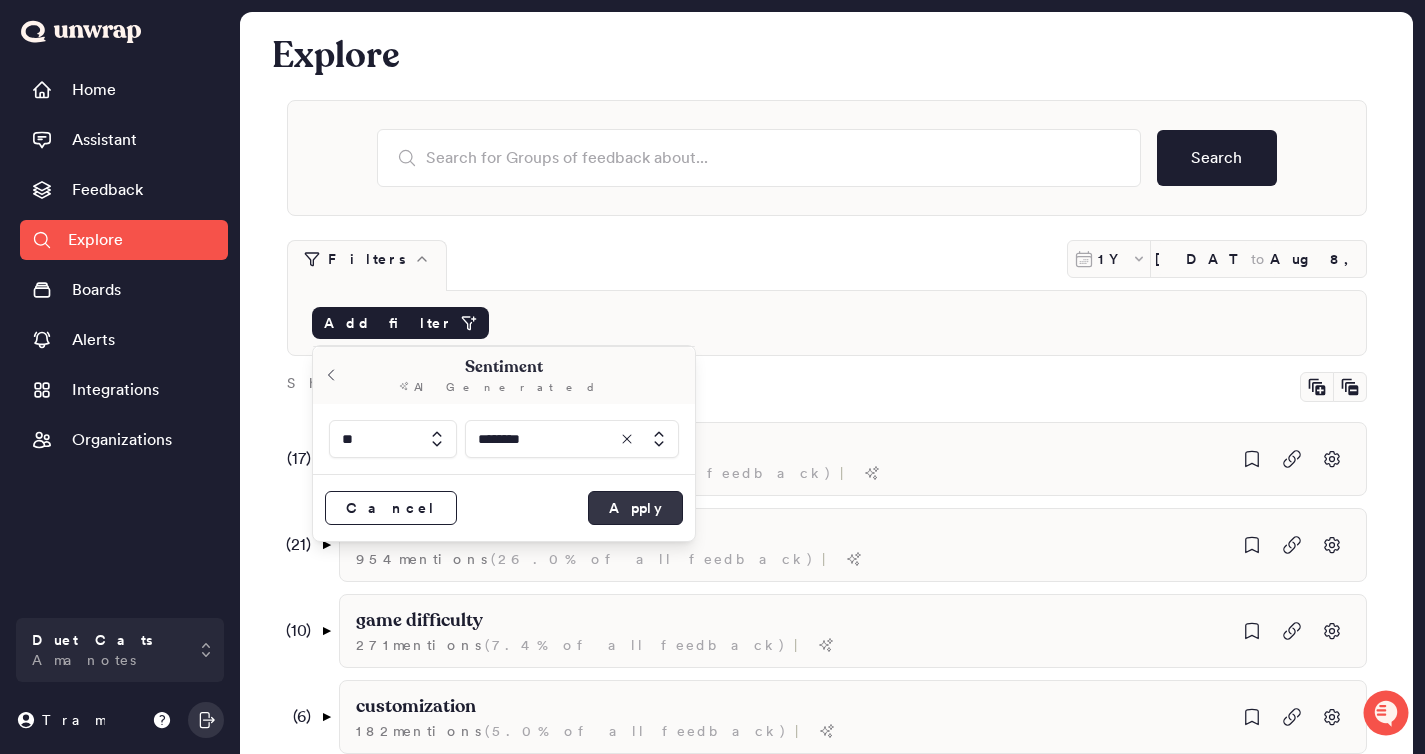 click on "Apply" at bounding box center (635, 508) 